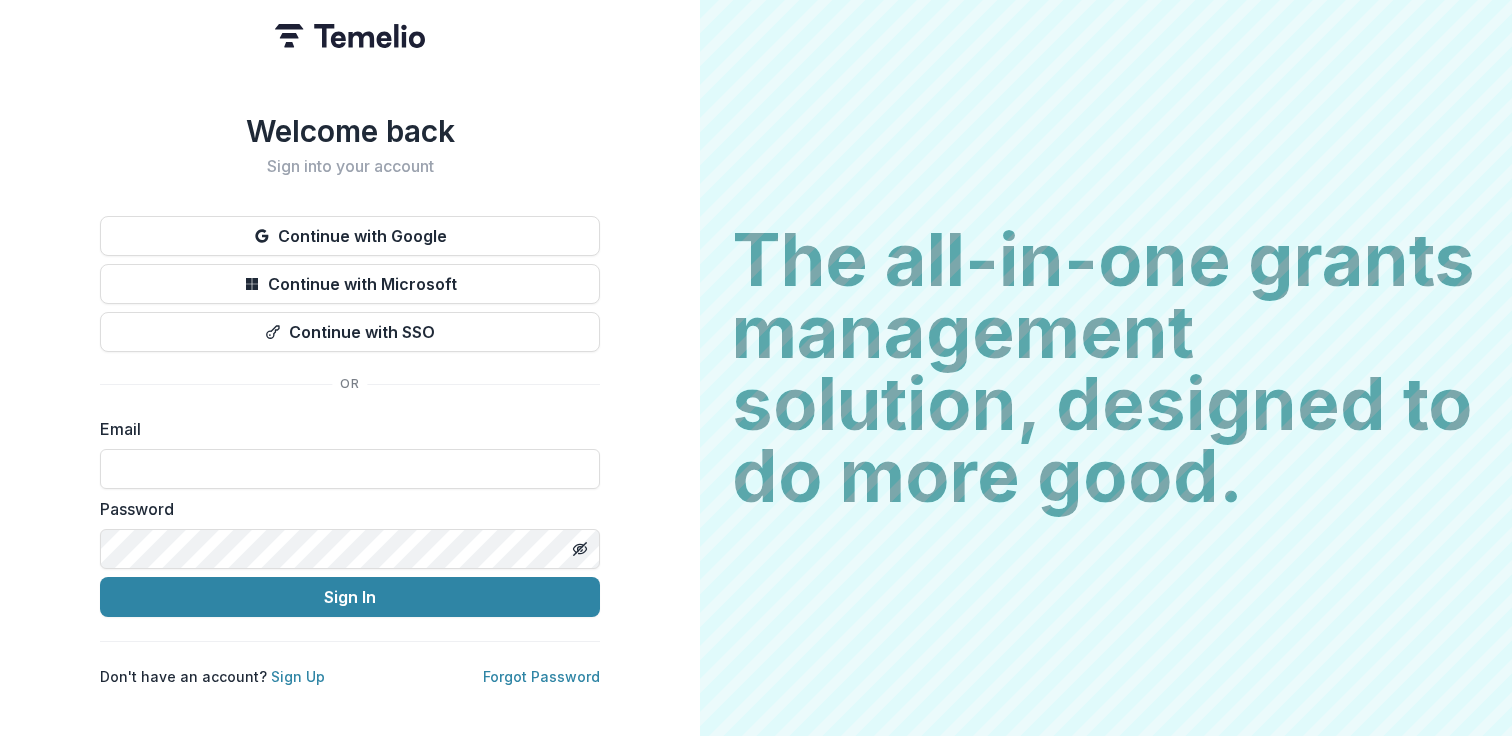 scroll, scrollTop: 0, scrollLeft: 0, axis: both 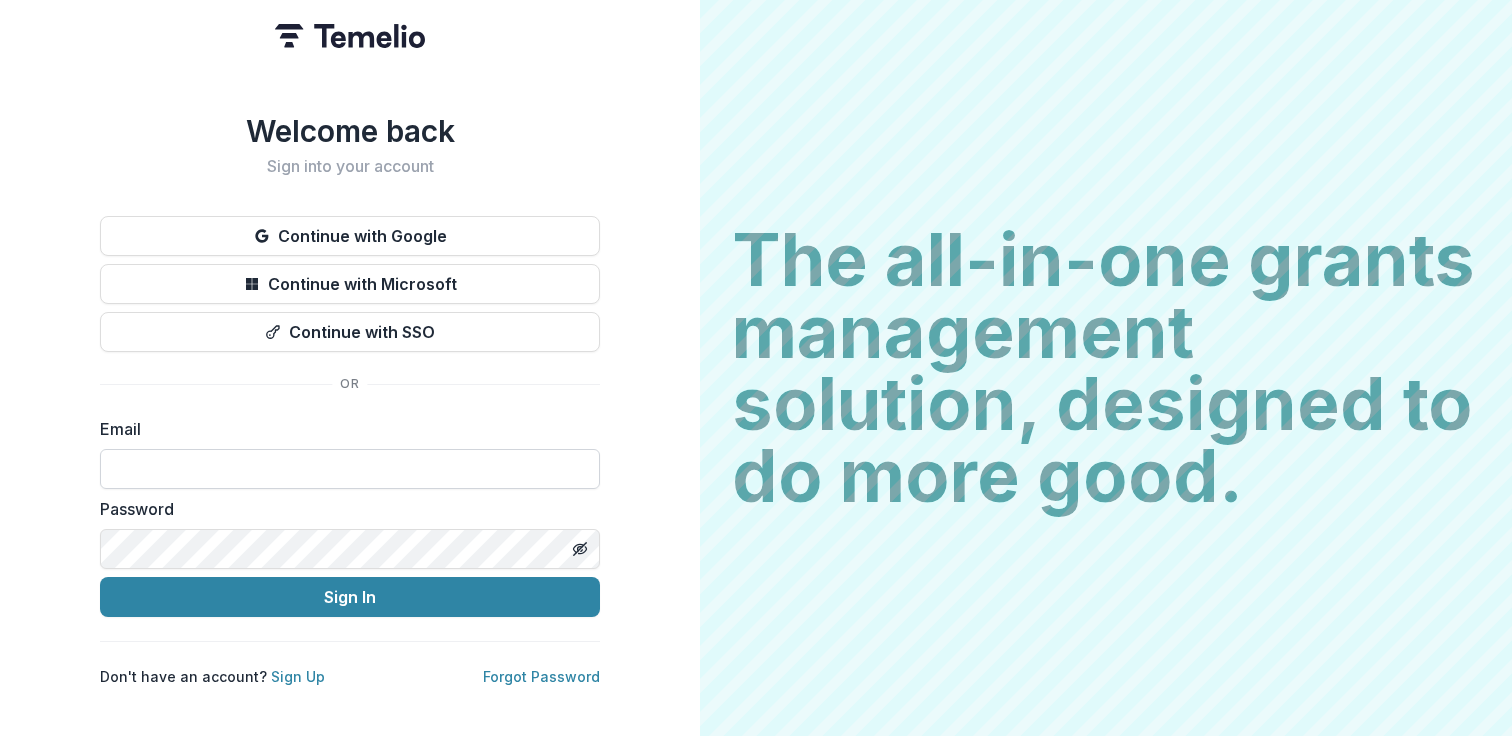 click at bounding box center [350, 469] 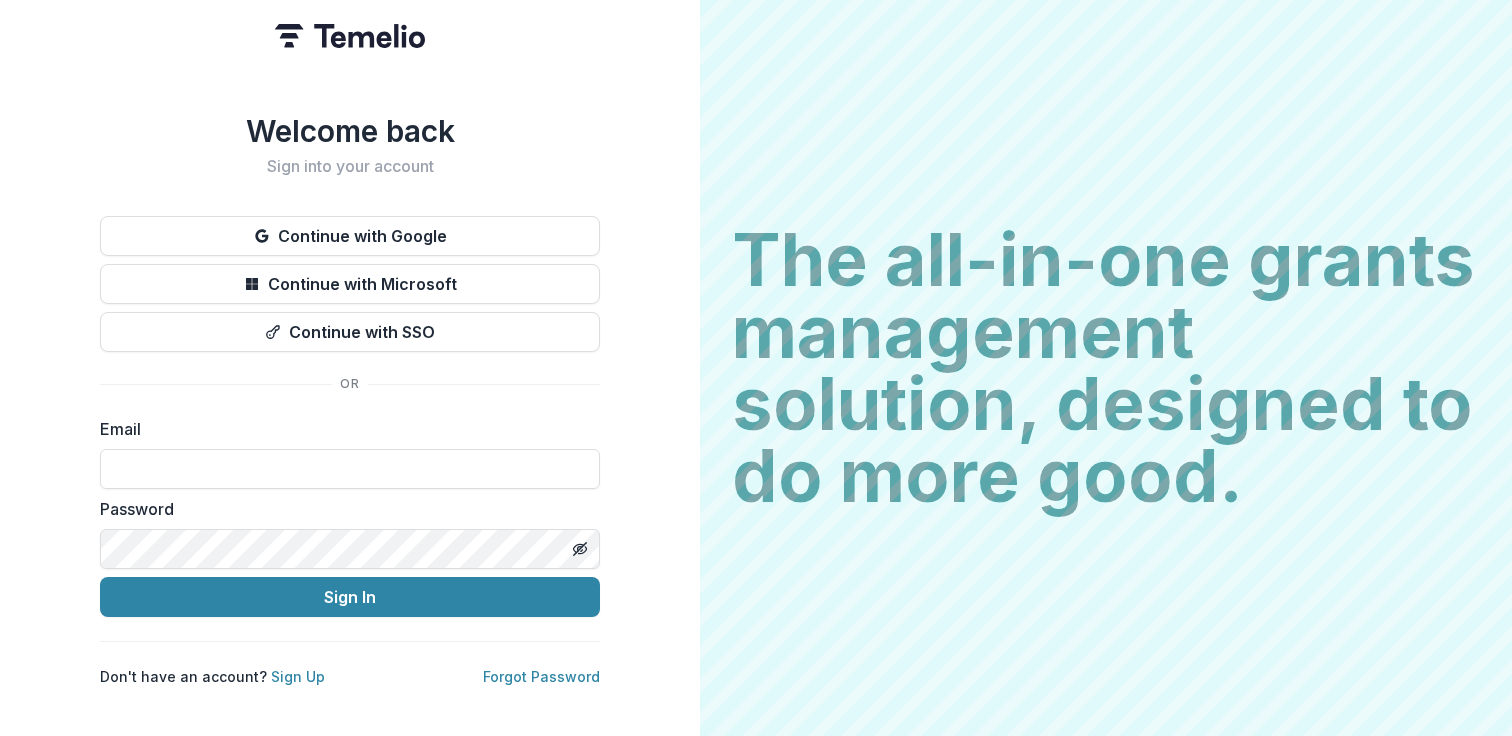 type on "**********" 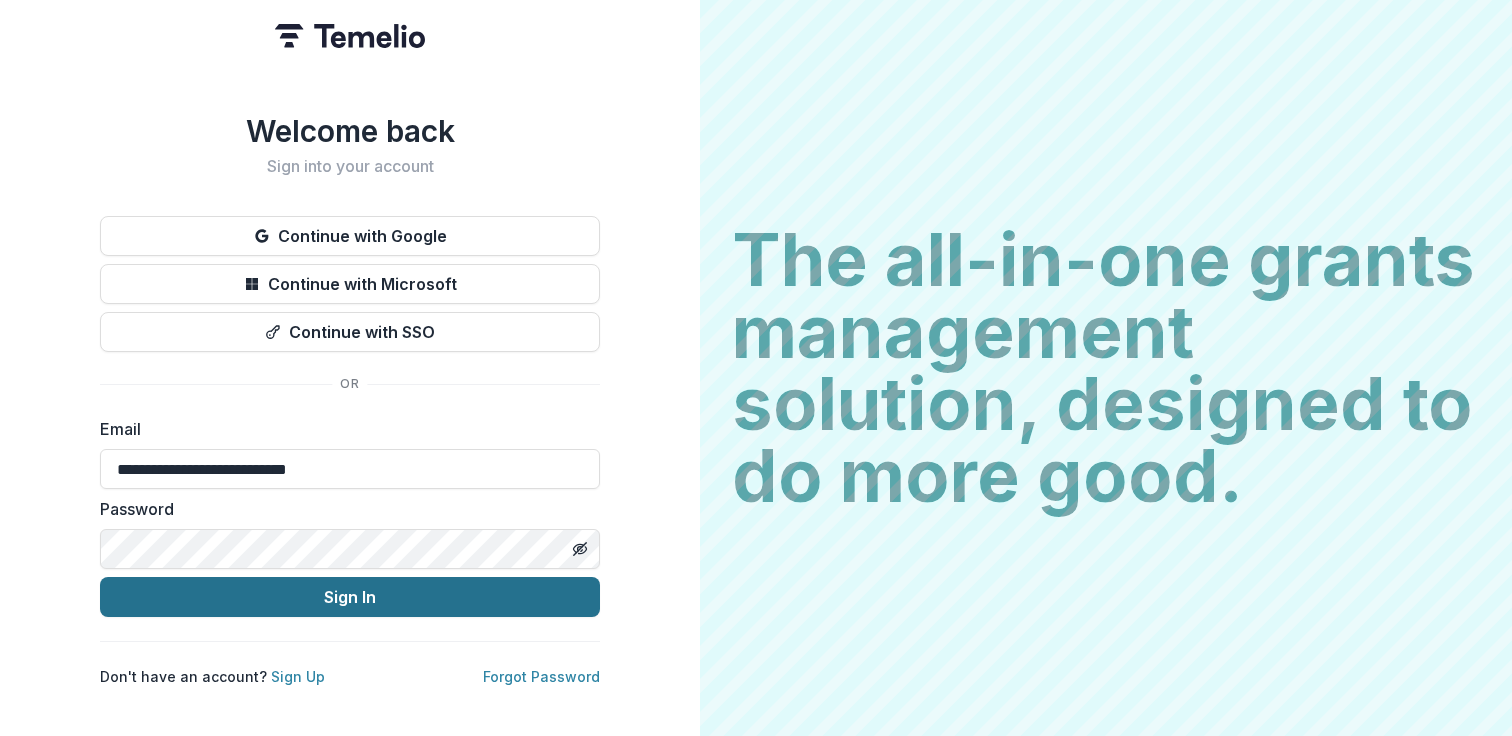 click on "Sign In" at bounding box center [350, 597] 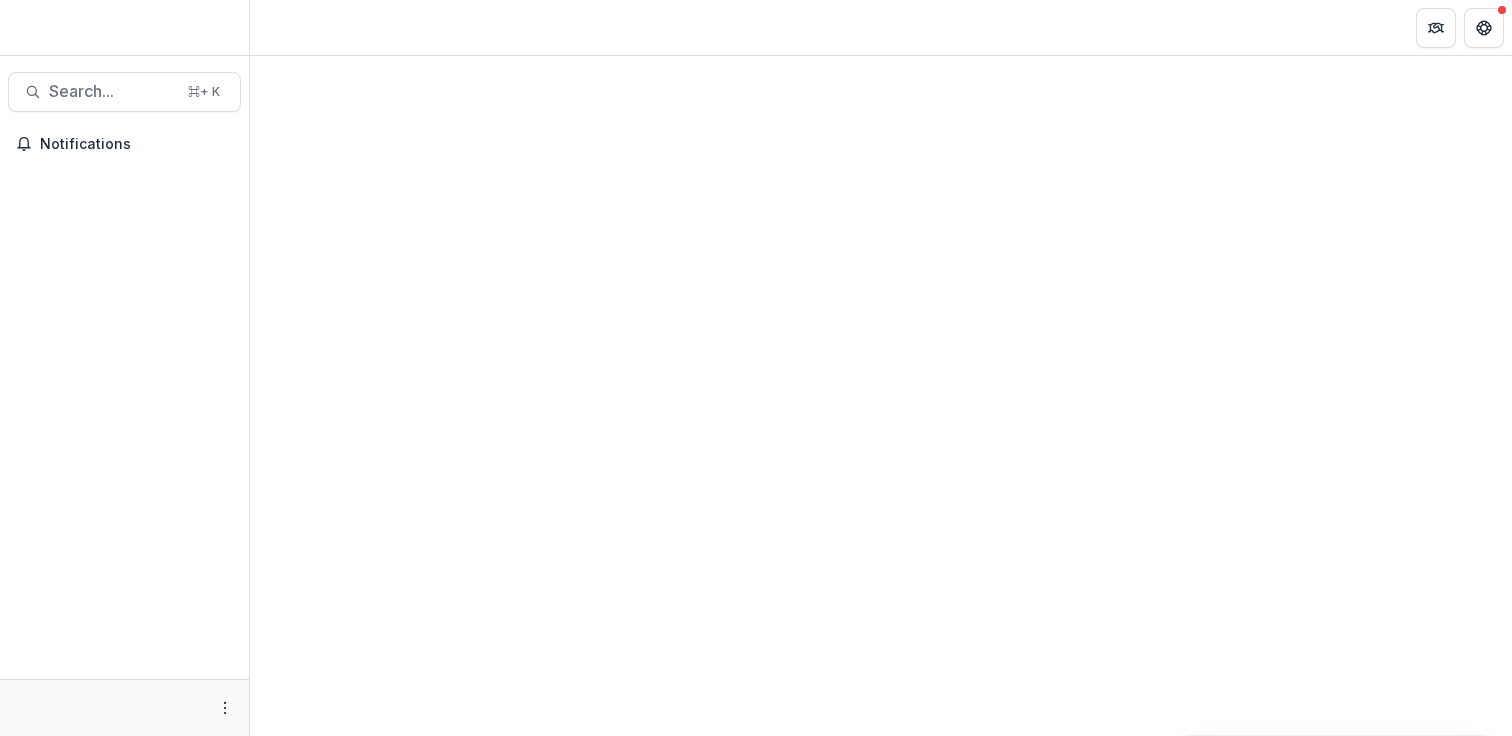 scroll, scrollTop: 0, scrollLeft: 0, axis: both 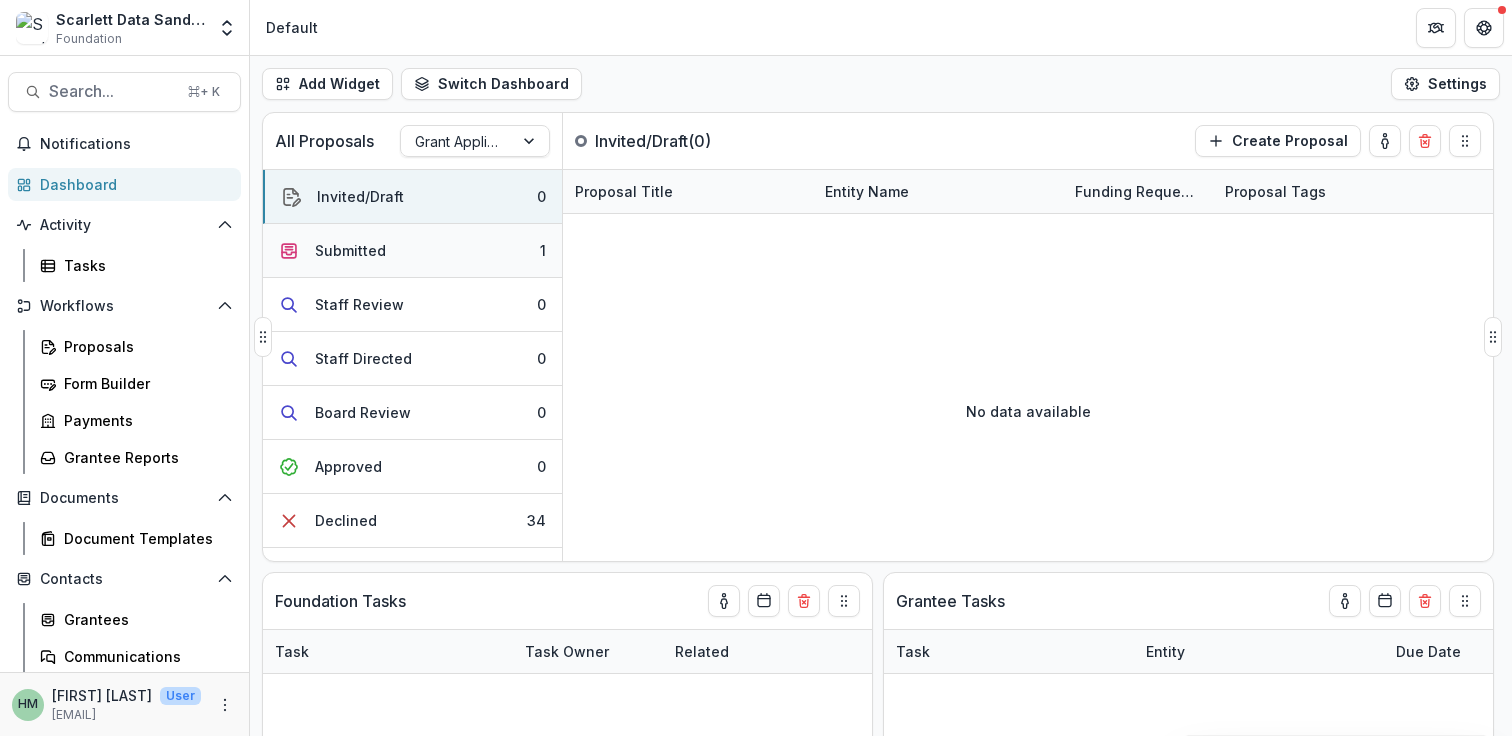 click on "Submitted 1" at bounding box center (412, 251) 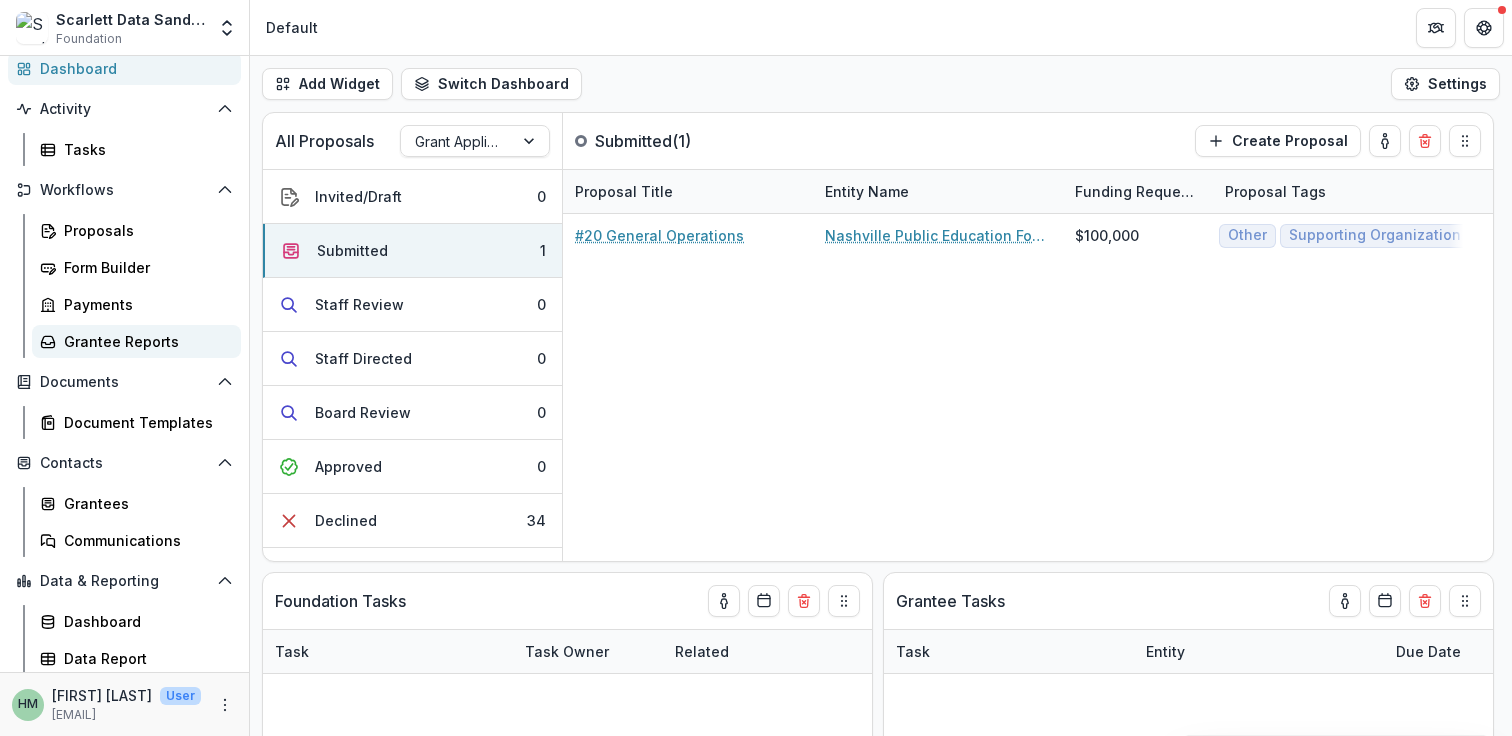 scroll, scrollTop: 119, scrollLeft: 0, axis: vertical 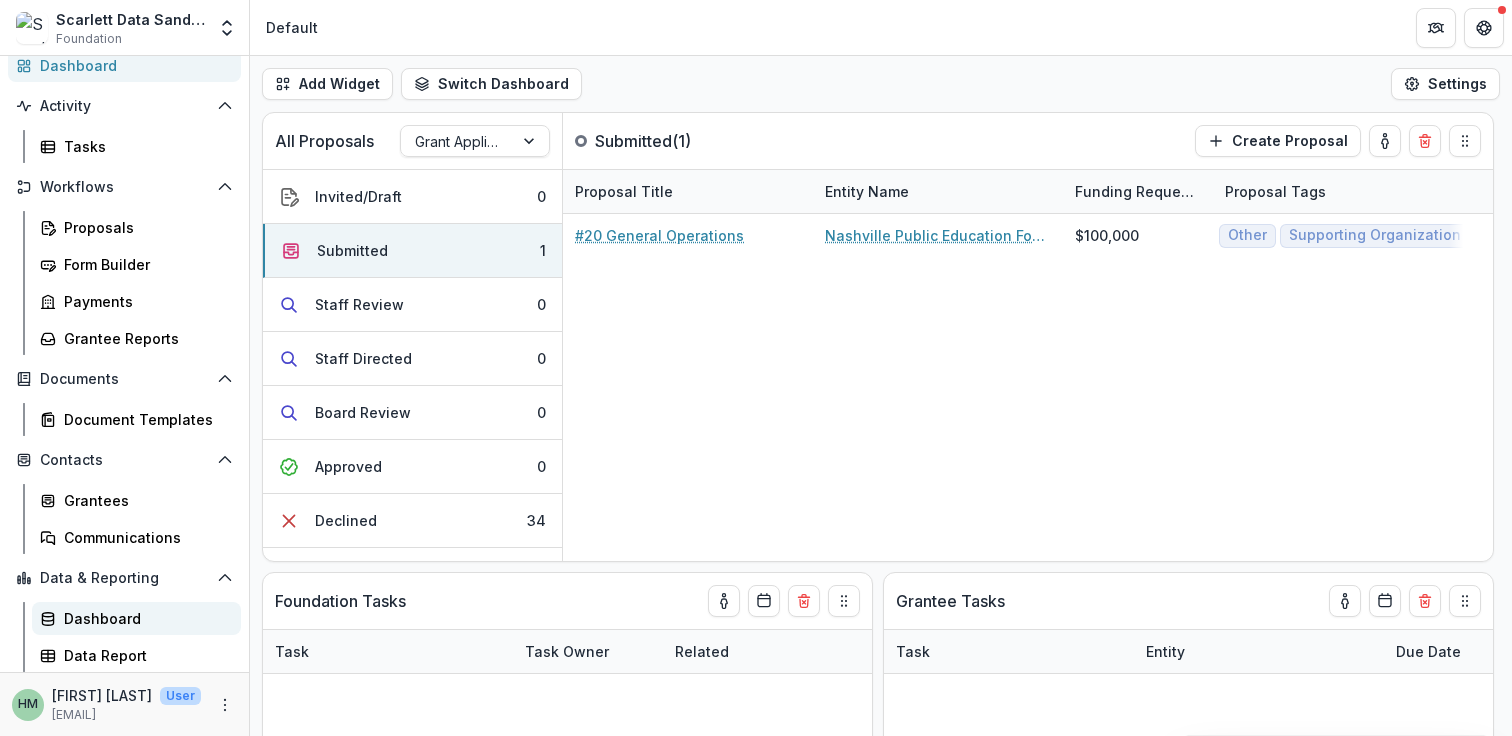 click on "Dashboard" at bounding box center (144, 618) 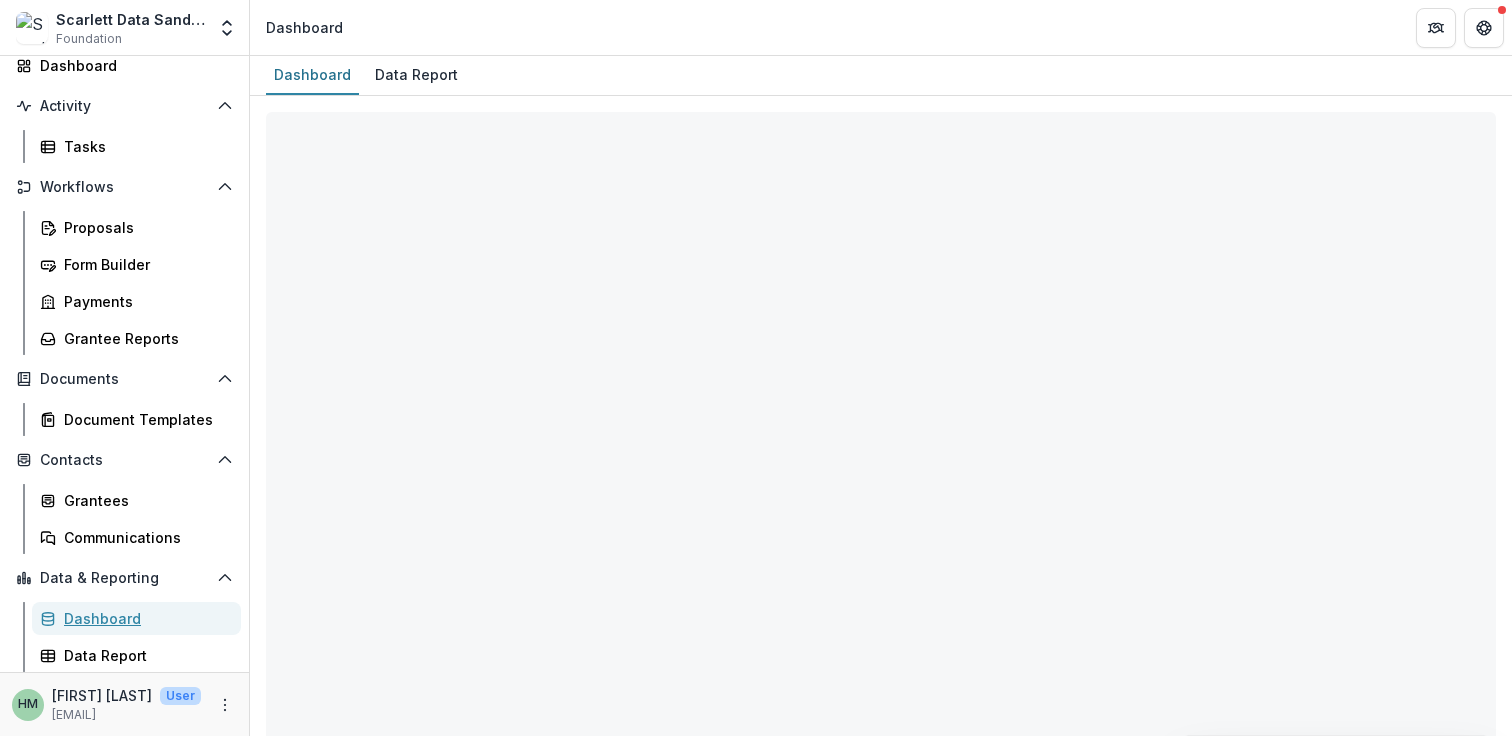 select on "**********" 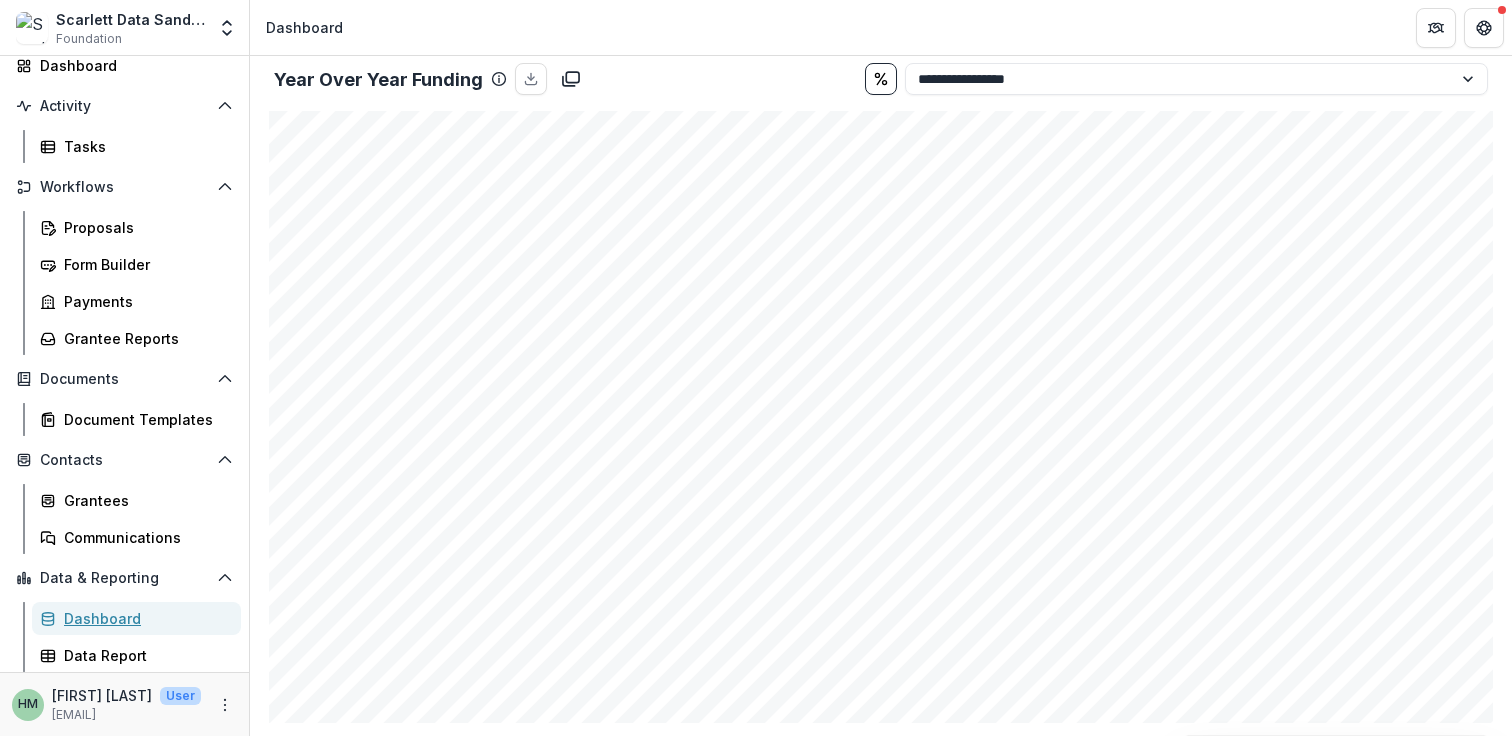 scroll, scrollTop: 1207, scrollLeft: 0, axis: vertical 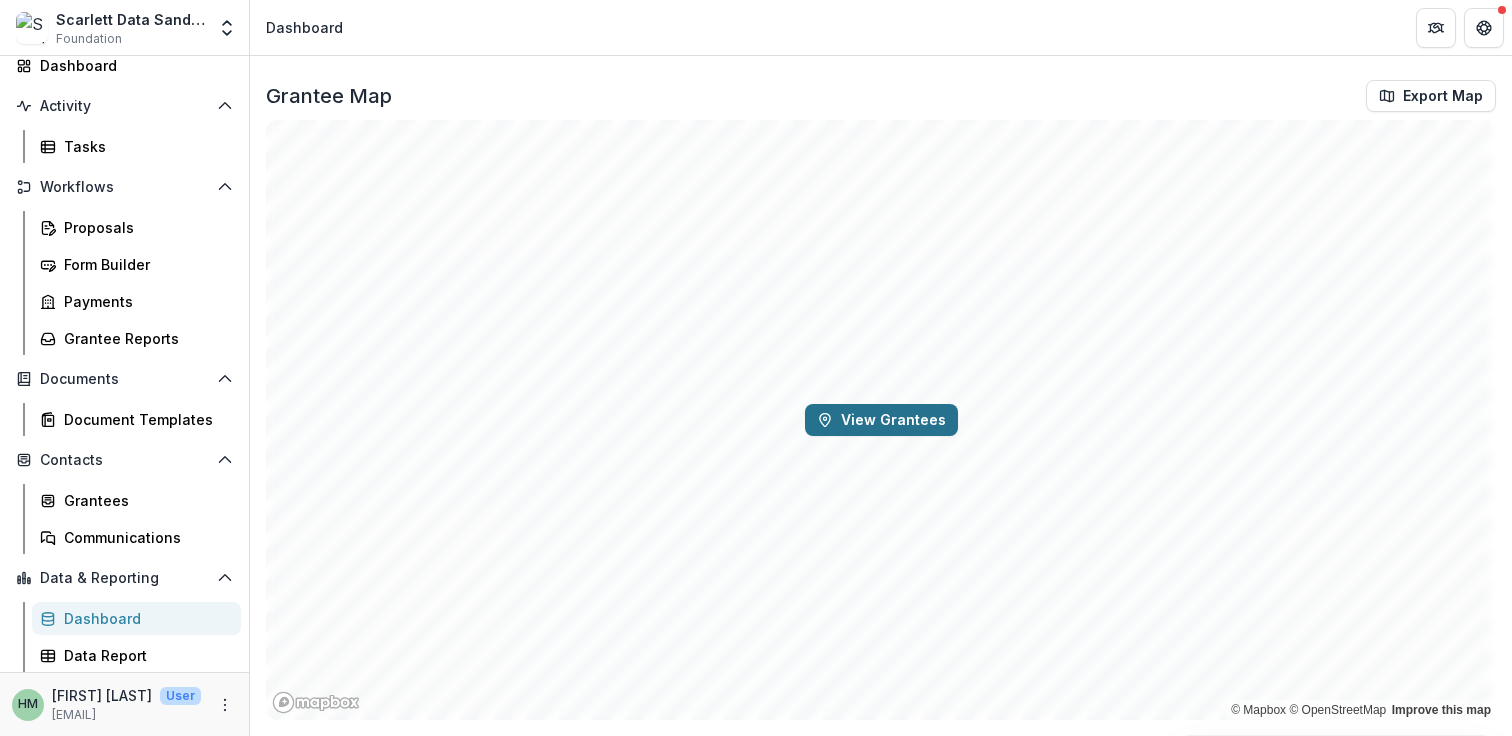 click on "View Grantees" at bounding box center (881, 420) 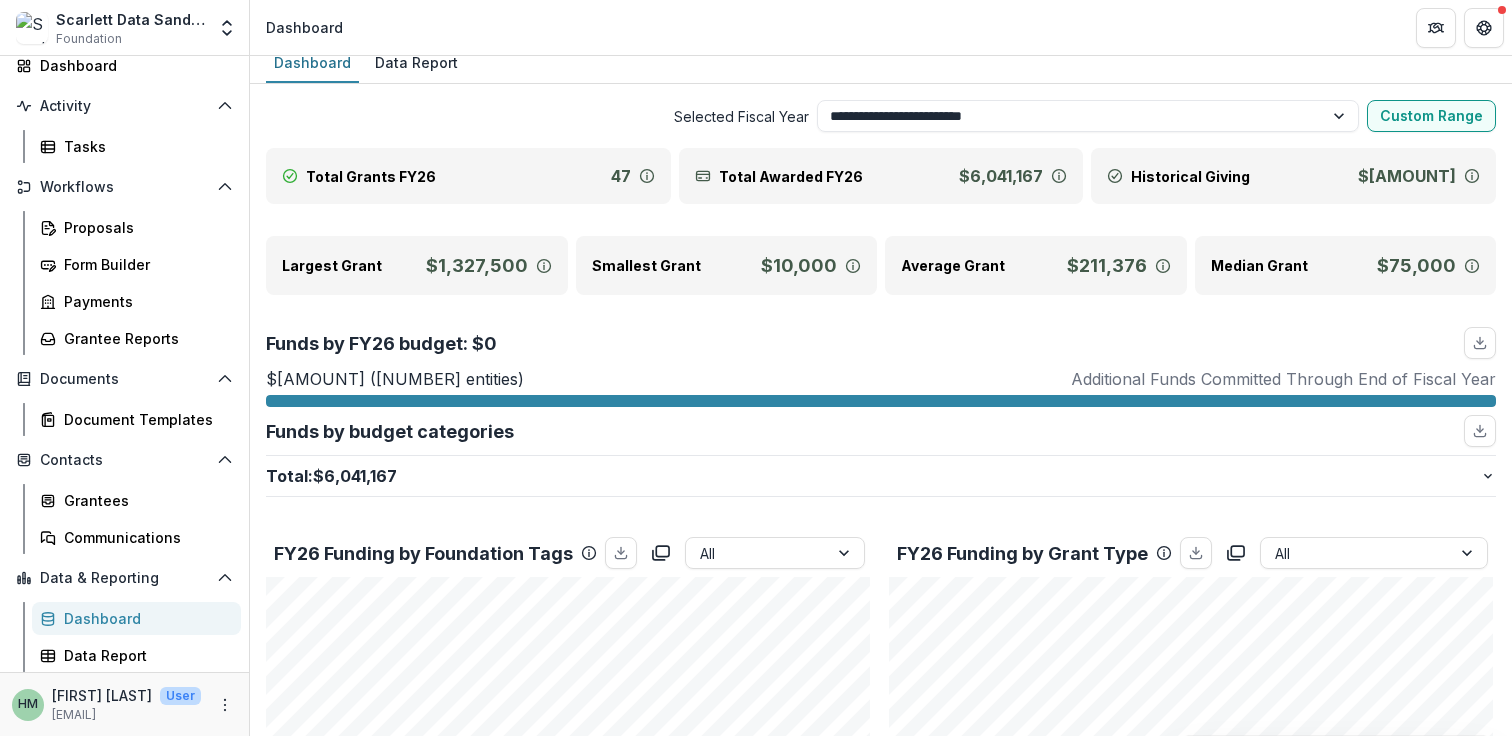 scroll, scrollTop: 0, scrollLeft: 0, axis: both 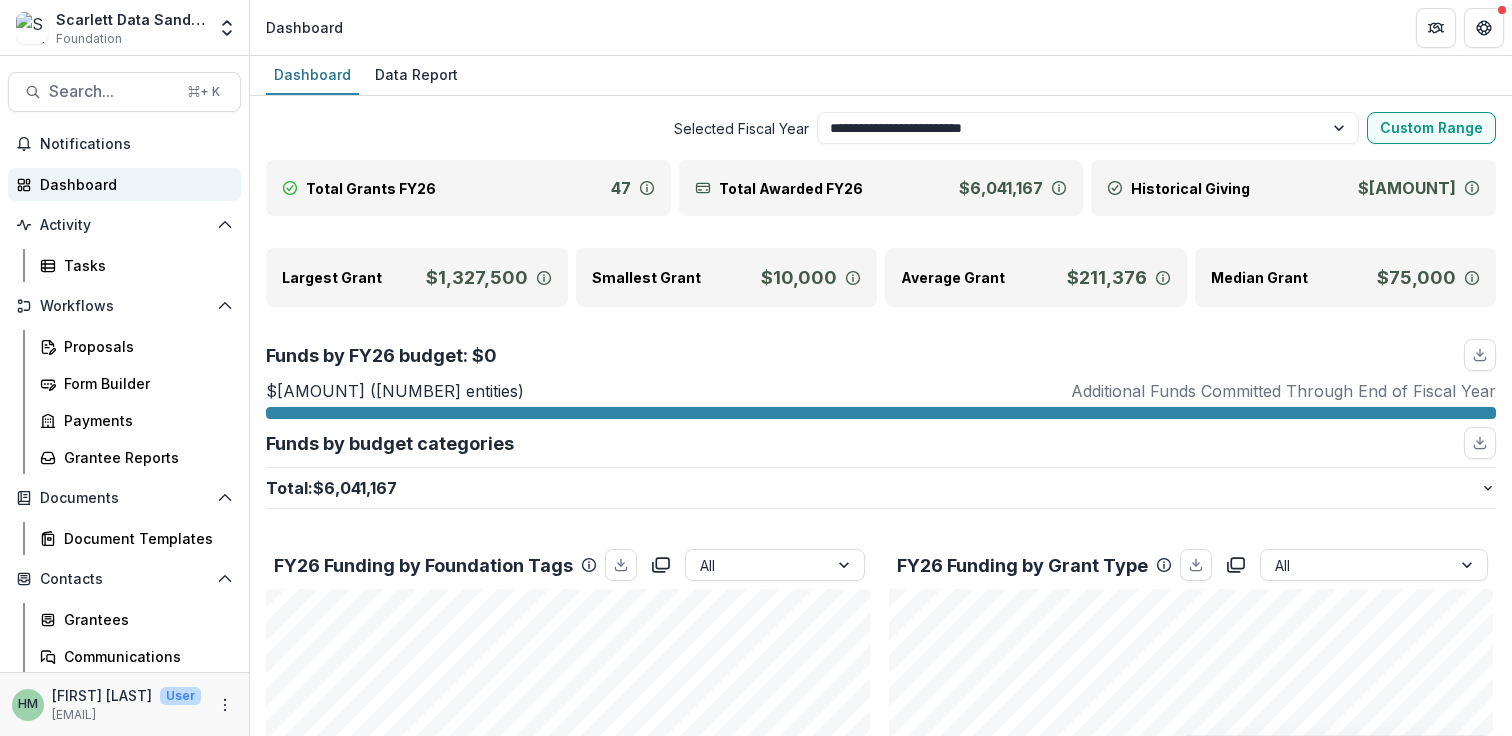 click on "Dashboard" at bounding box center [132, 184] 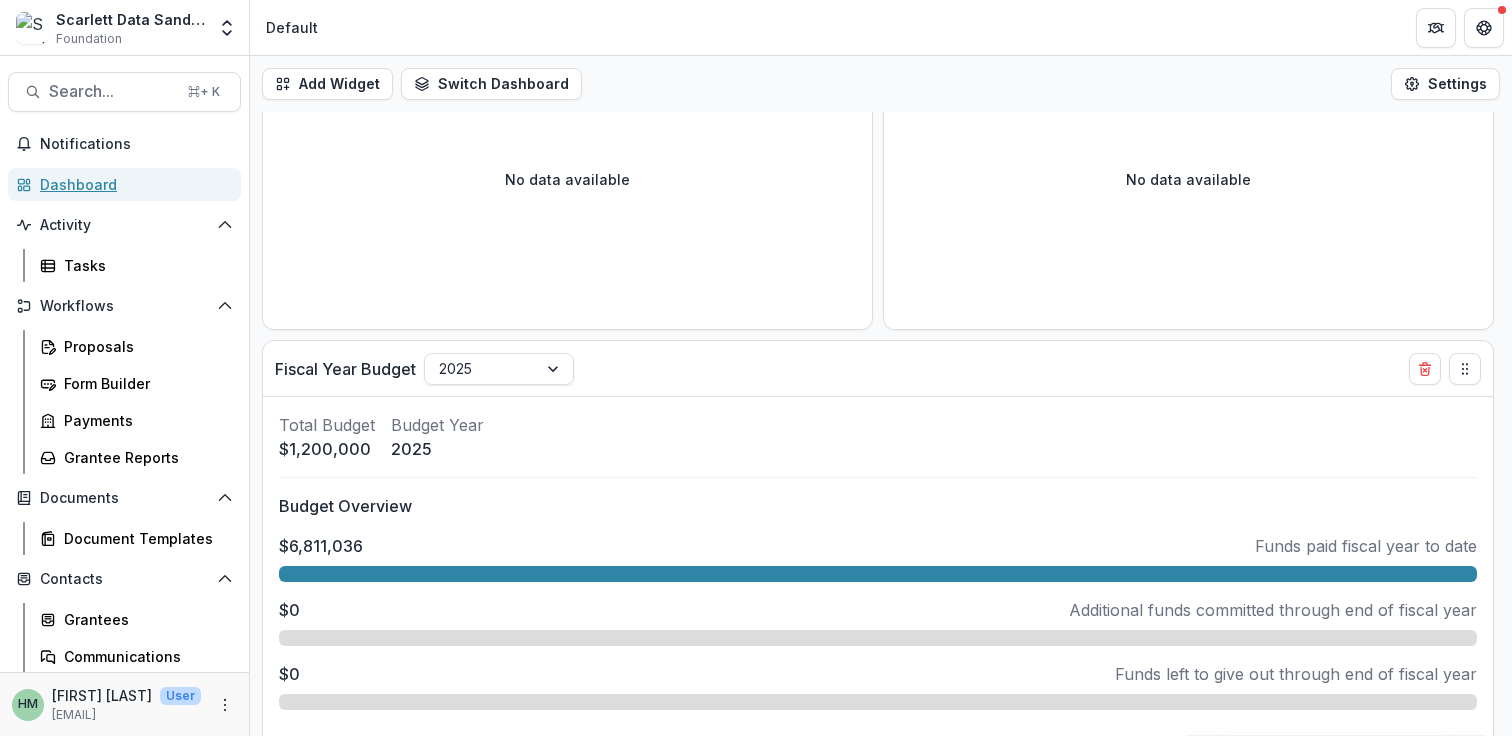 scroll, scrollTop: 746, scrollLeft: 0, axis: vertical 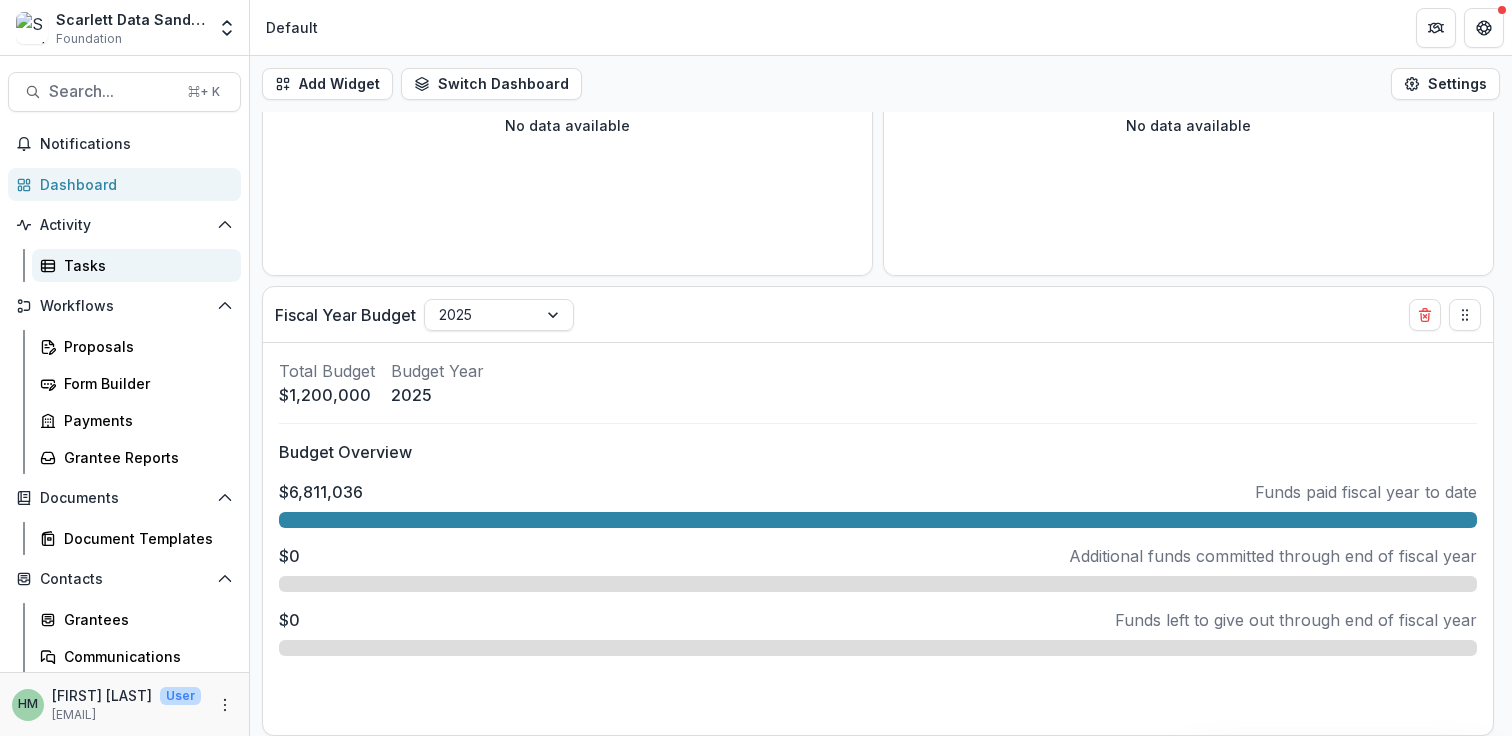 click on "Tasks" at bounding box center (144, 265) 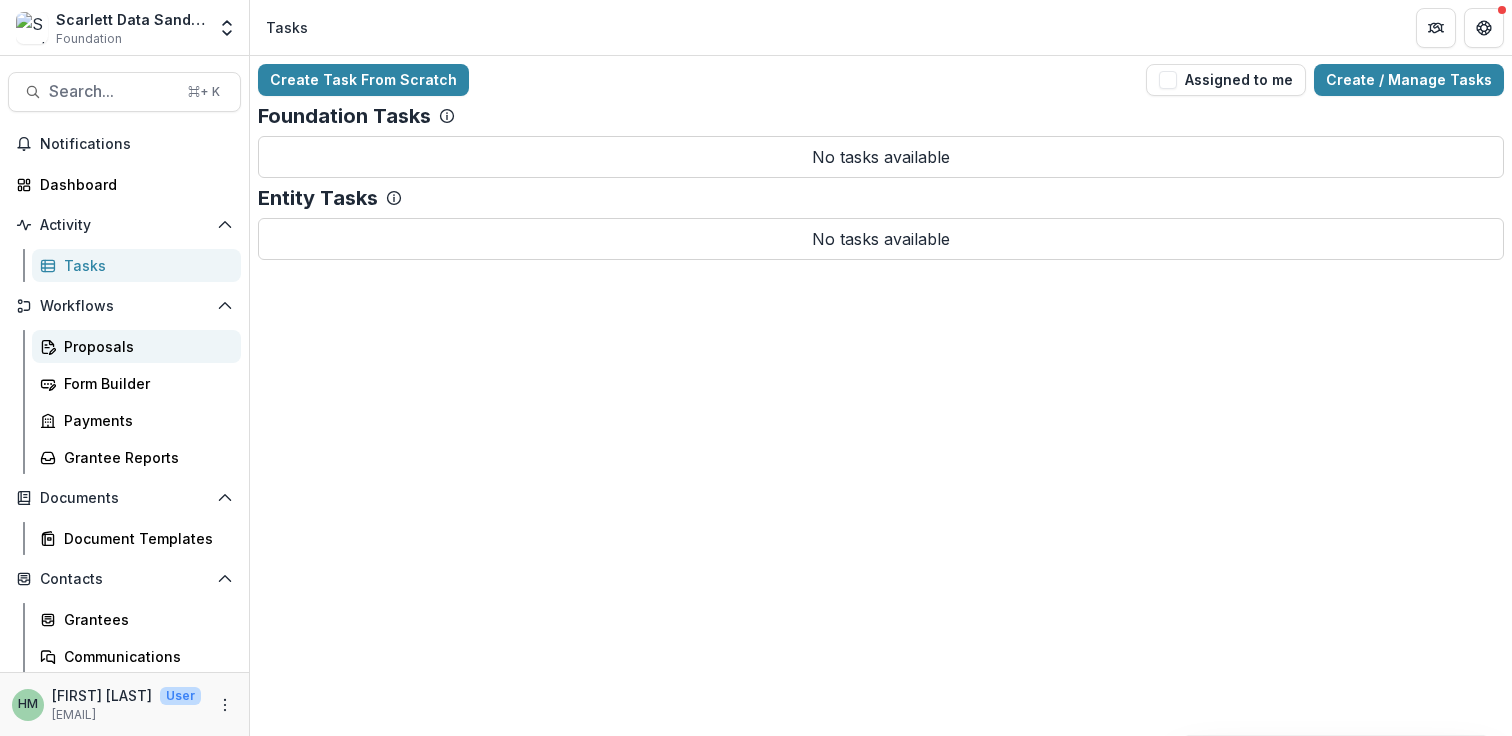 click on "Proposals" at bounding box center (144, 346) 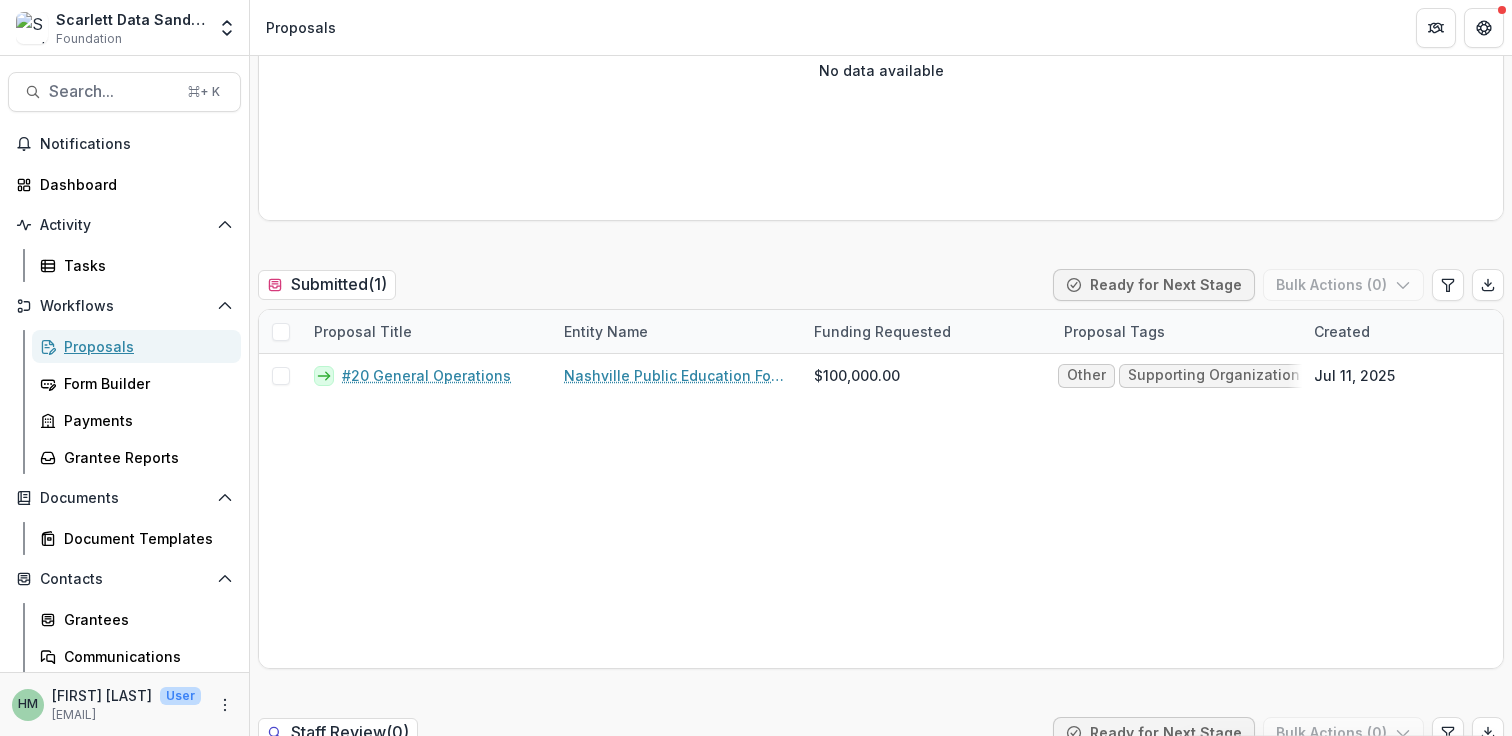 scroll, scrollTop: 443, scrollLeft: 0, axis: vertical 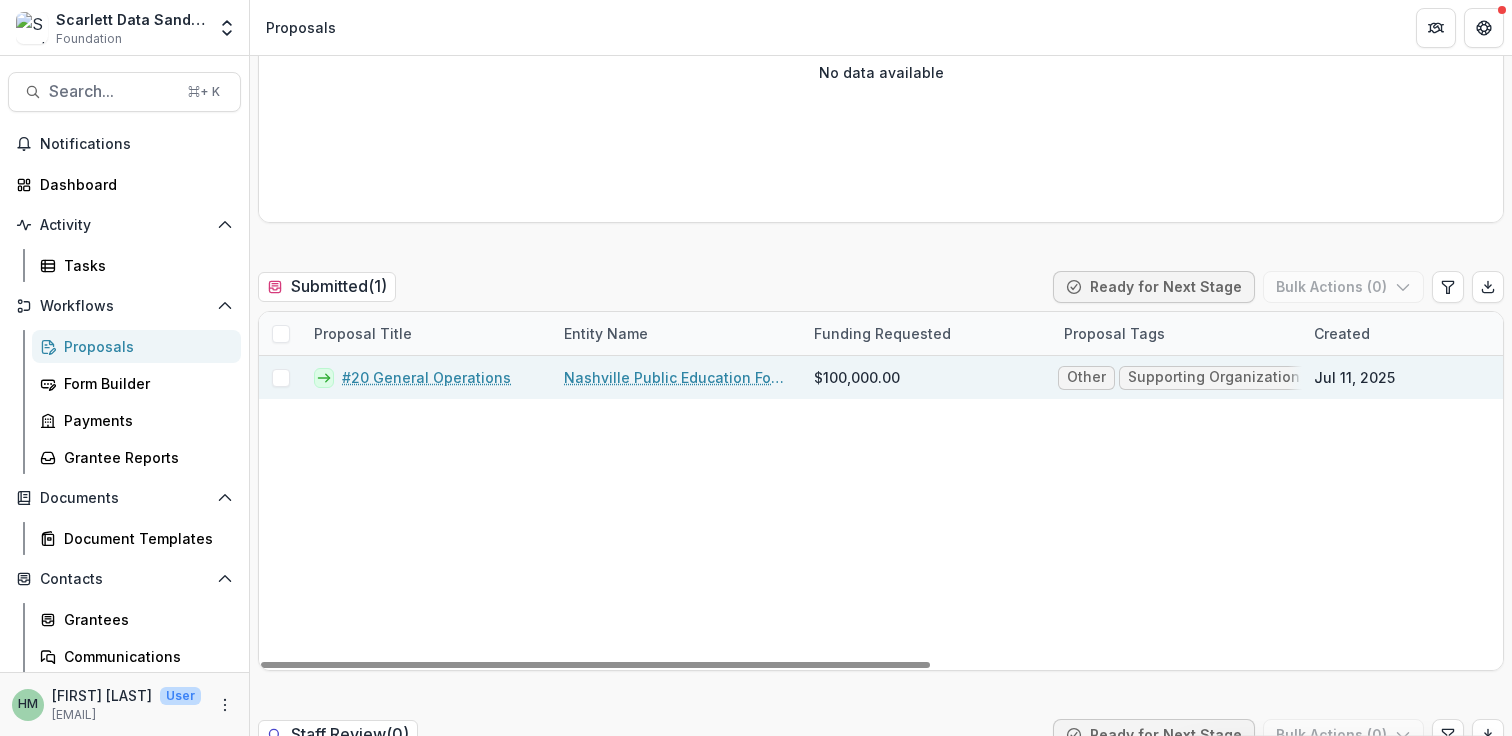 click on "#20 General Operations" at bounding box center [426, 377] 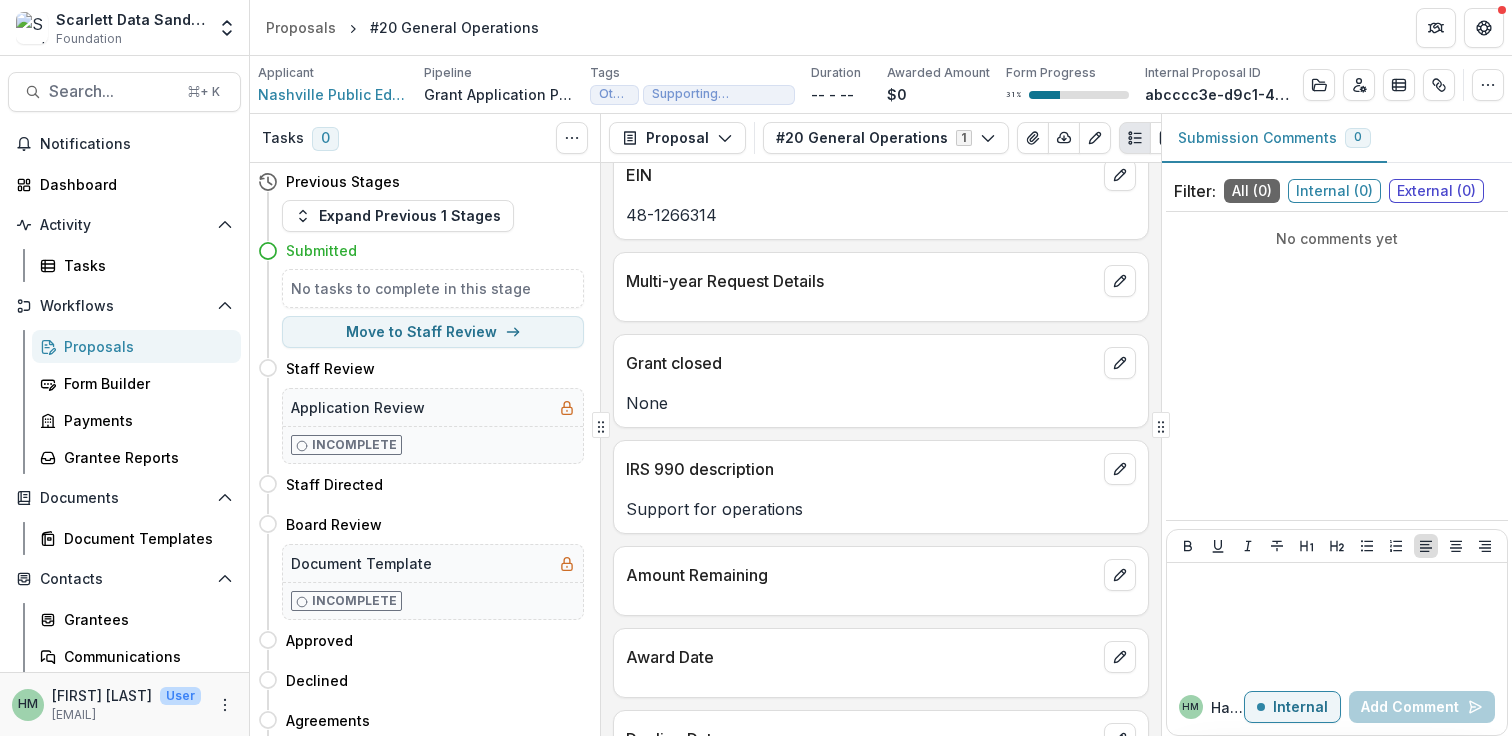 scroll, scrollTop: 0, scrollLeft: 0, axis: both 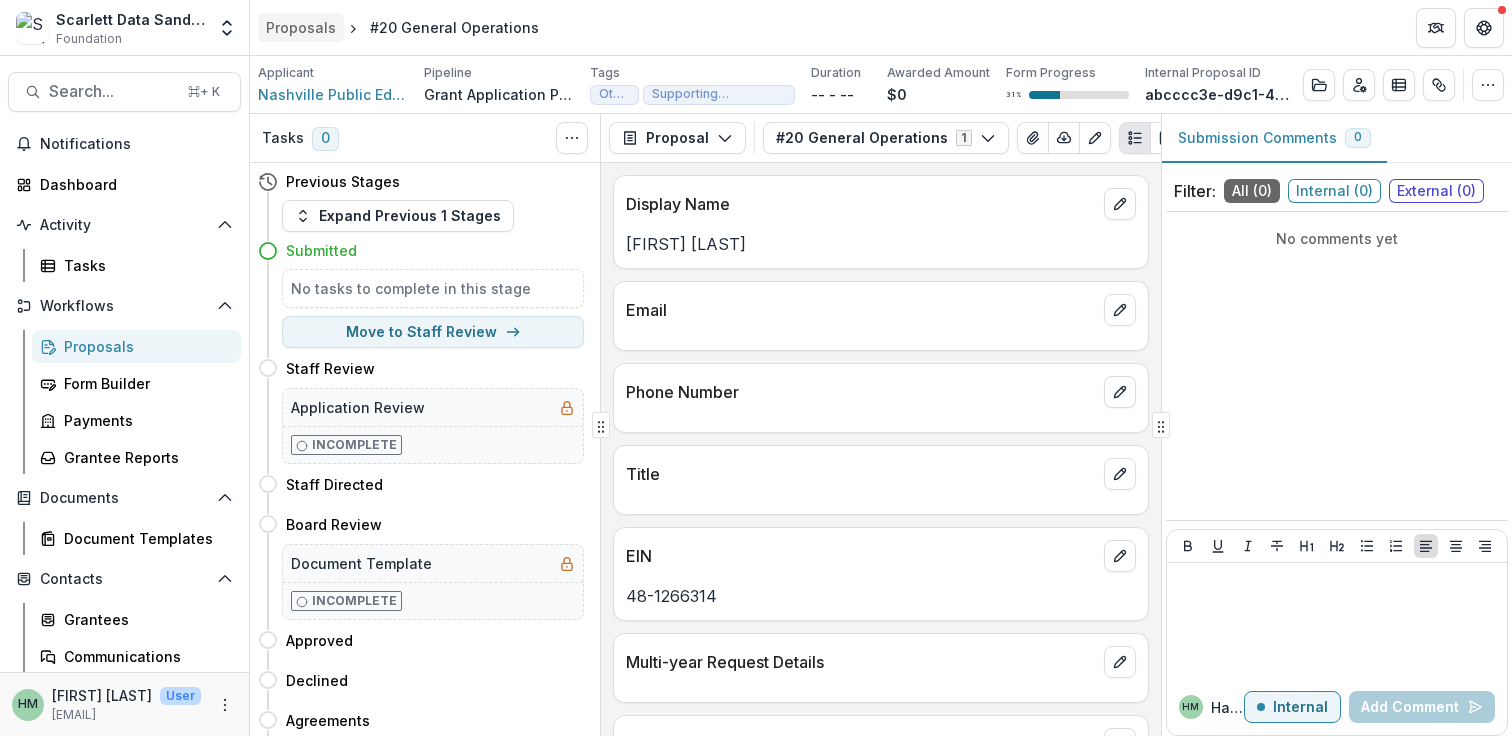 click on "Proposals" at bounding box center [301, 27] 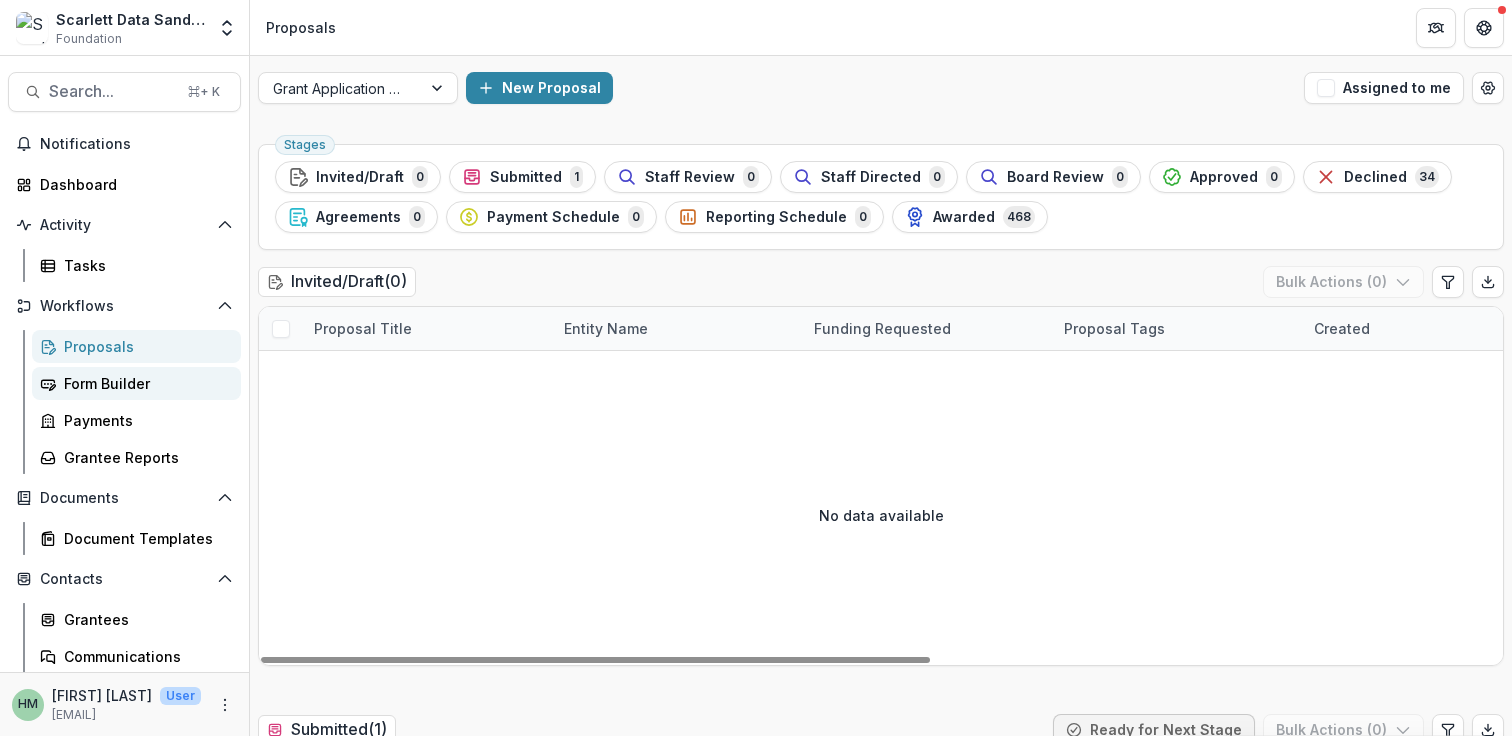 click on "Form Builder" at bounding box center (144, 383) 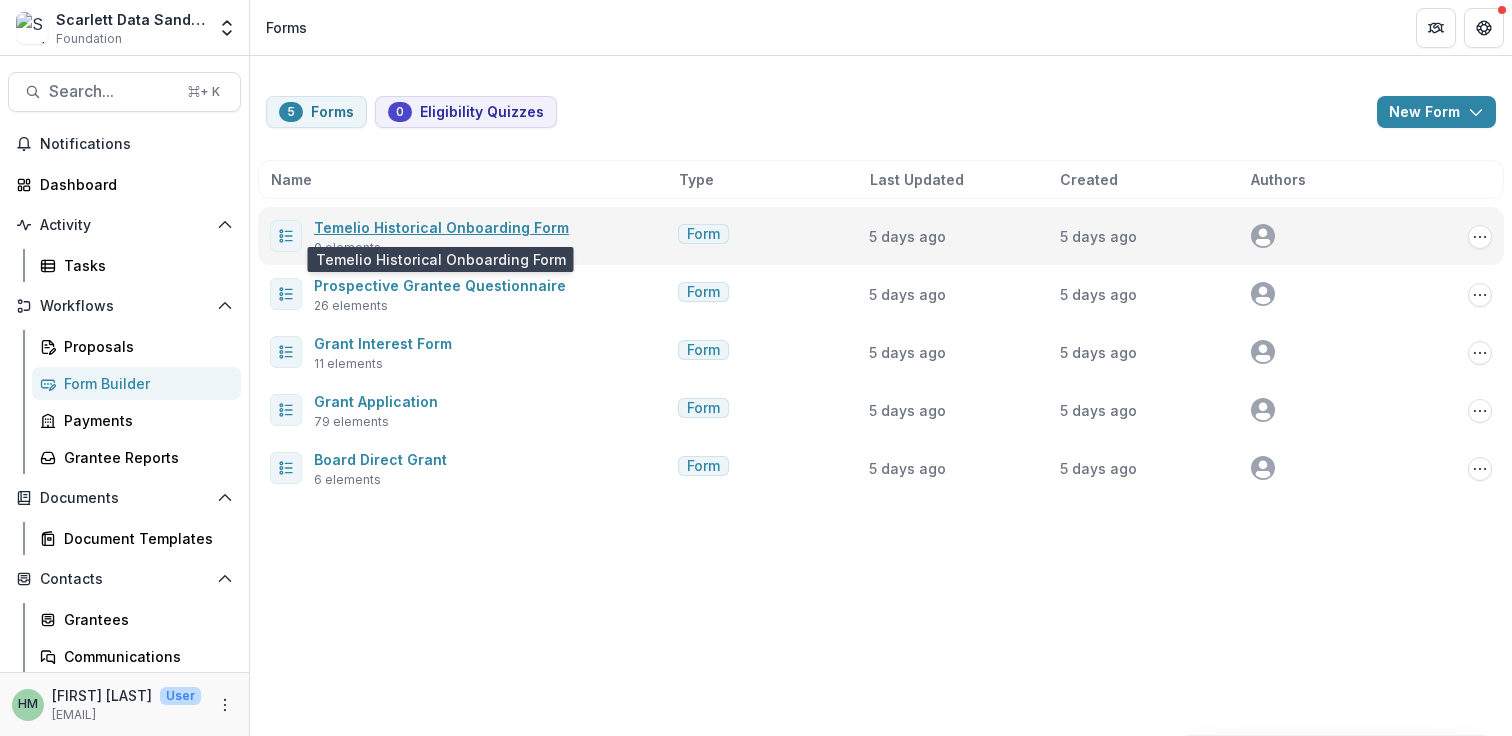 click on "Temelio Historical Onboarding Form" at bounding box center [441, 227] 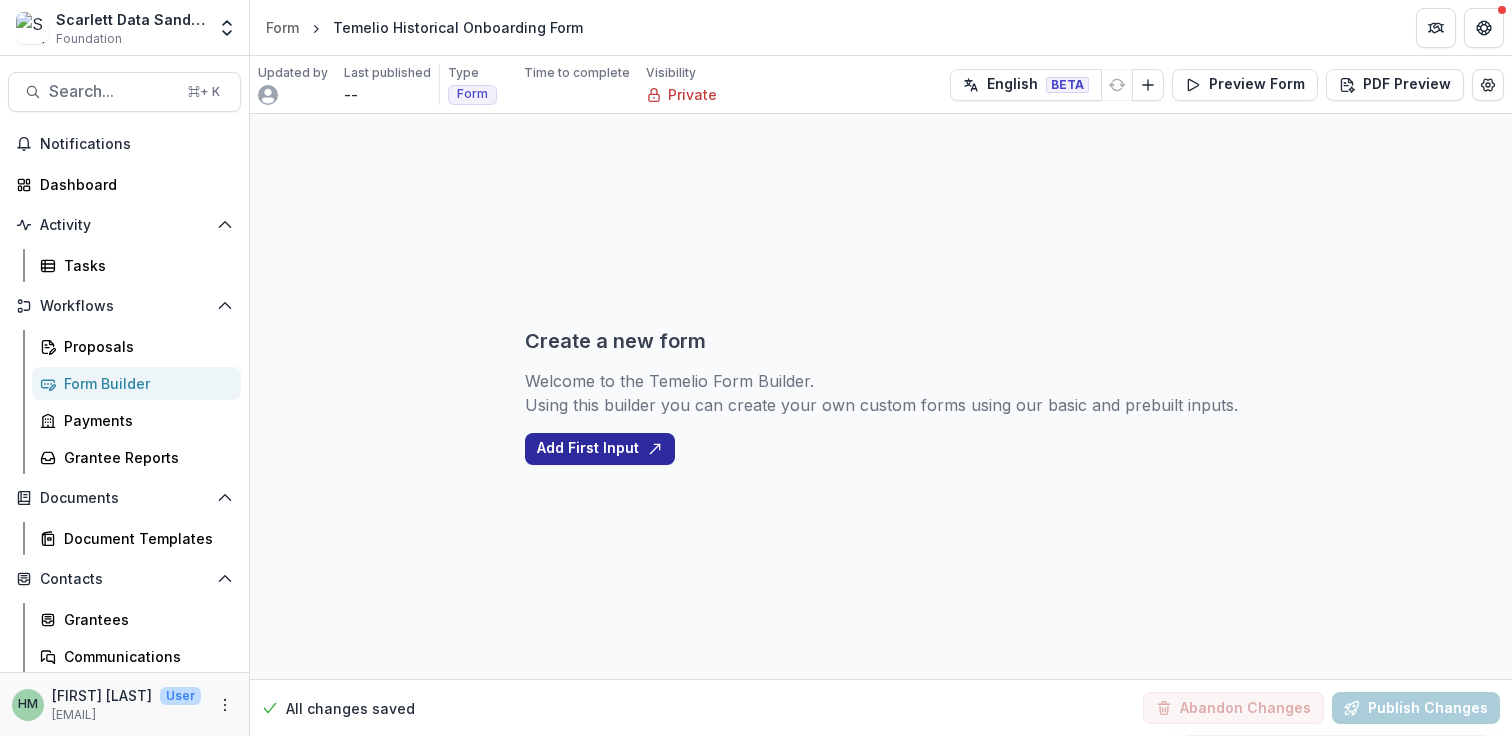 click on "Add First Input" at bounding box center (600, 449) 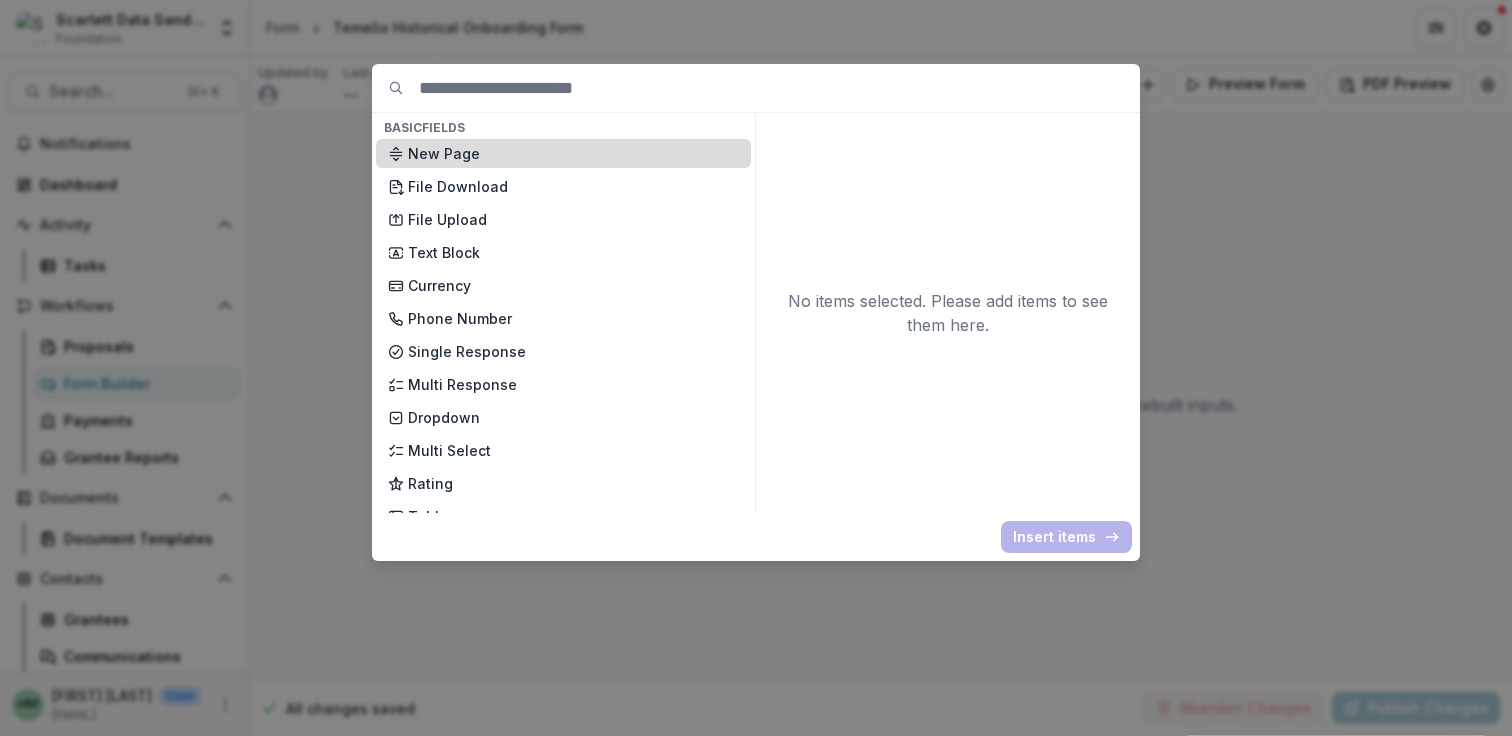 click on "New Page" at bounding box center (573, 153) 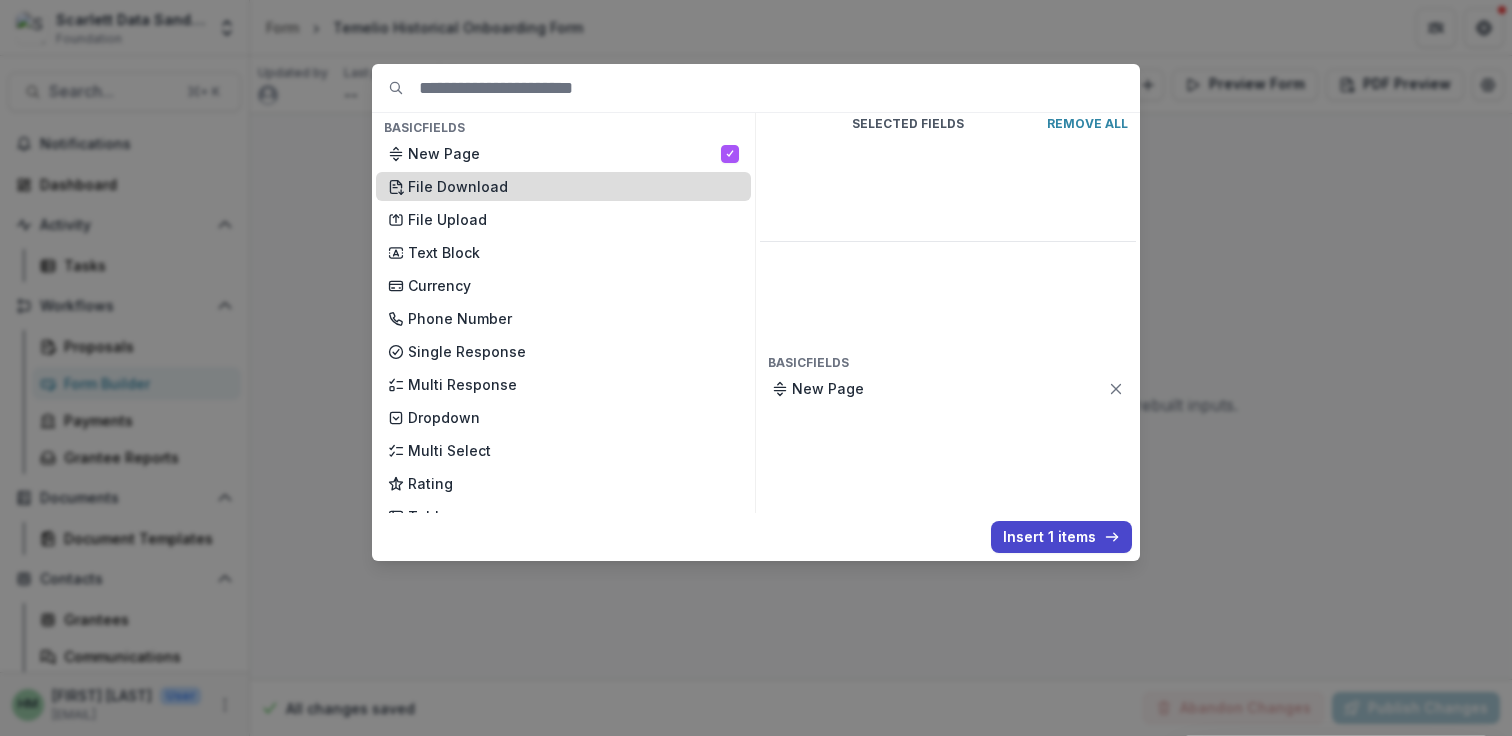click on "File Download" at bounding box center (573, 186) 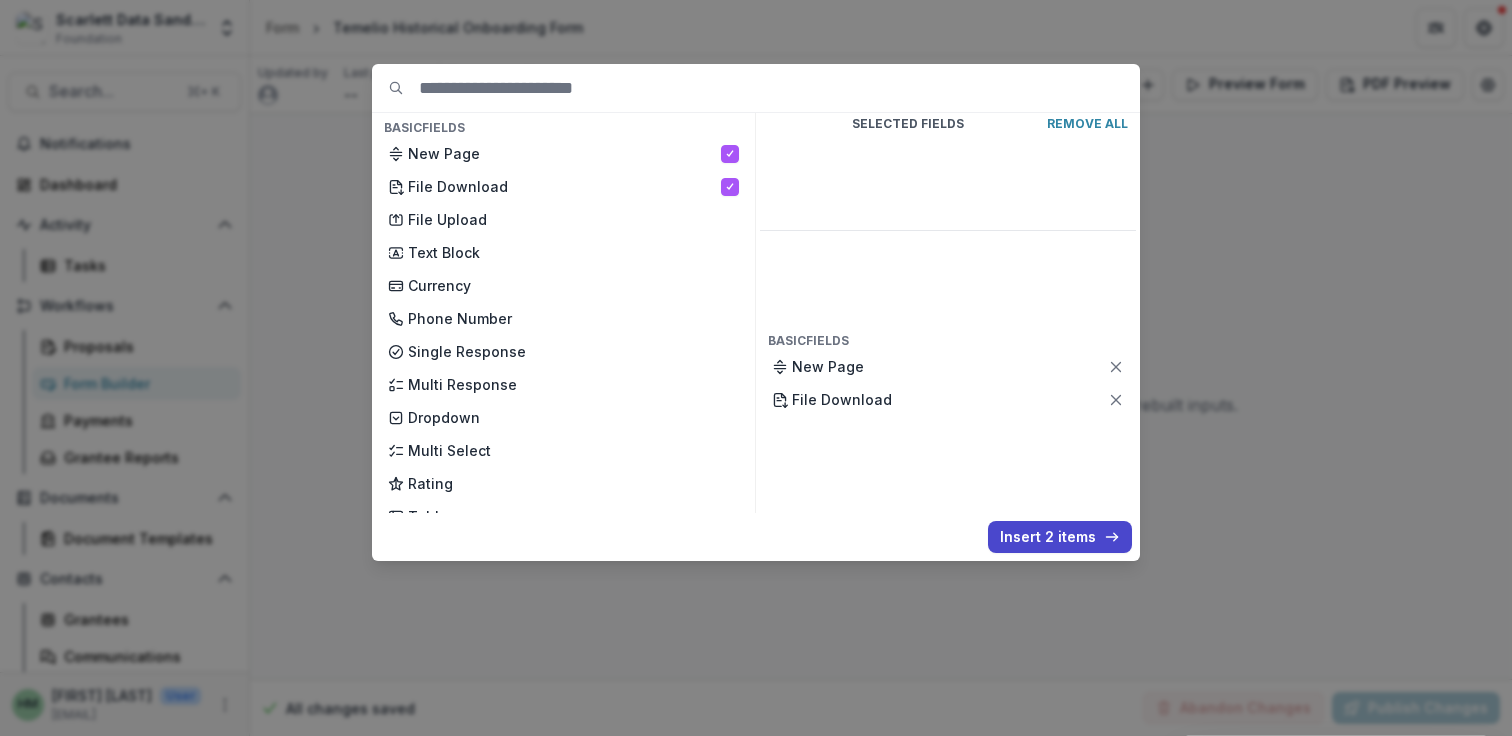 click on "Remove All" at bounding box center [1087, 124] 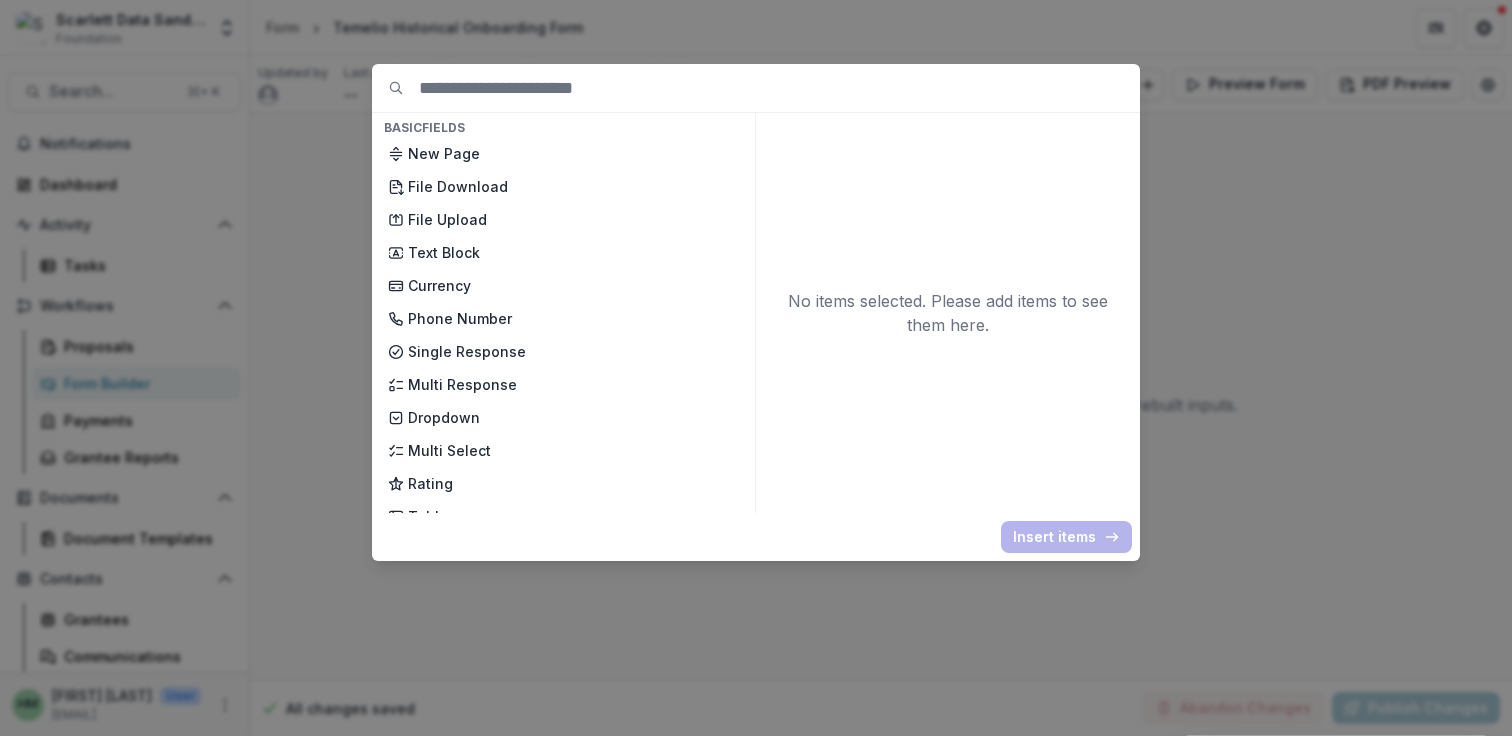click on "Basic  Fields New Page File Download File Upload Text Block Currency Phone Number Single Response Multi Response Dropdown Multi Select Rating Table Short Answer Number Date Long answer Formatted Text Conditional Dropdown Spreadsheet Temelio  Fields External References Score Card Formula Foundation Users Foundation Tags Foundation Program Areas Grant Types Prospective Grantee Questionnaire  Fields Today's Date Text Block Primary Contact First Name Primary Contact Last Name Primary Contact Job Title  Primary Contact Email Primary Contact Phone Organization Name Organization Tax ID Number Website Year Founded Street City State Zip Code 1. Briefly describe the specific program or project the grant funds would be used for. Your response to this question should provide a big picture overview of the program. 2. Explain the anticipated measurable outcomes. In other words, what does success look like? 3. What assessment(s) tool(s) do you use?  Number of individuals served Grades Served Ages Served Grant Interest Form" at bounding box center [756, 368] 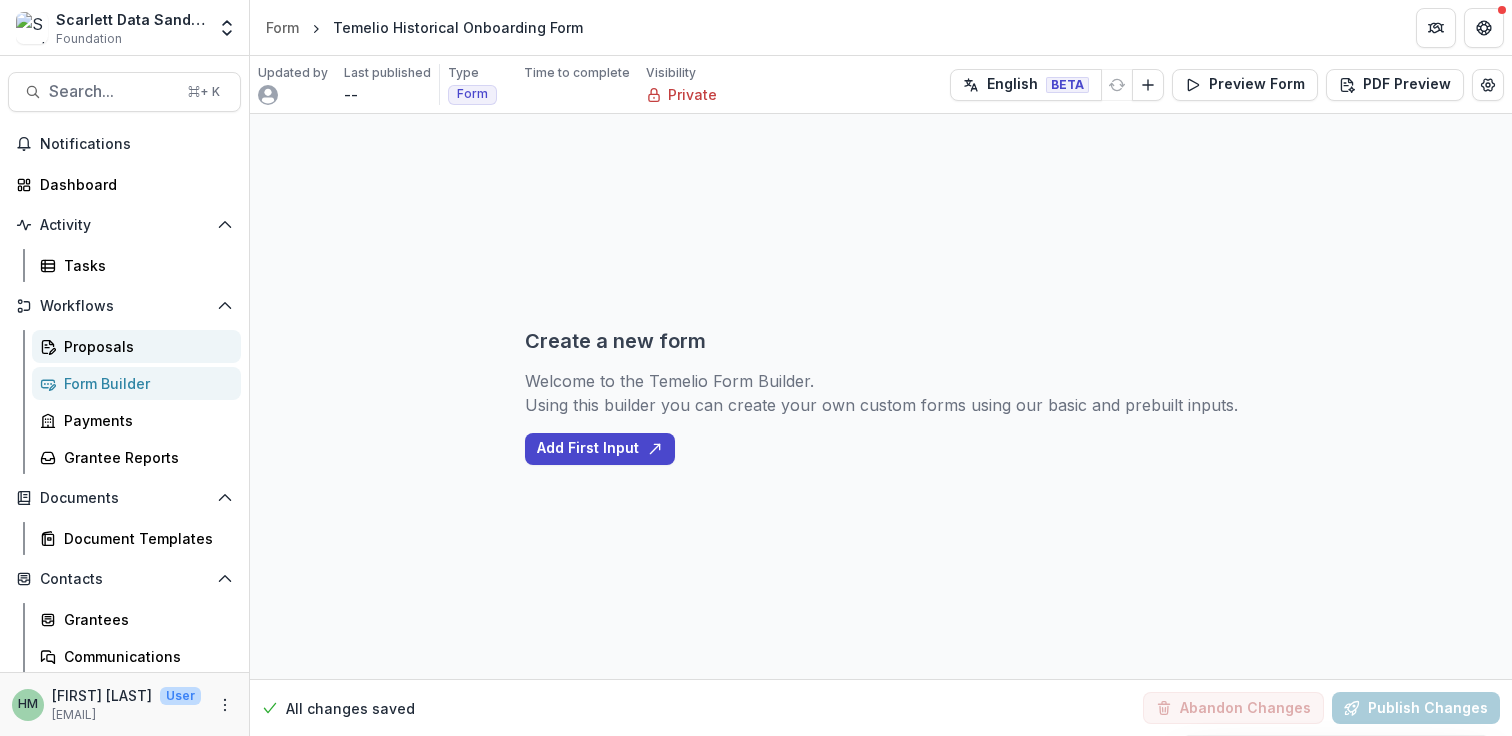 click on "Proposals" at bounding box center [144, 346] 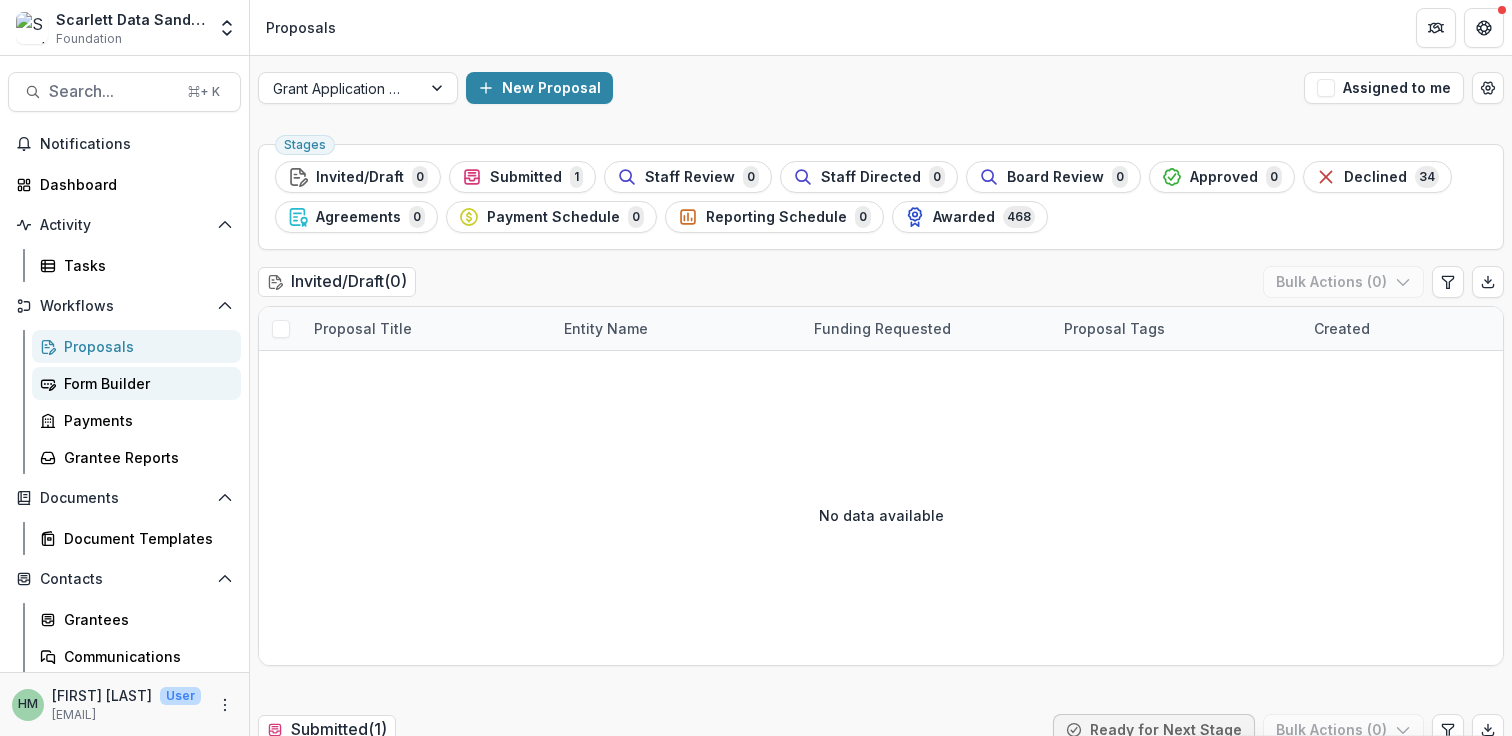 click on "Form Builder" at bounding box center (144, 383) 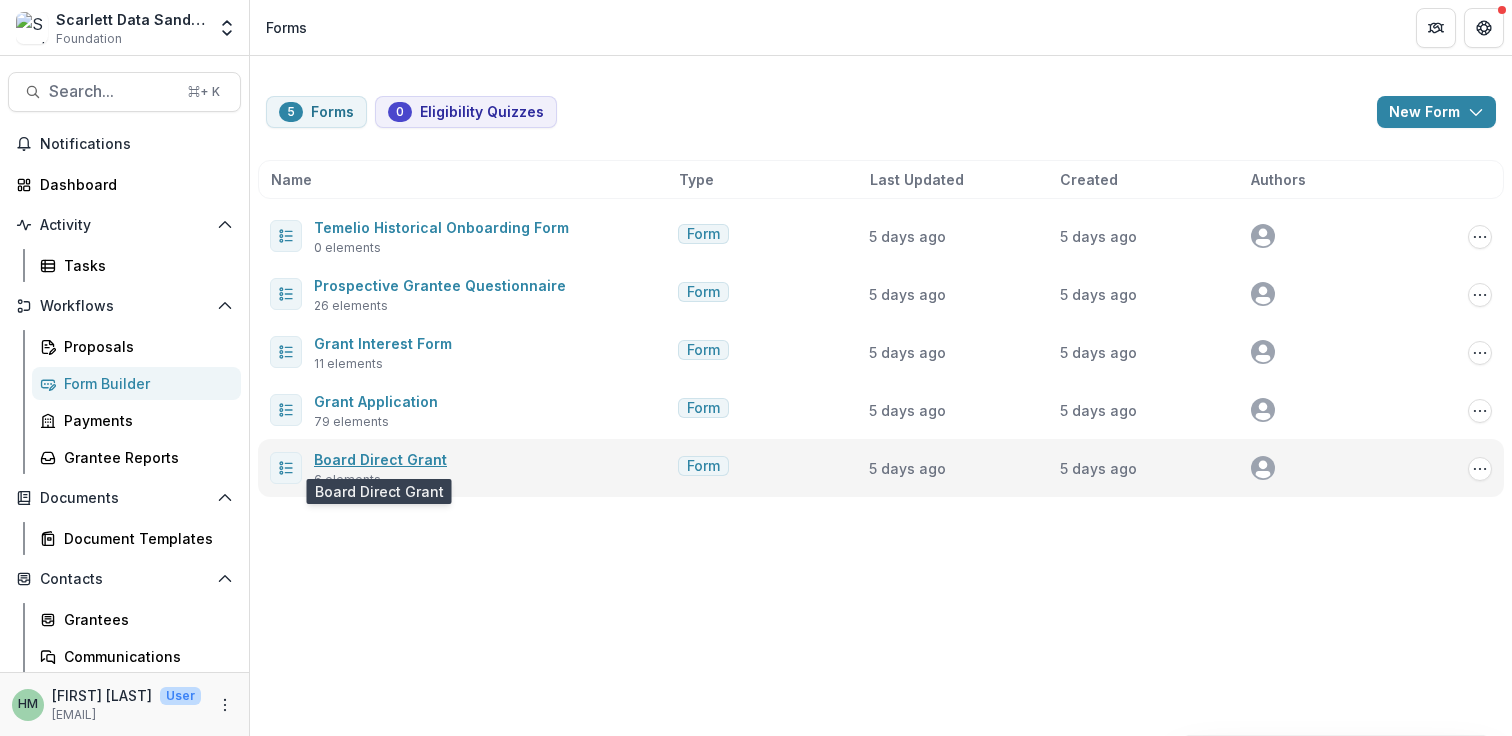 click on "Board Direct Grant" at bounding box center (380, 459) 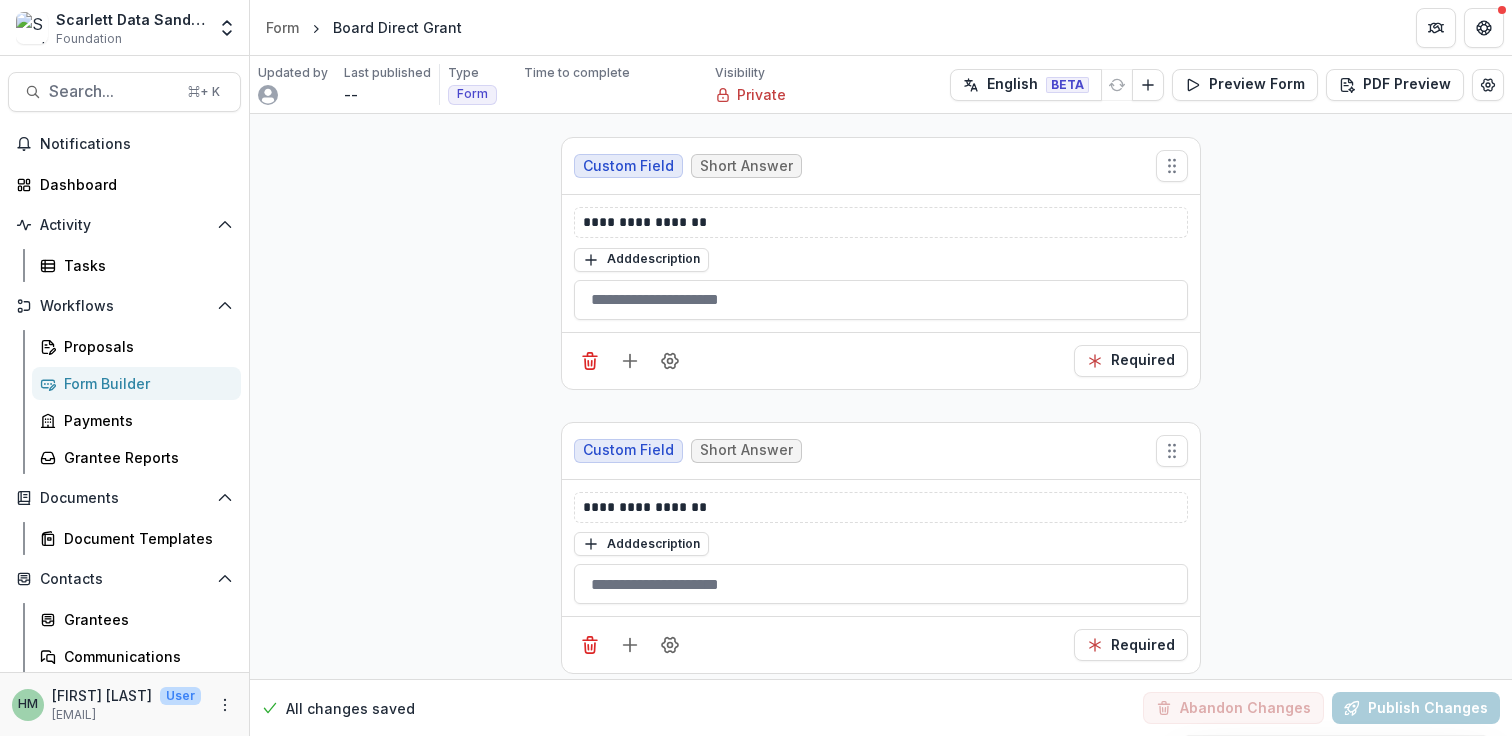scroll, scrollTop: 308, scrollLeft: 0, axis: vertical 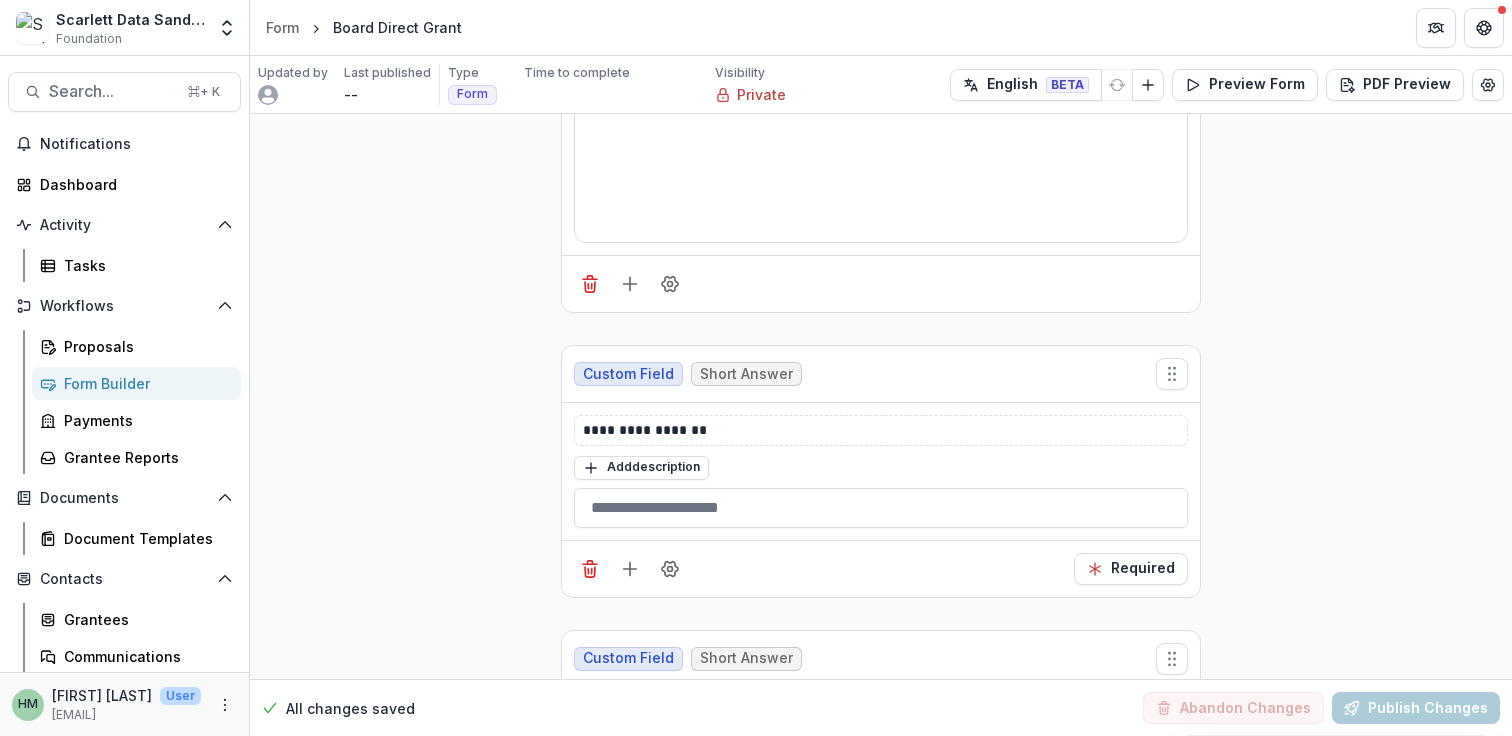 click on "Form Builder" at bounding box center [144, 383] 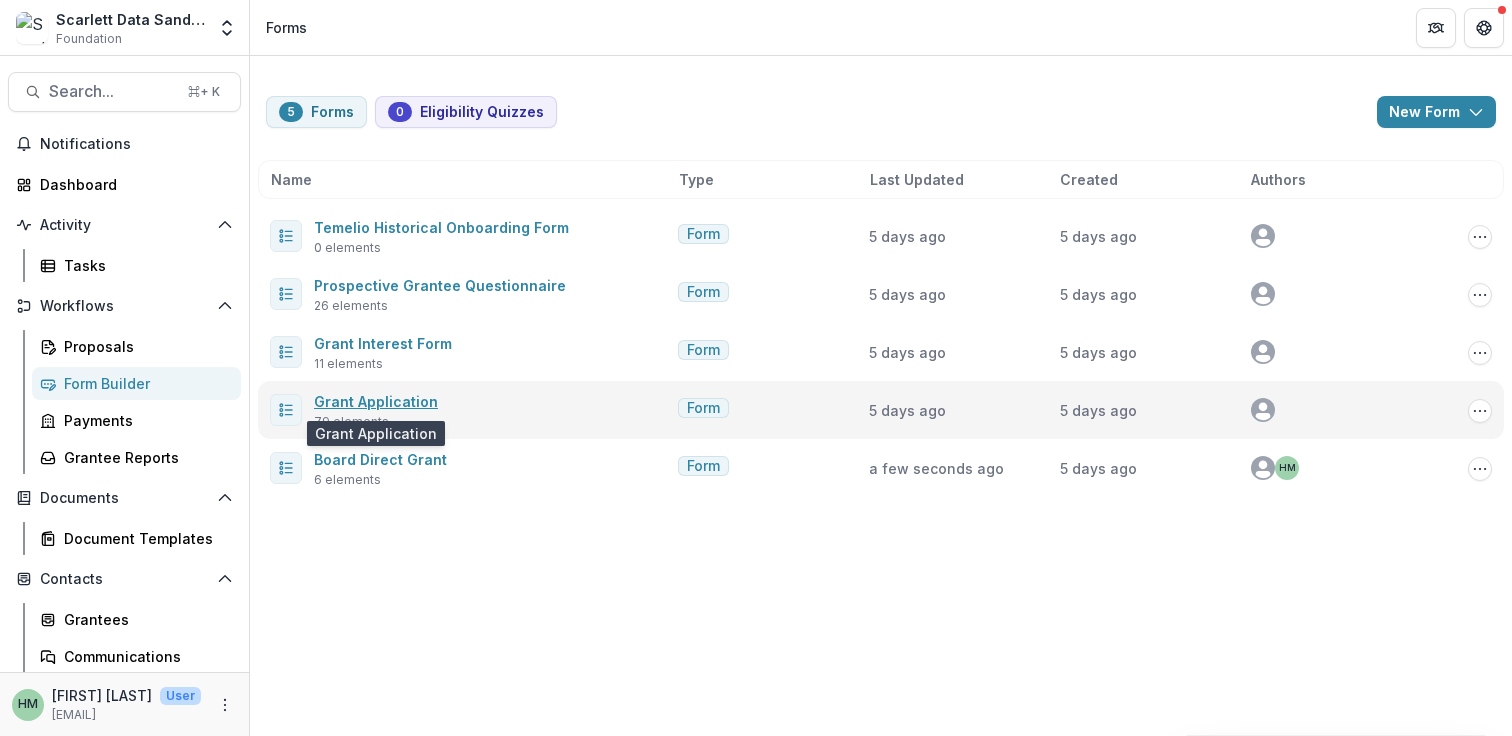 click on "Grant Application" at bounding box center [376, 401] 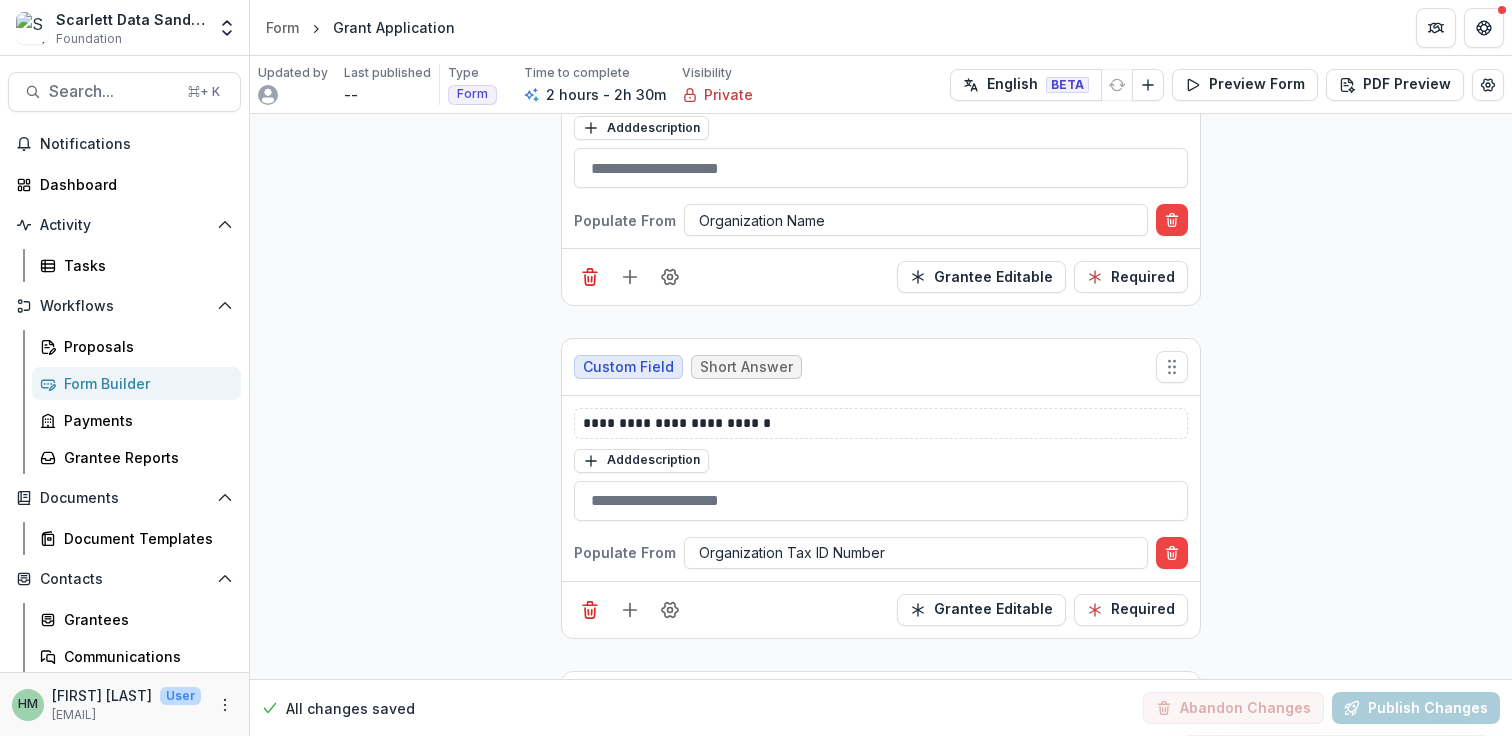 scroll, scrollTop: 3645, scrollLeft: 0, axis: vertical 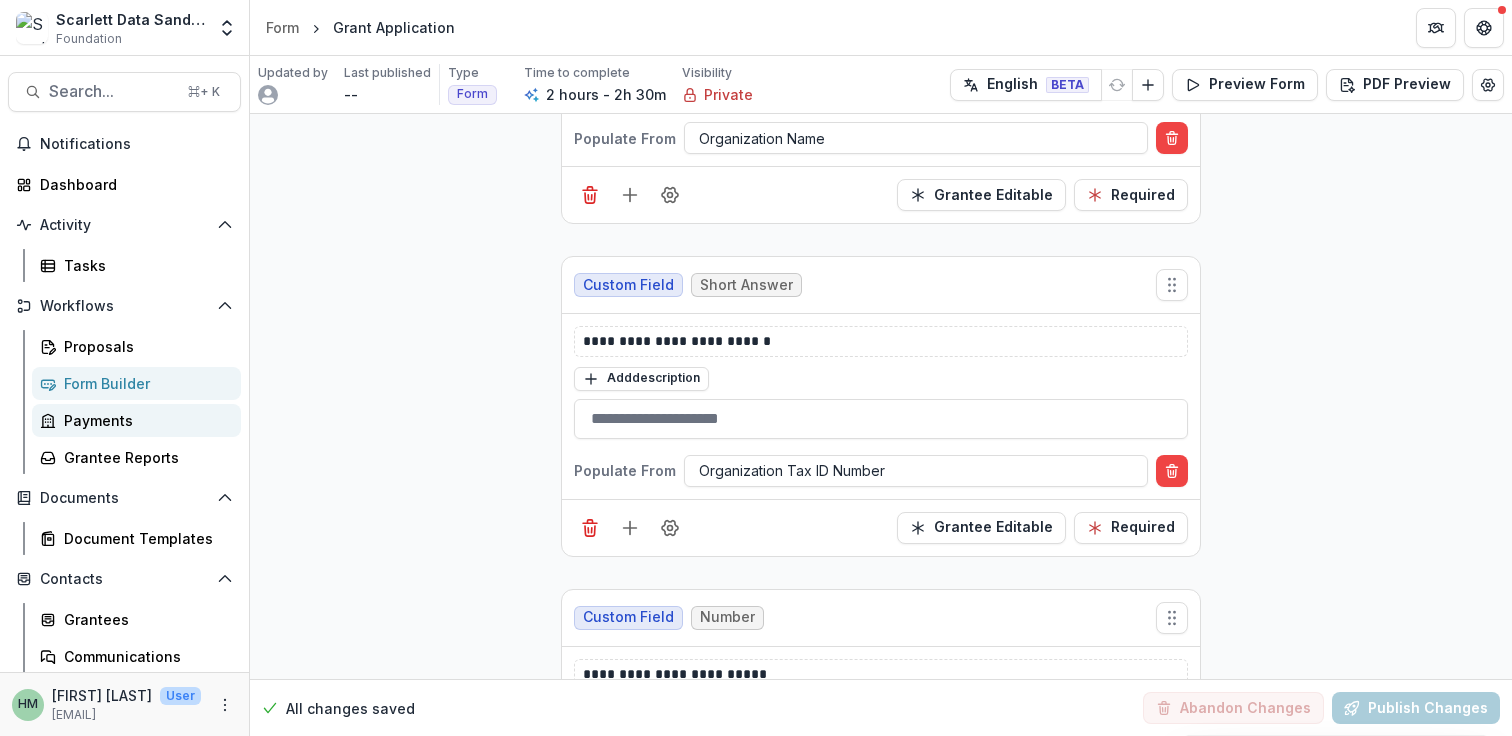 click on "Payments" at bounding box center [144, 420] 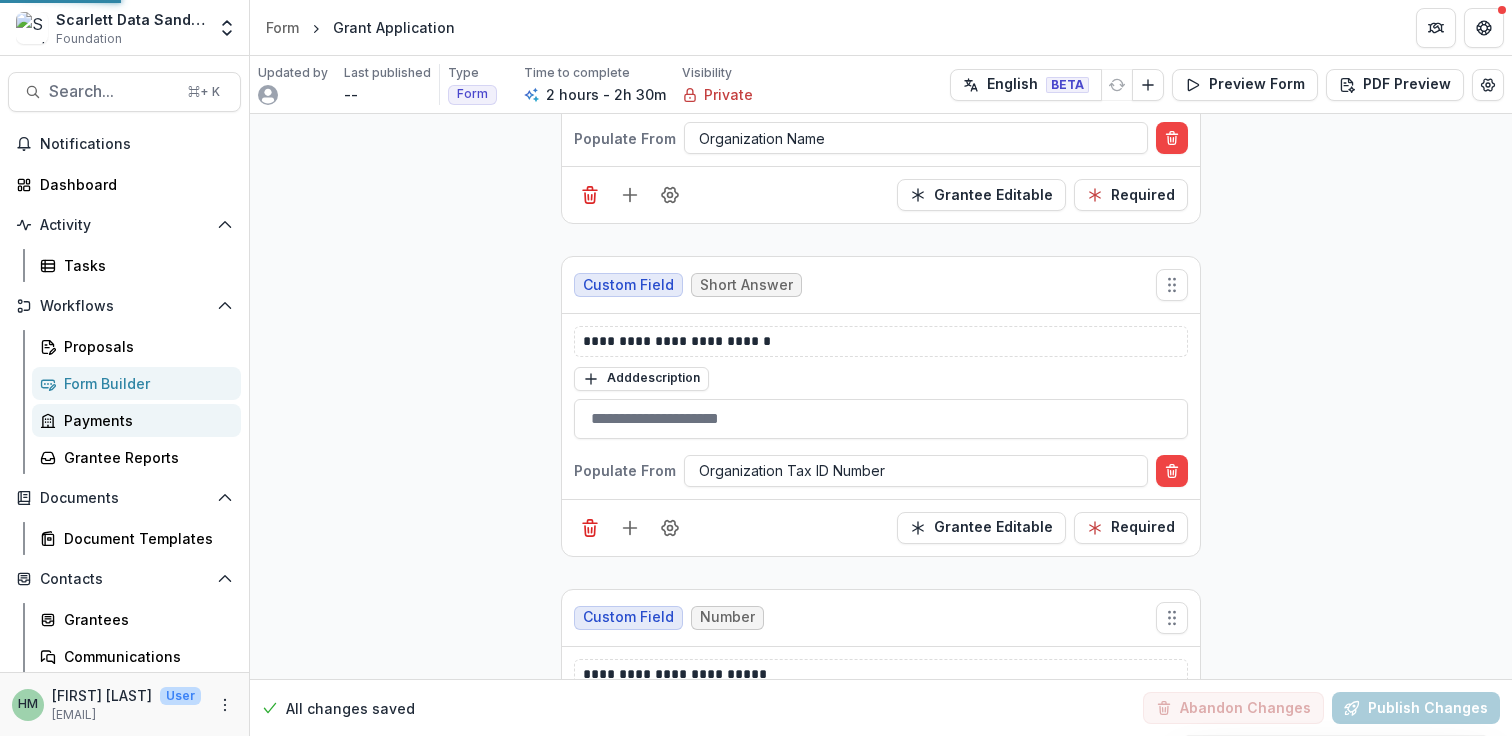 scroll, scrollTop: 0, scrollLeft: 0, axis: both 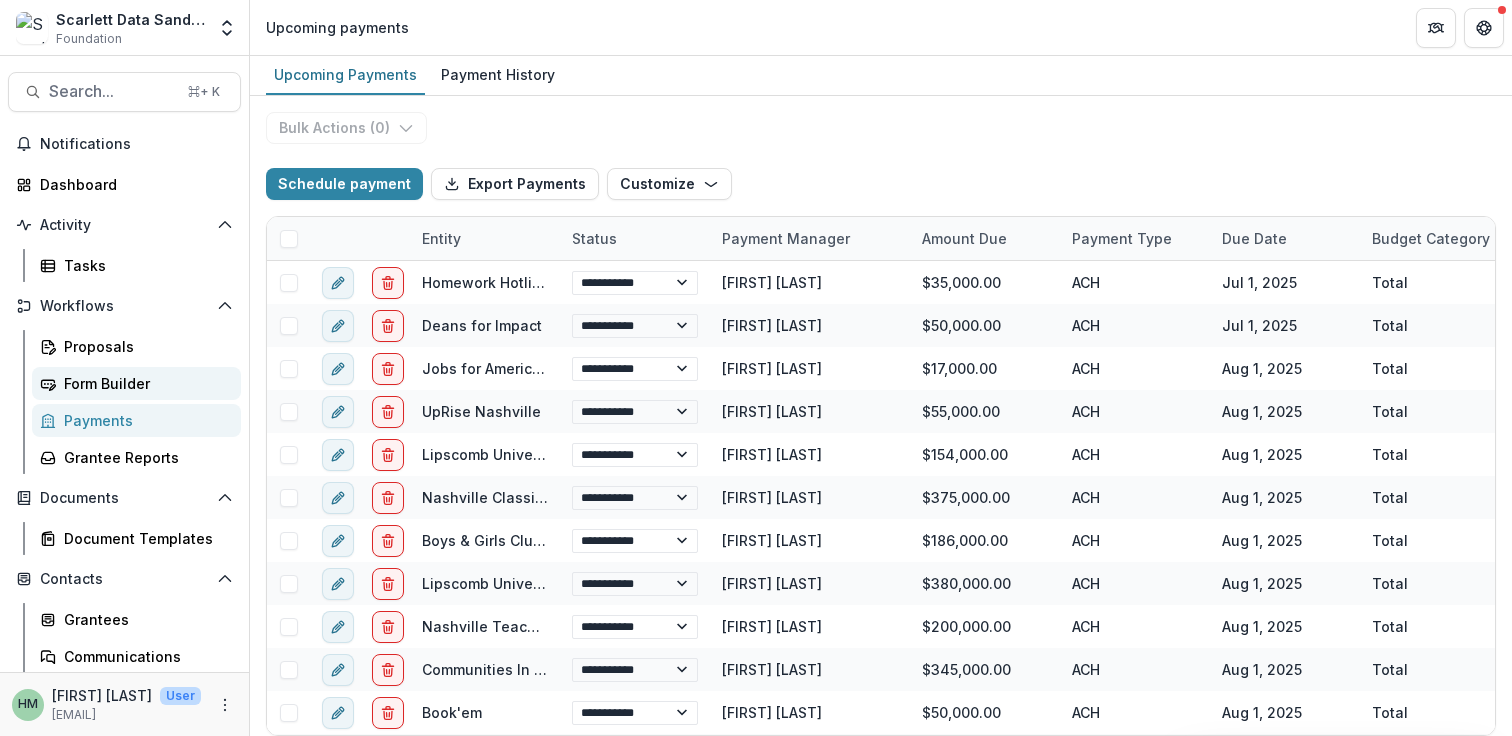 click on "Form Builder" at bounding box center [144, 383] 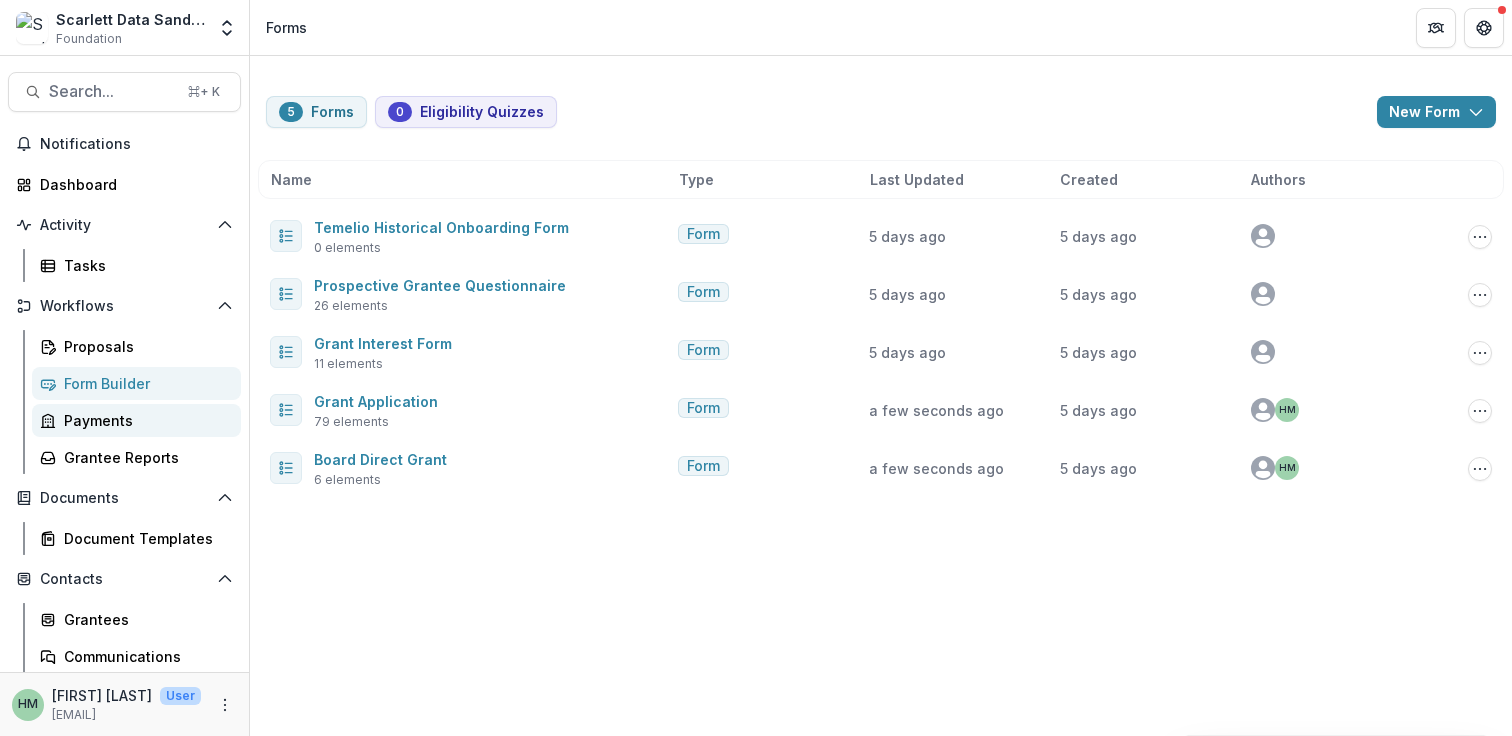 click on "Payments" at bounding box center [144, 420] 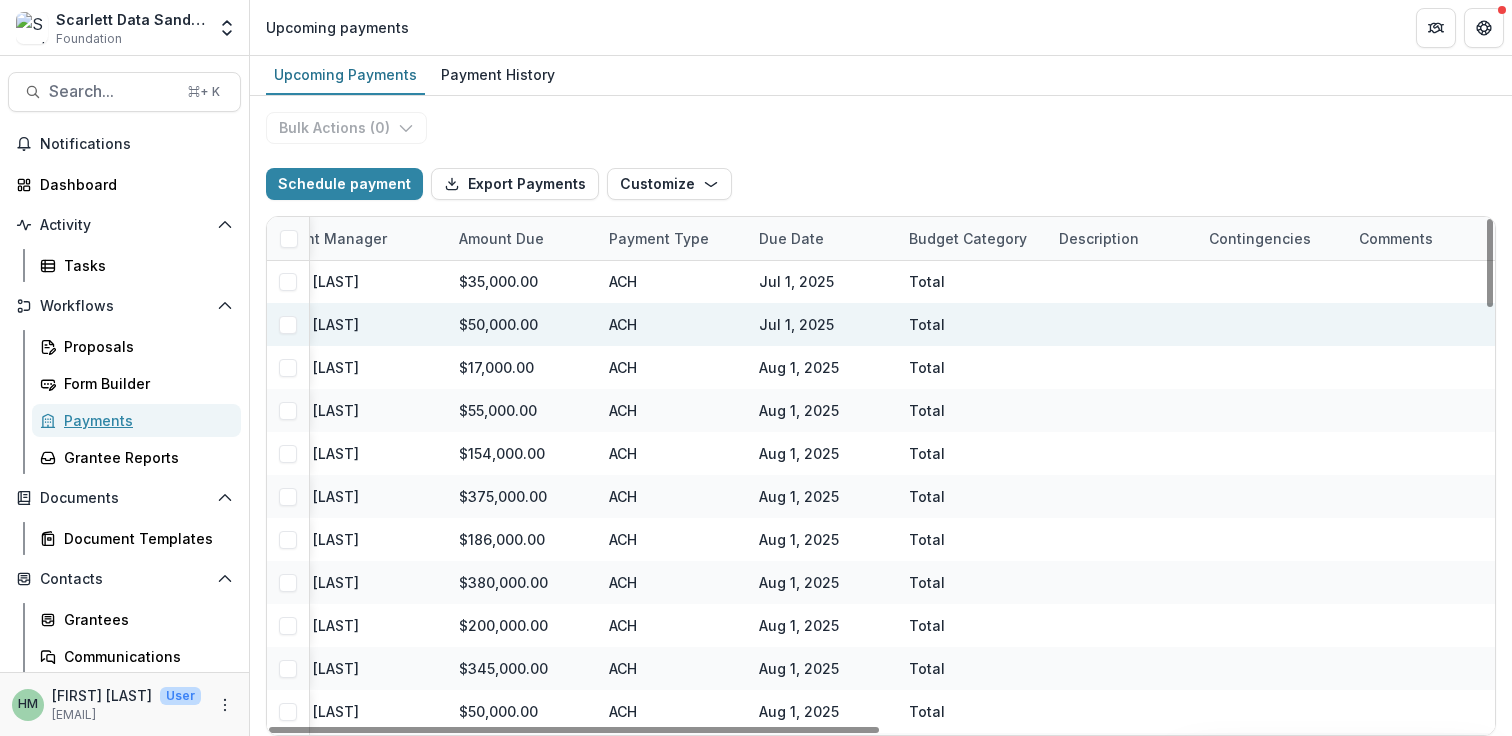 scroll, scrollTop: 1, scrollLeft: 0, axis: vertical 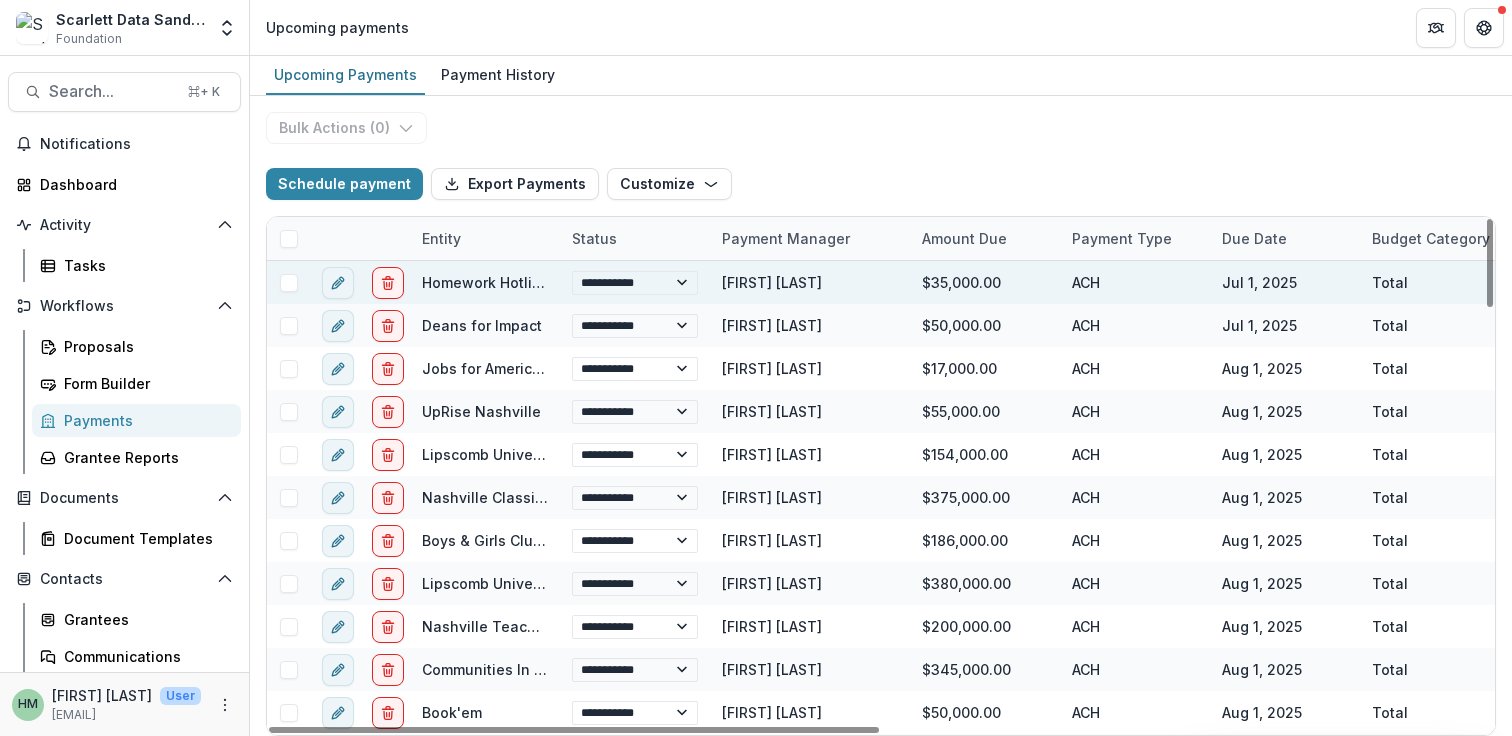 click at bounding box center (289, 283) 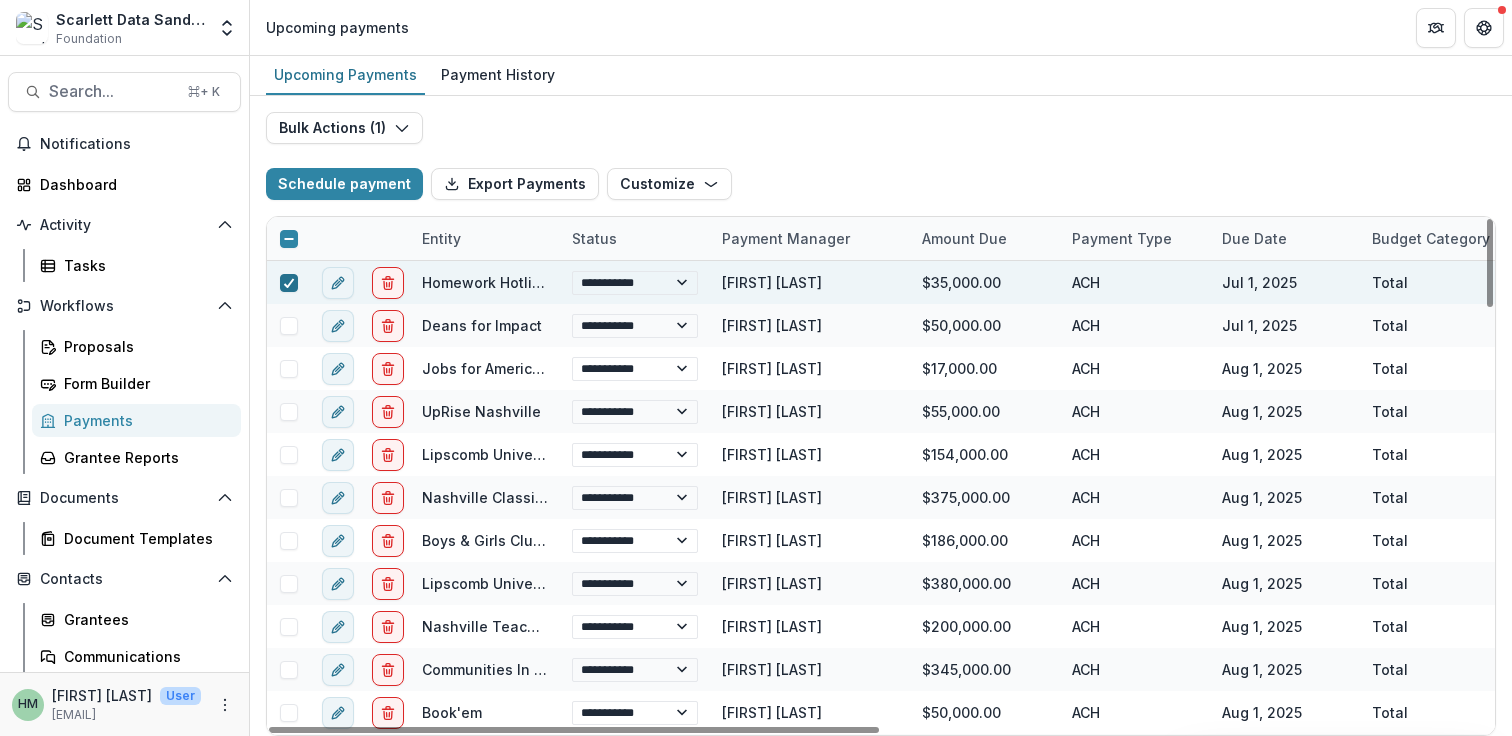 click 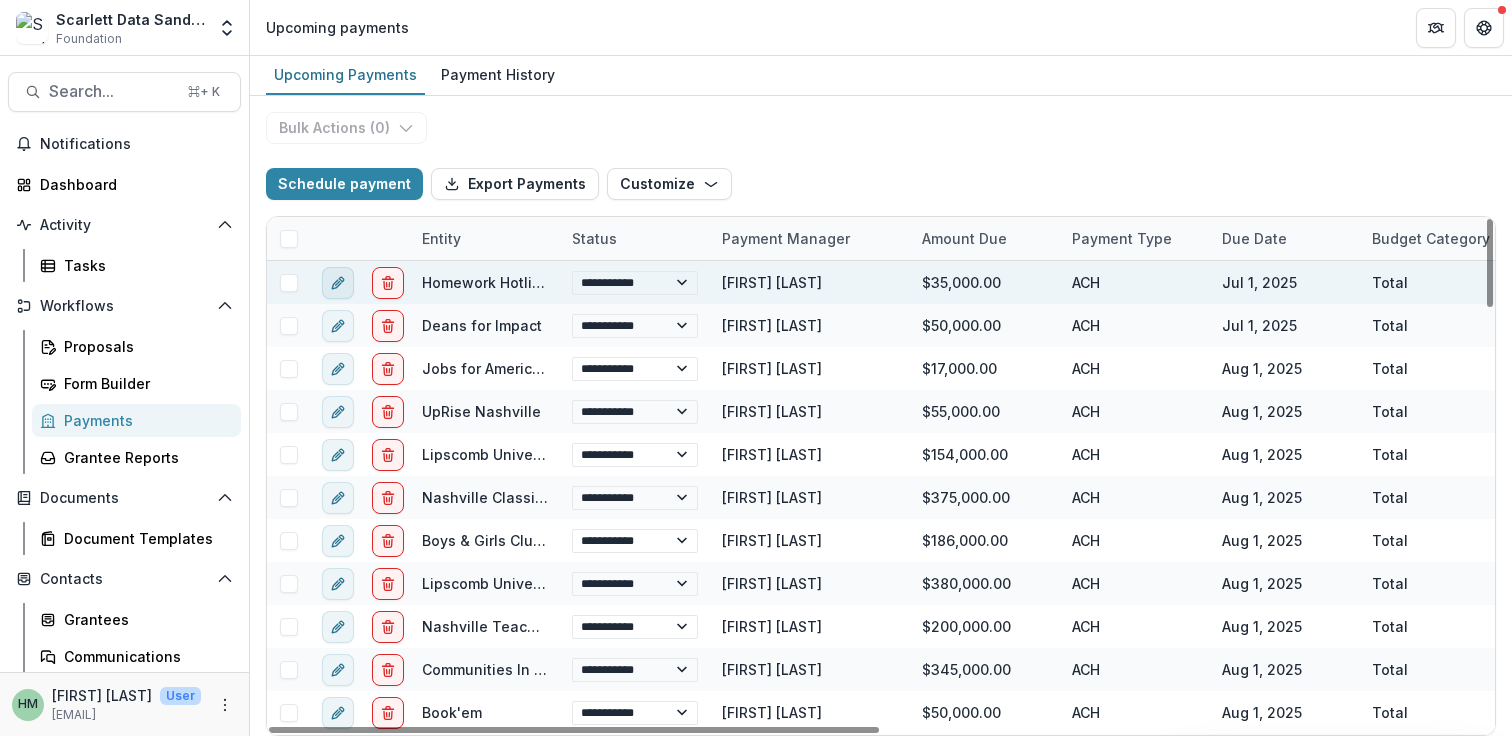 click 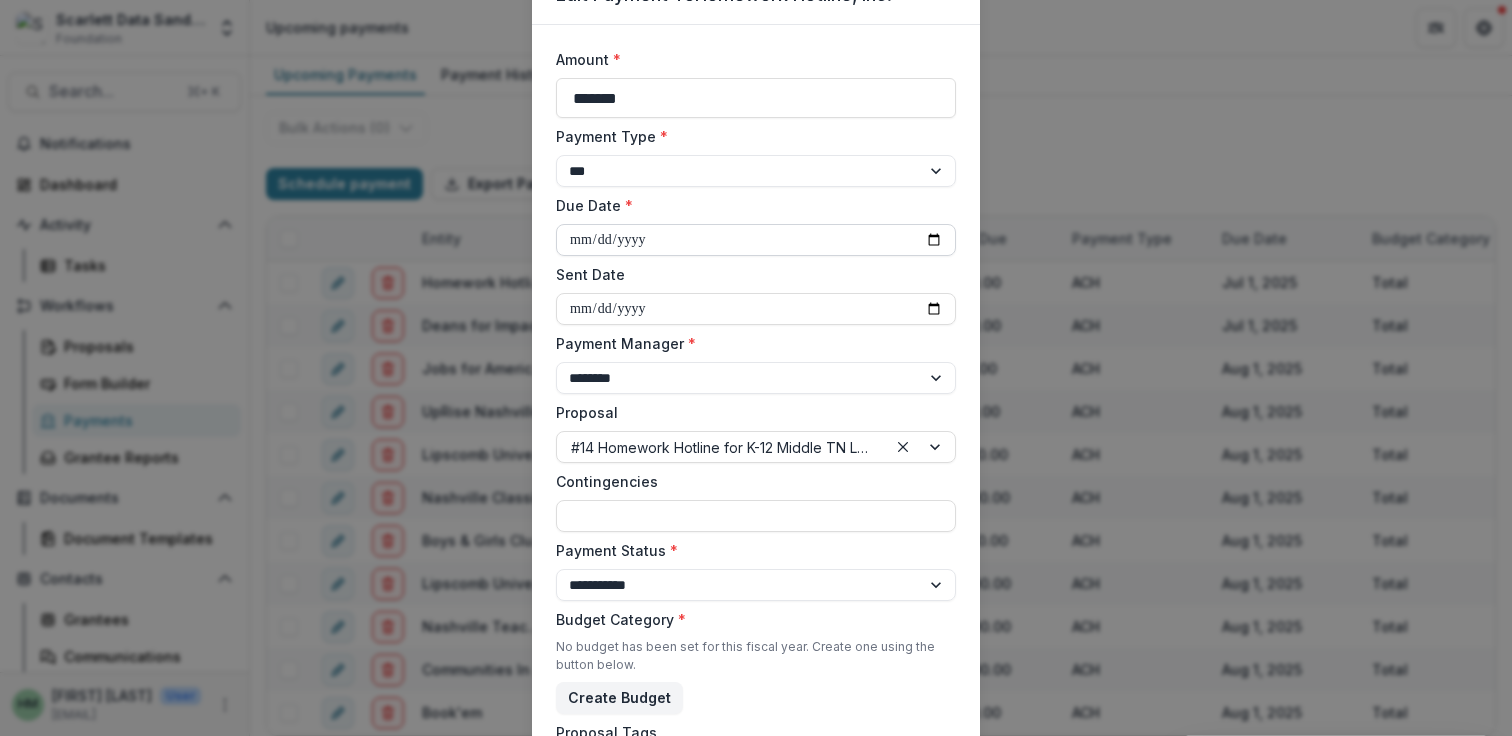 scroll, scrollTop: 109, scrollLeft: 0, axis: vertical 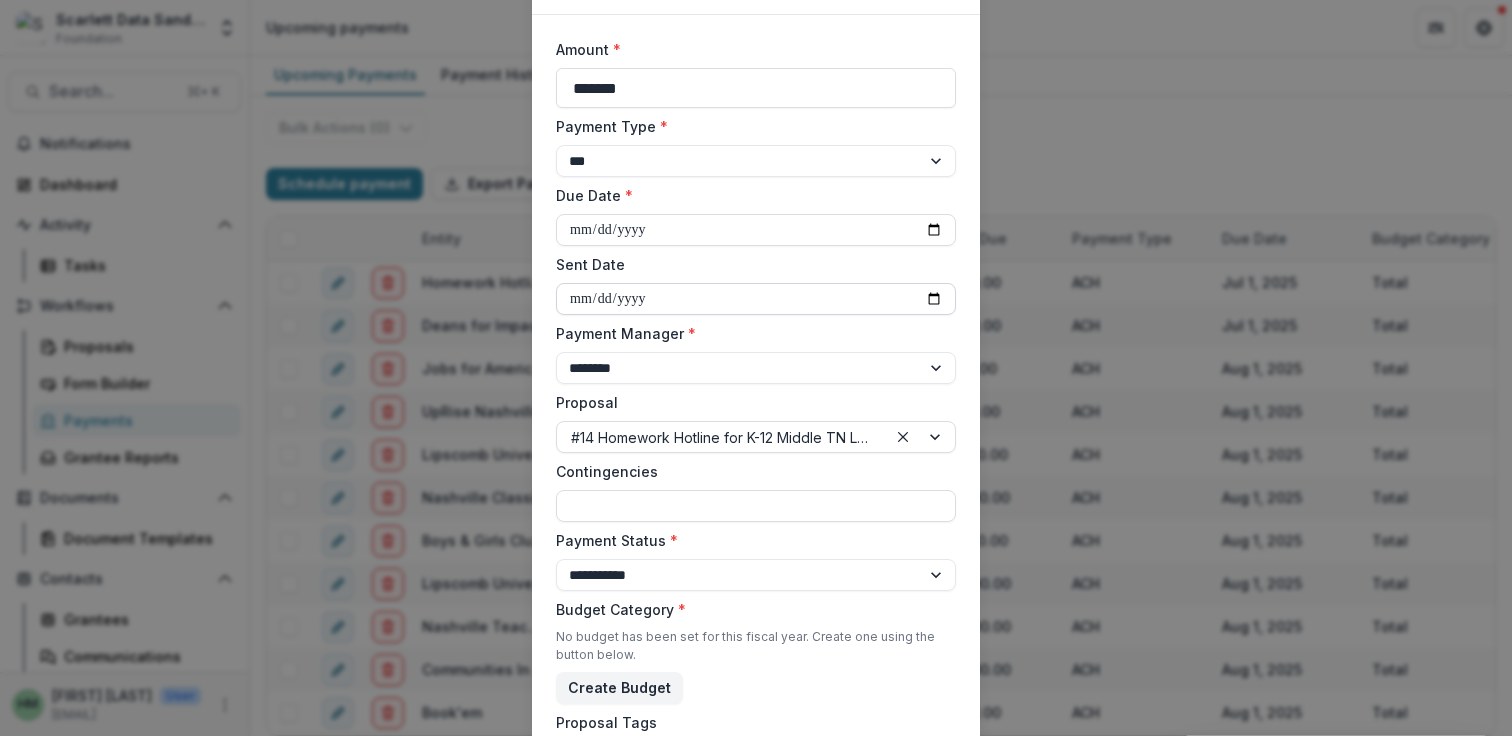 click on "Sent Date" at bounding box center (756, 299) 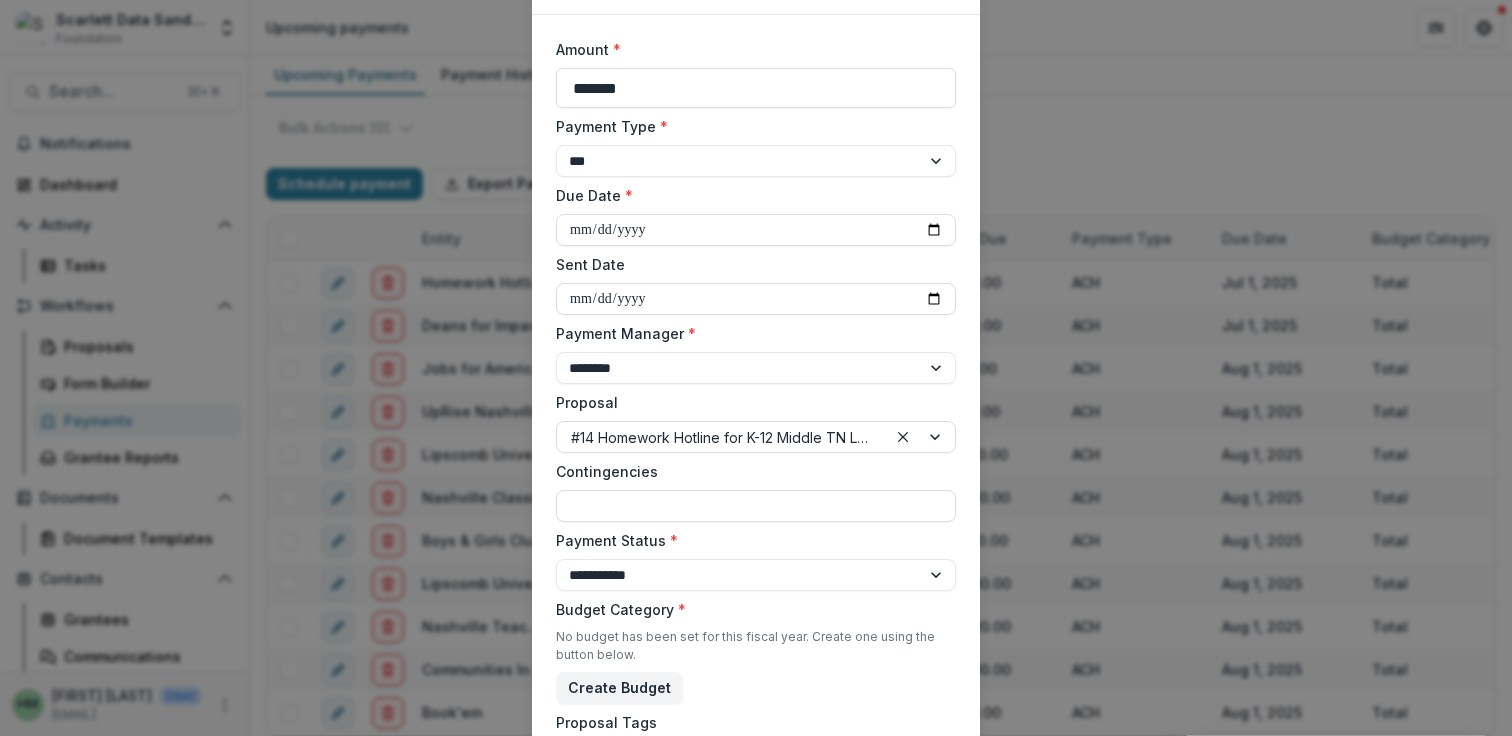 type on "**********" 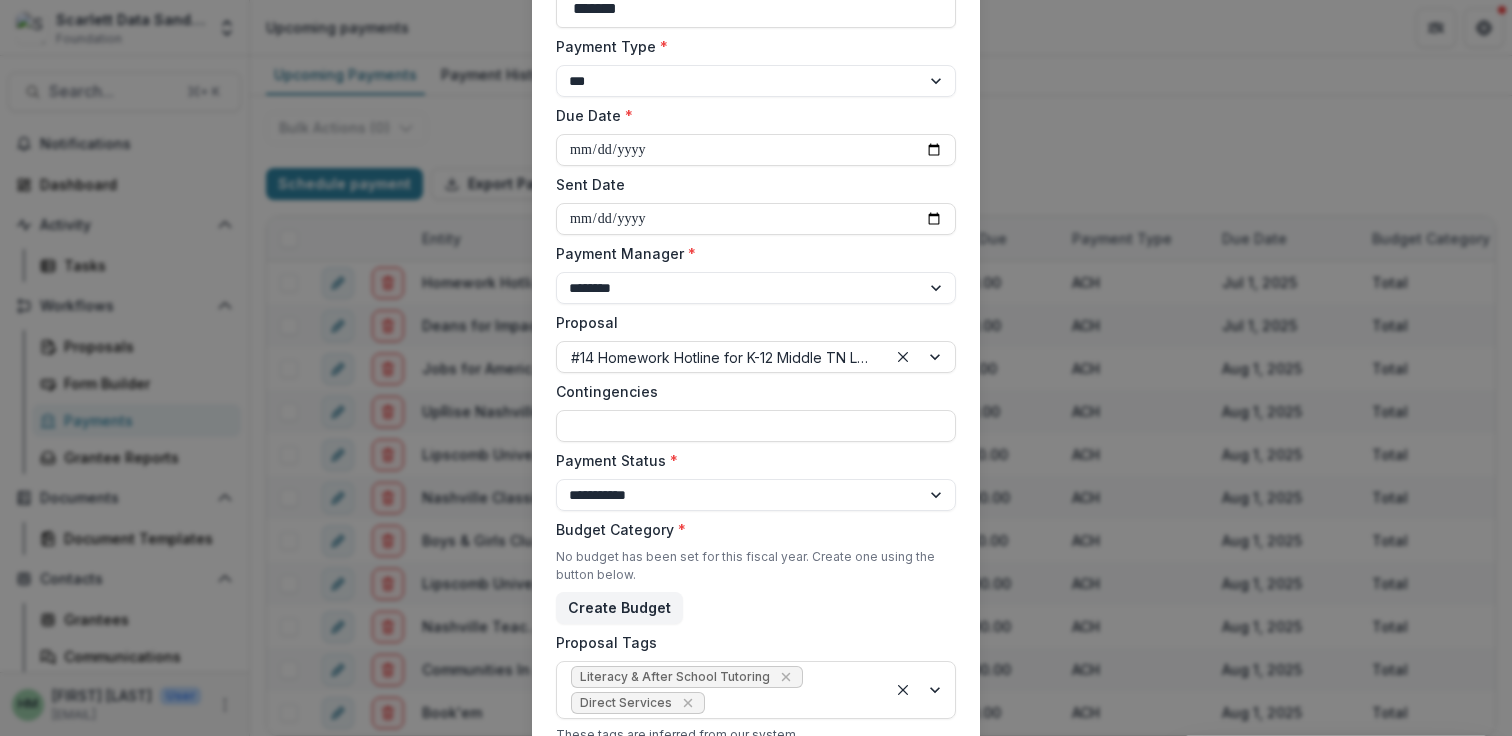 scroll, scrollTop: 195, scrollLeft: 0, axis: vertical 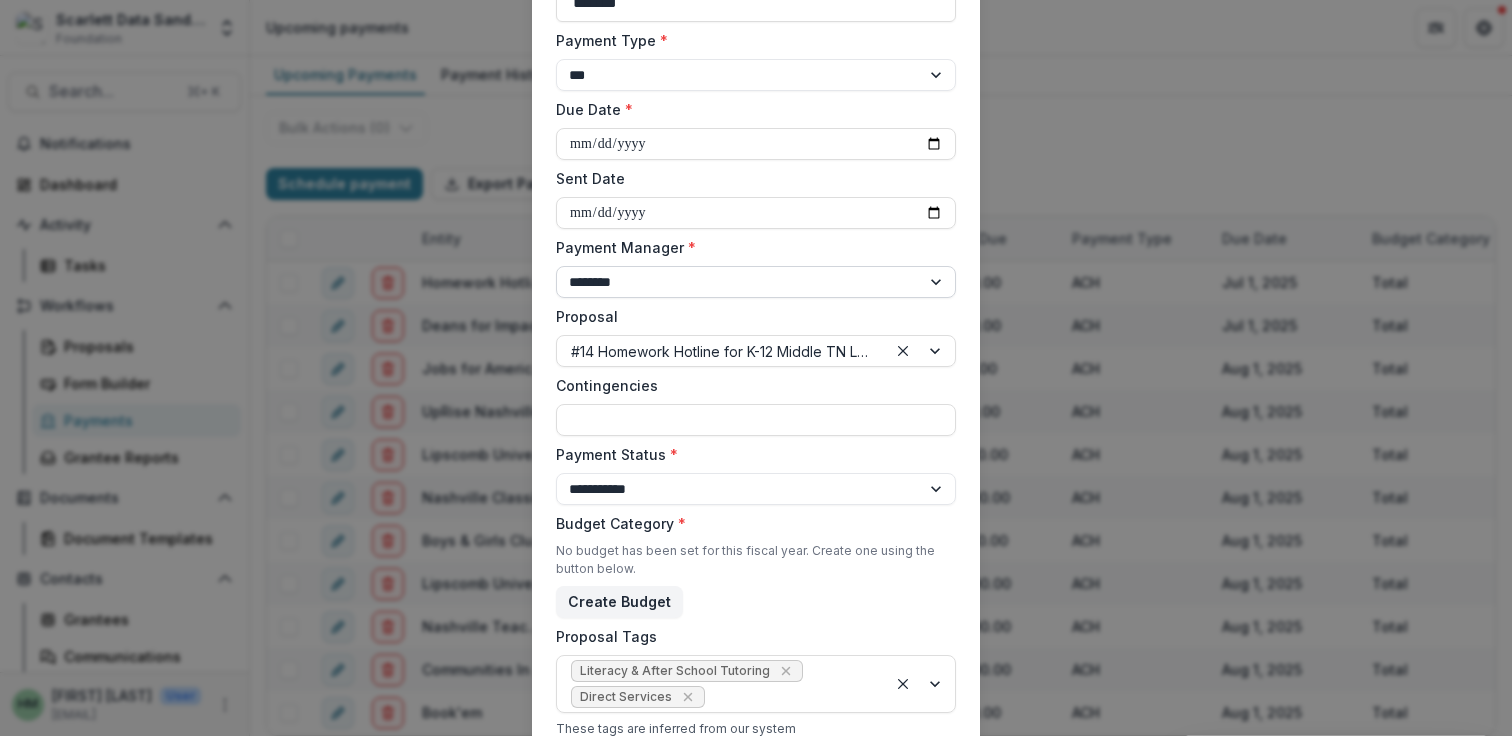 click on "**********" at bounding box center [756, 282] 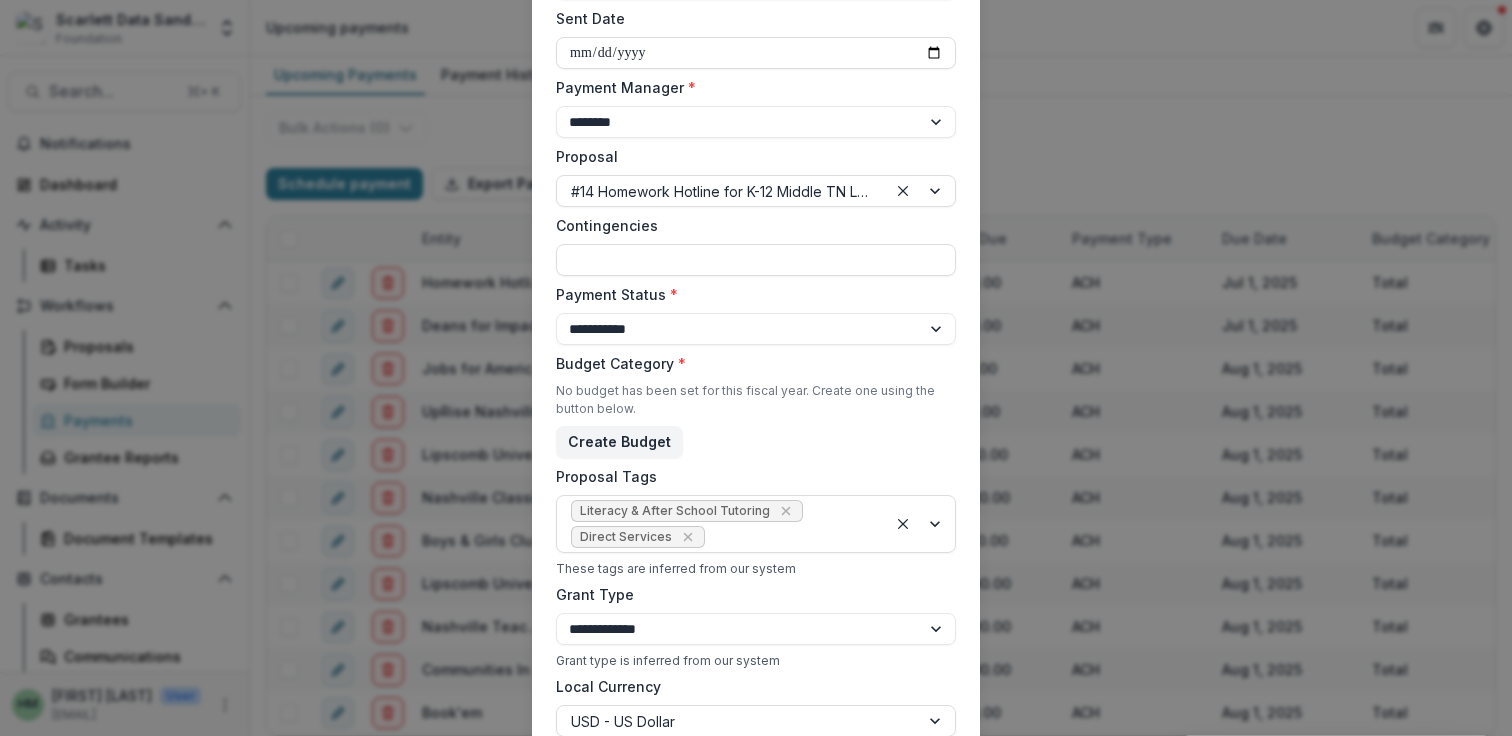 scroll, scrollTop: 356, scrollLeft: 0, axis: vertical 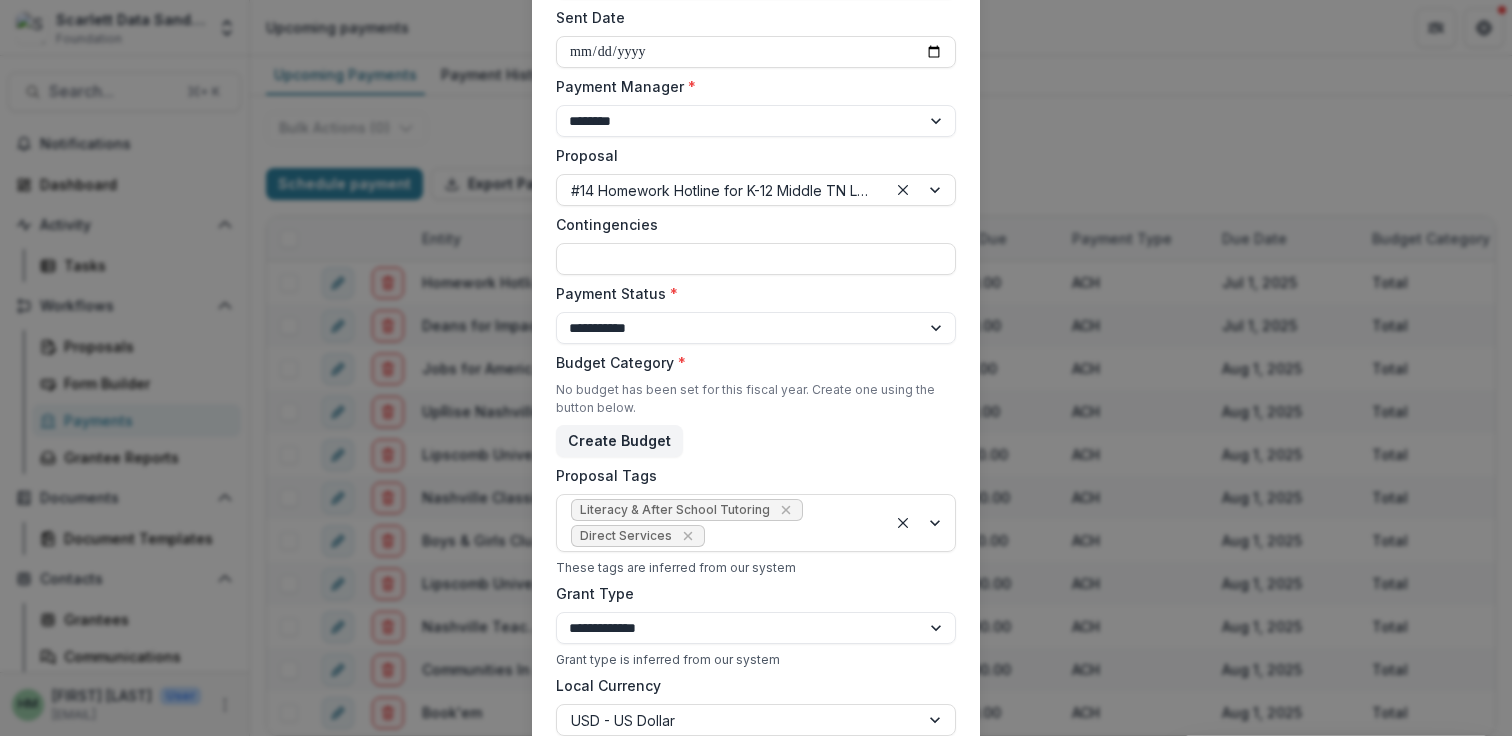 click on "**********" at bounding box center (756, 544) 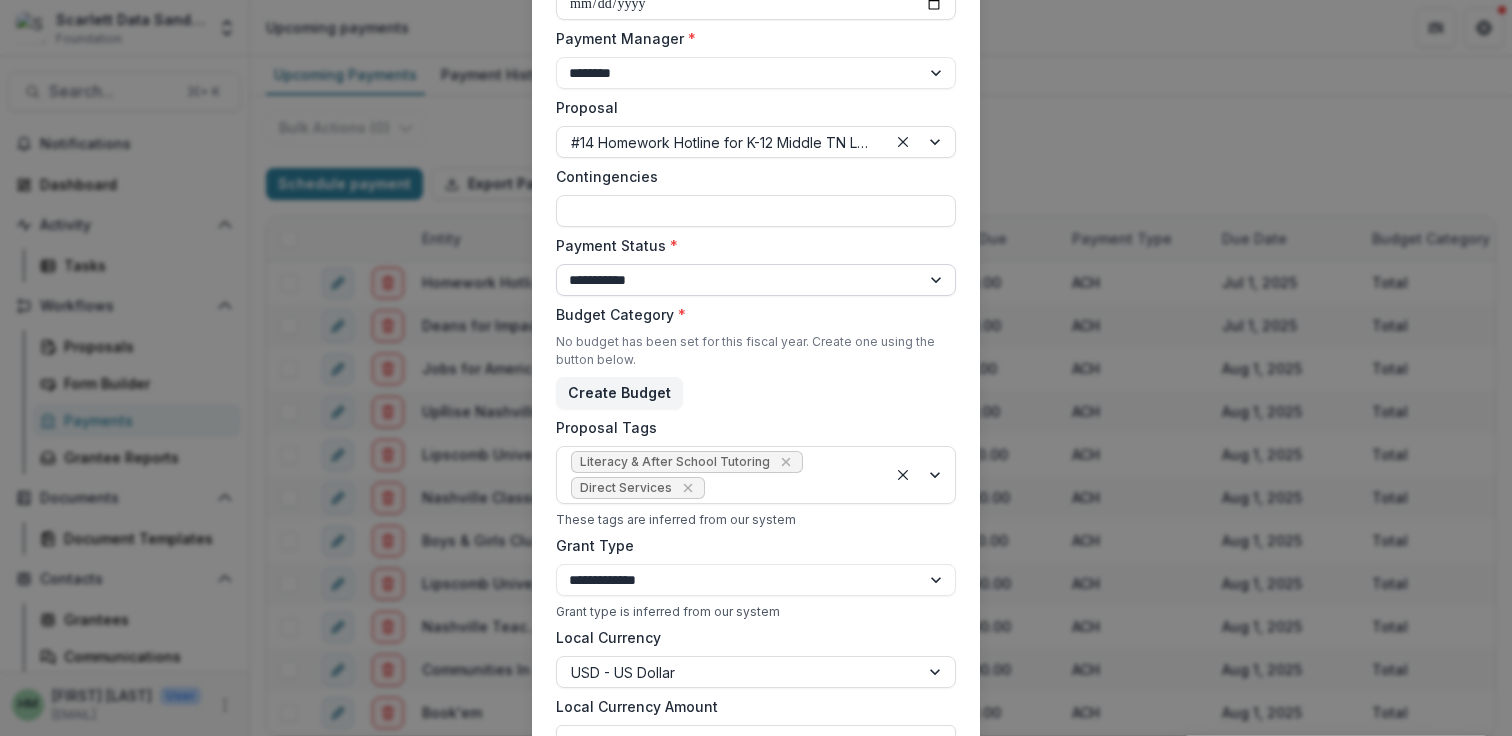 click on "**********" at bounding box center [756, 280] 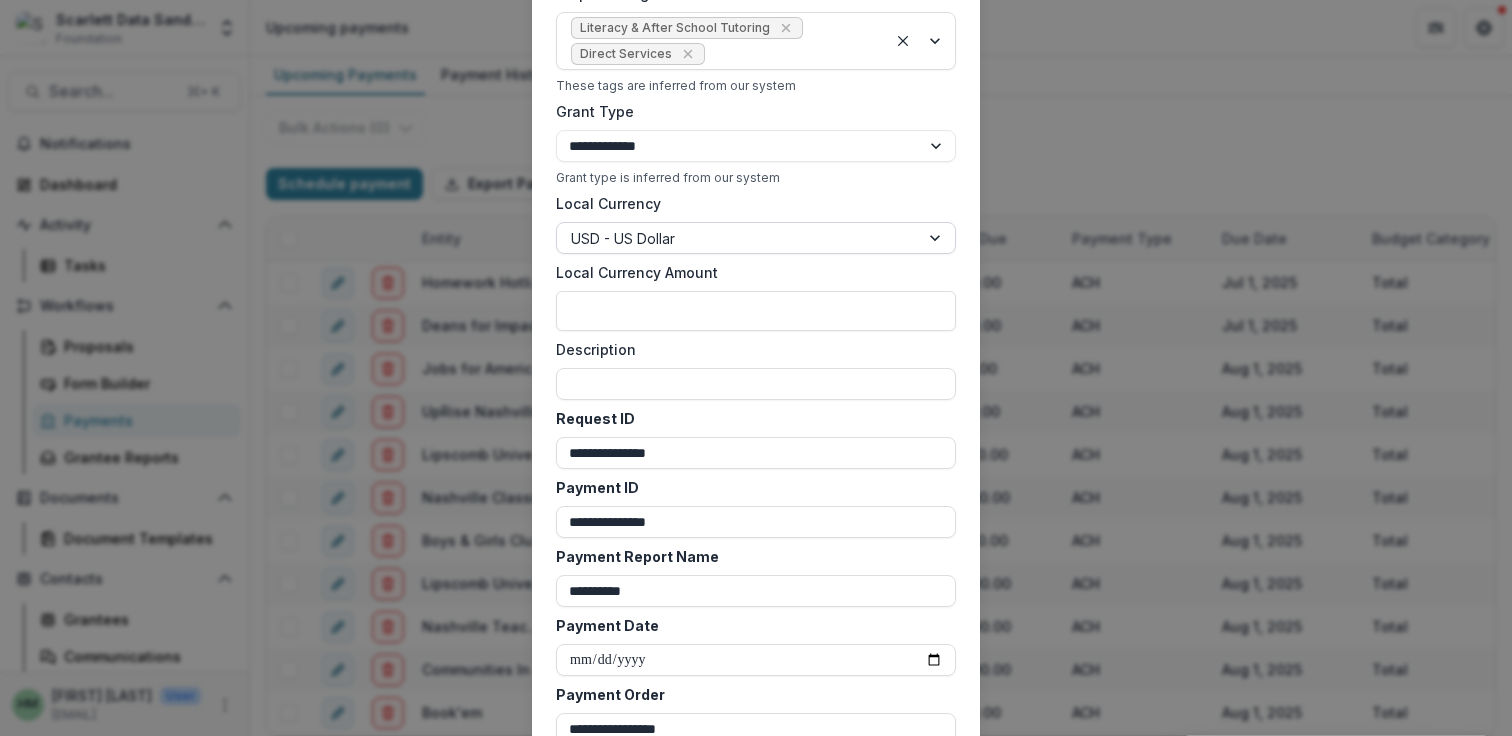 scroll, scrollTop: 845, scrollLeft: 0, axis: vertical 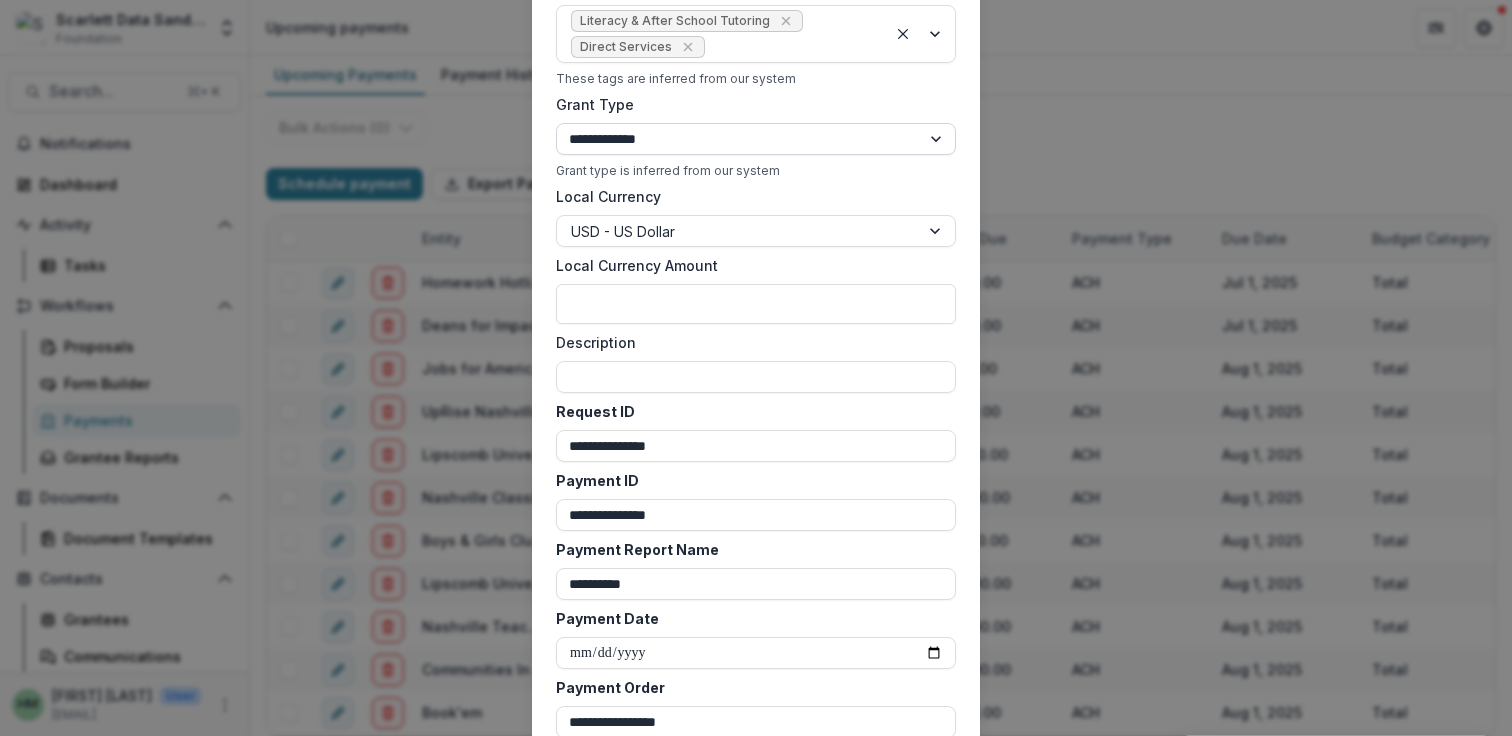 click on "**********" at bounding box center (756, 139) 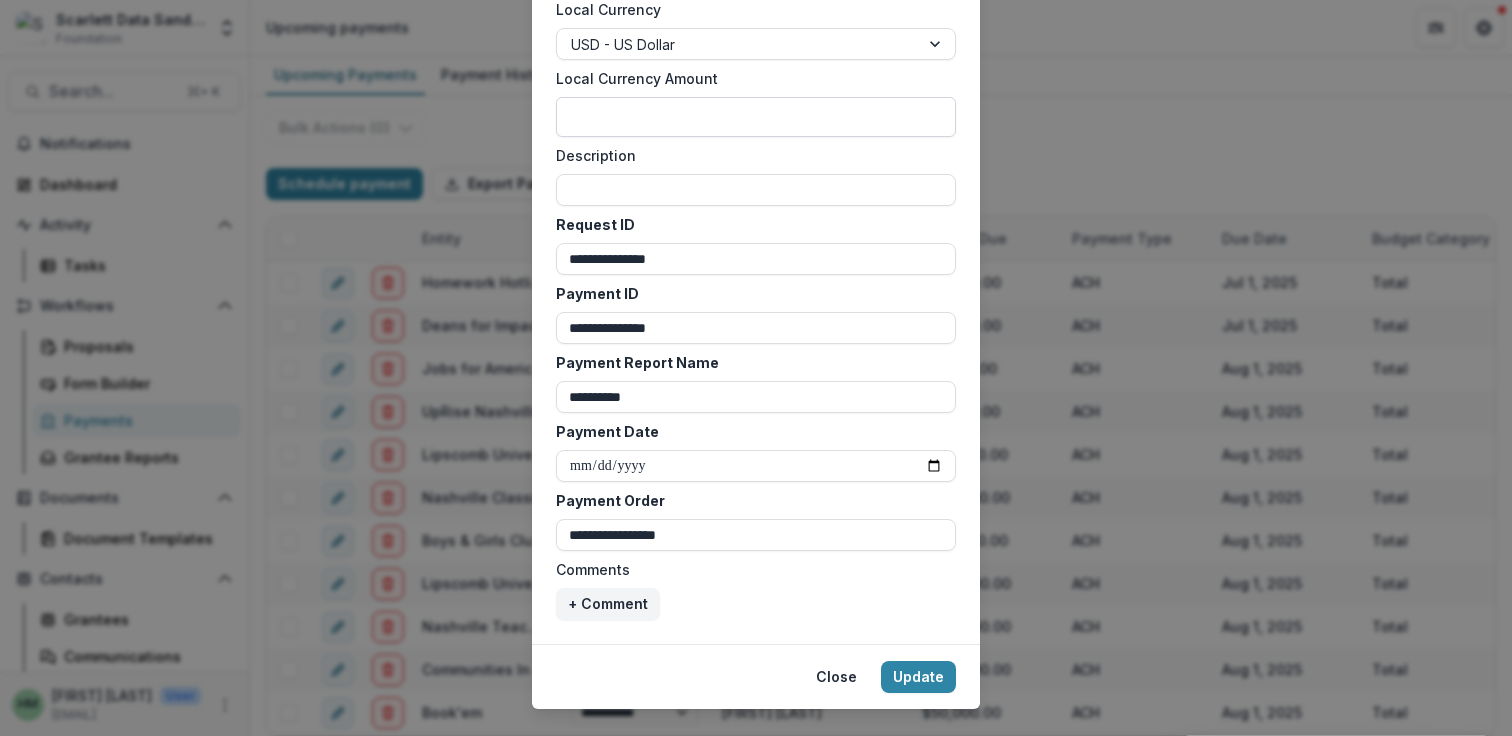 scroll, scrollTop: 1050, scrollLeft: 0, axis: vertical 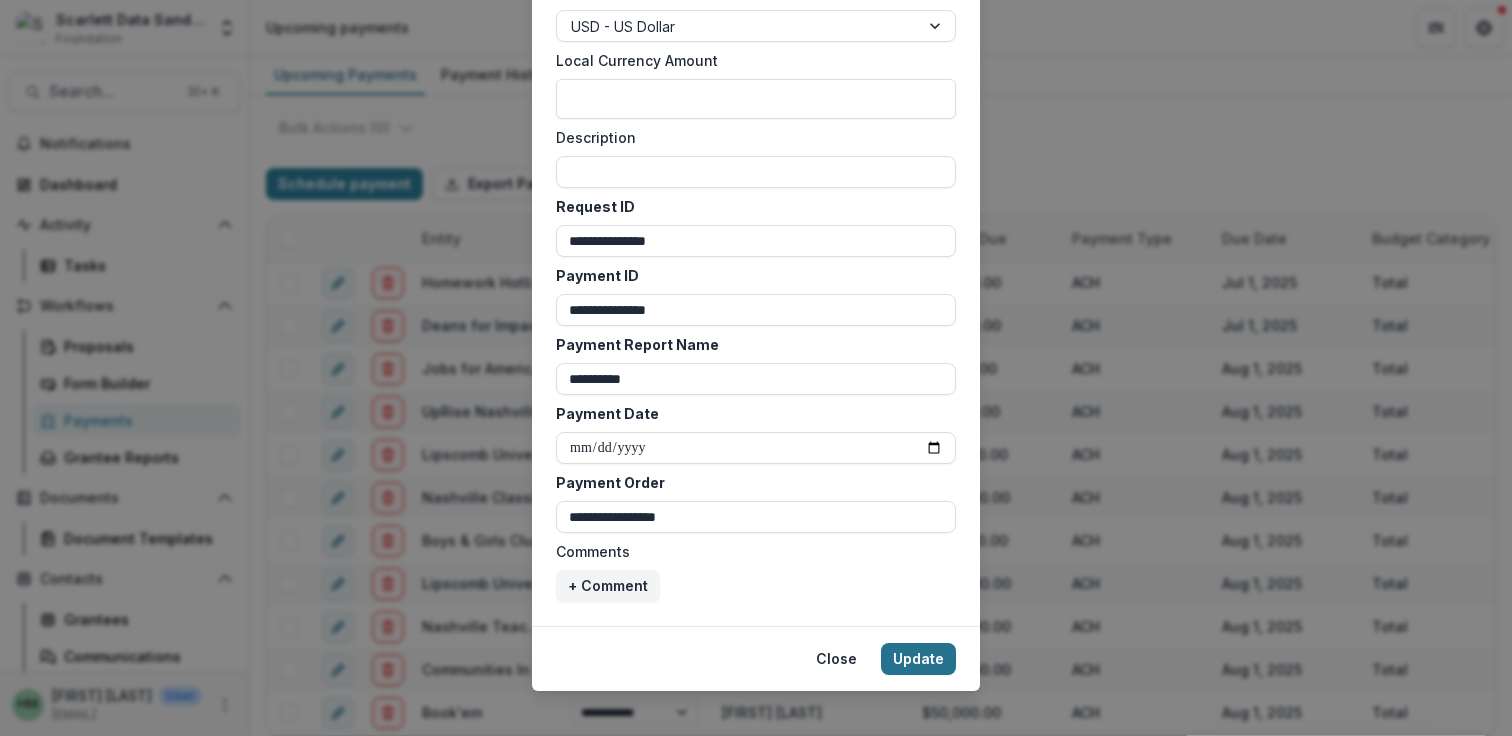 click on "Update" at bounding box center [918, 659] 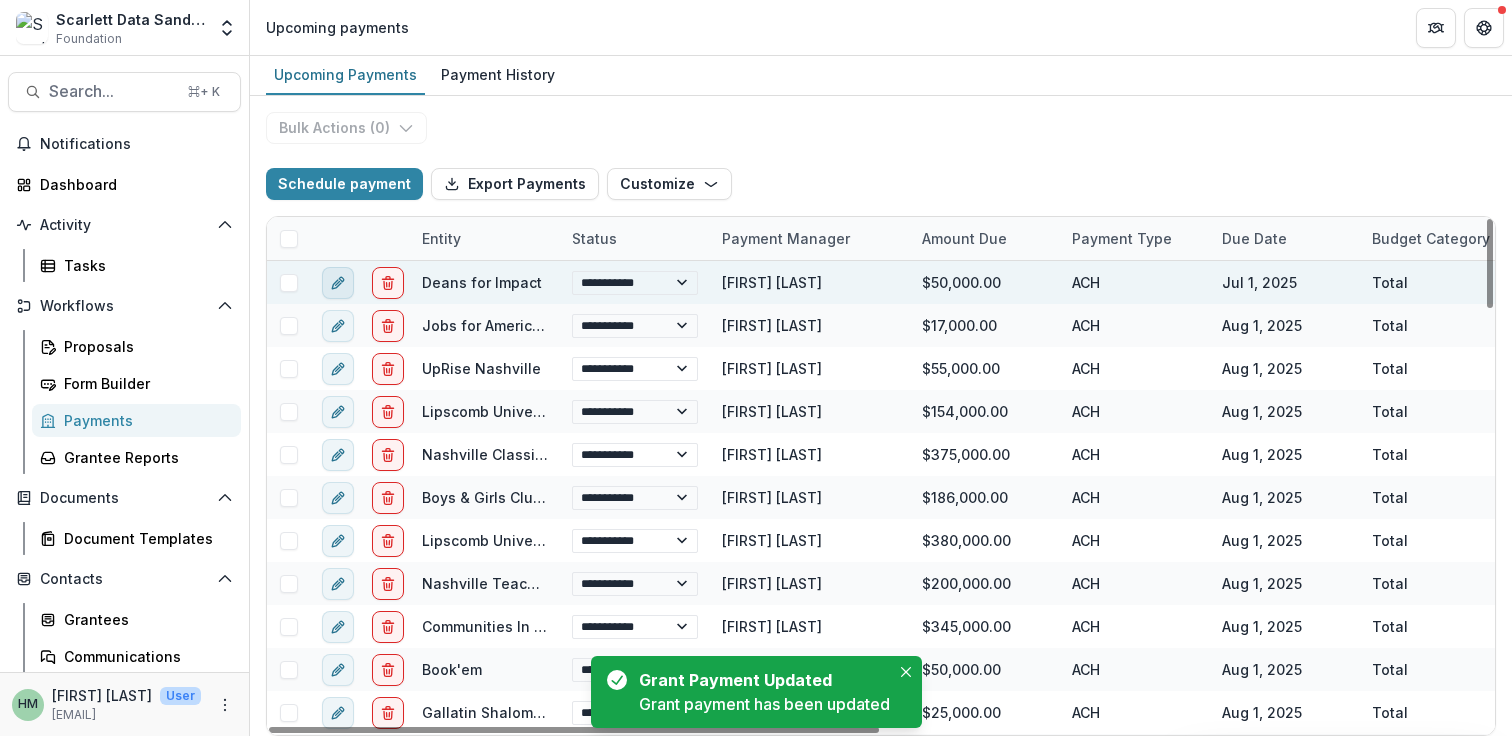 click 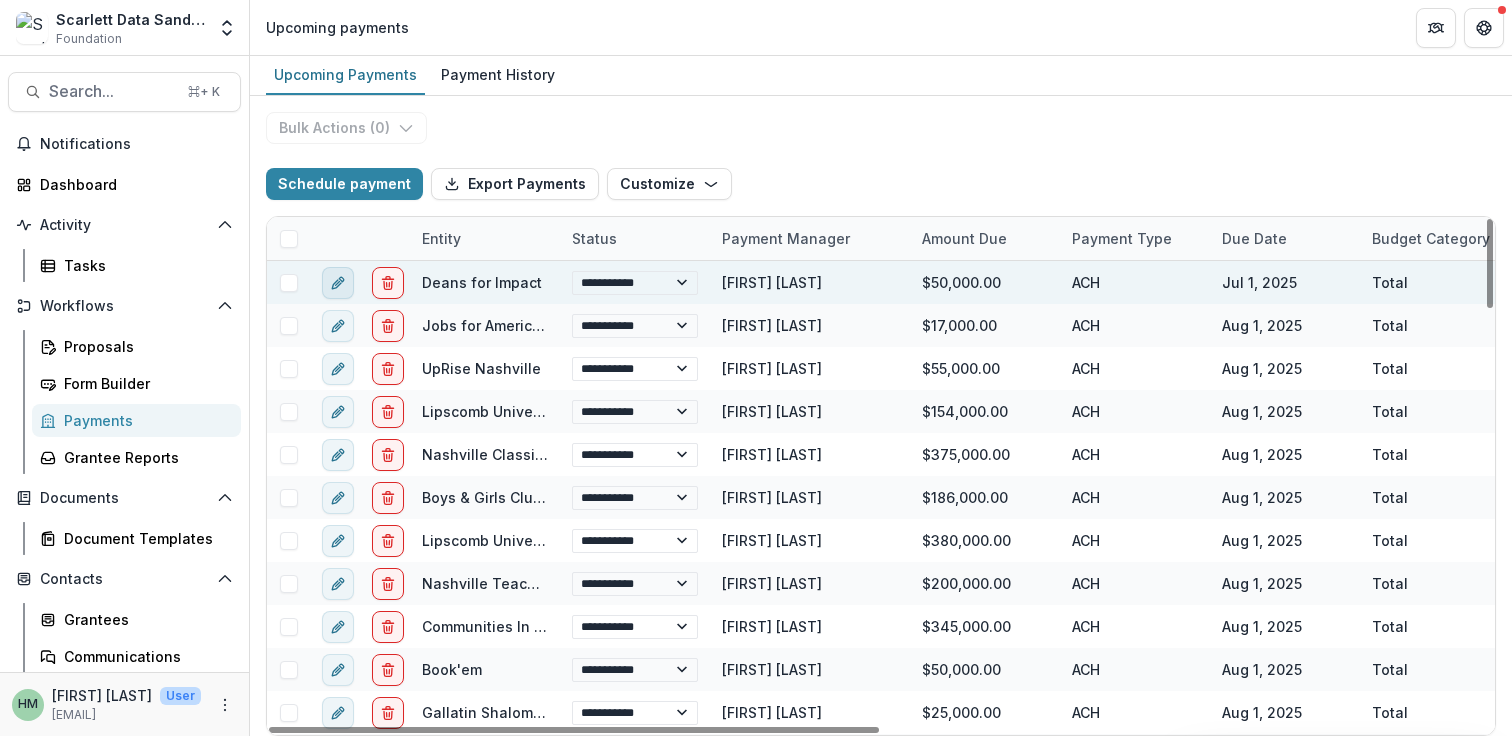 select on "**********" 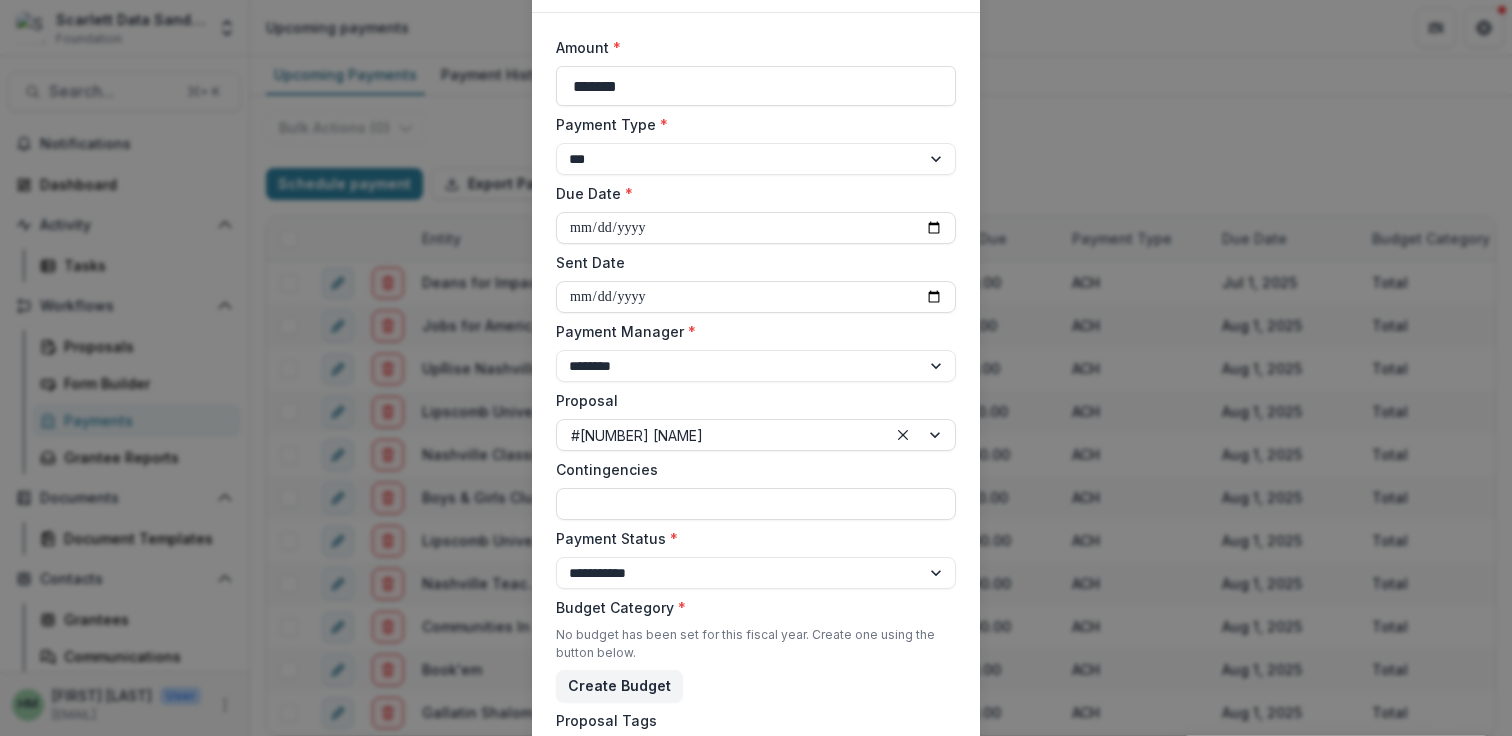 scroll, scrollTop: 113, scrollLeft: 0, axis: vertical 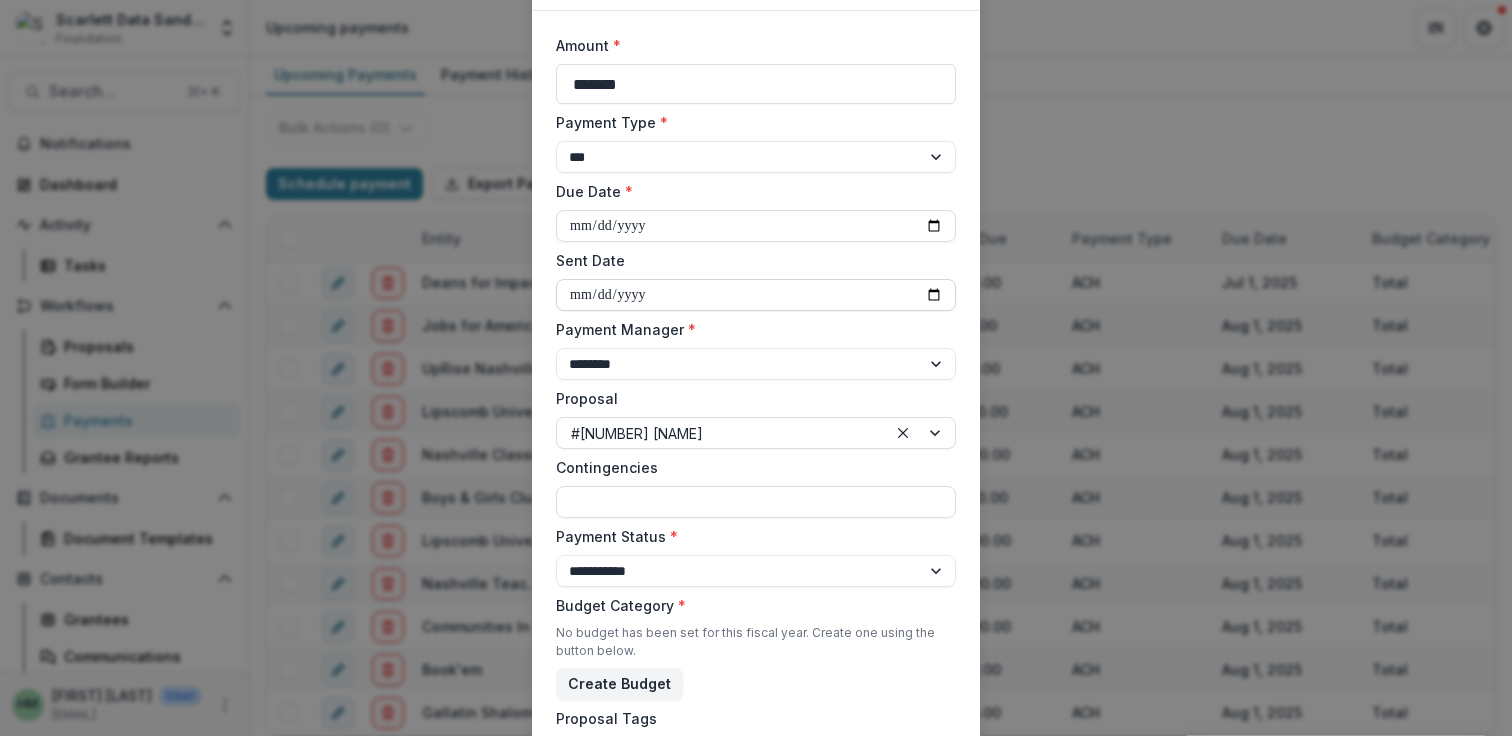 click on "Sent Date" at bounding box center [756, 295] 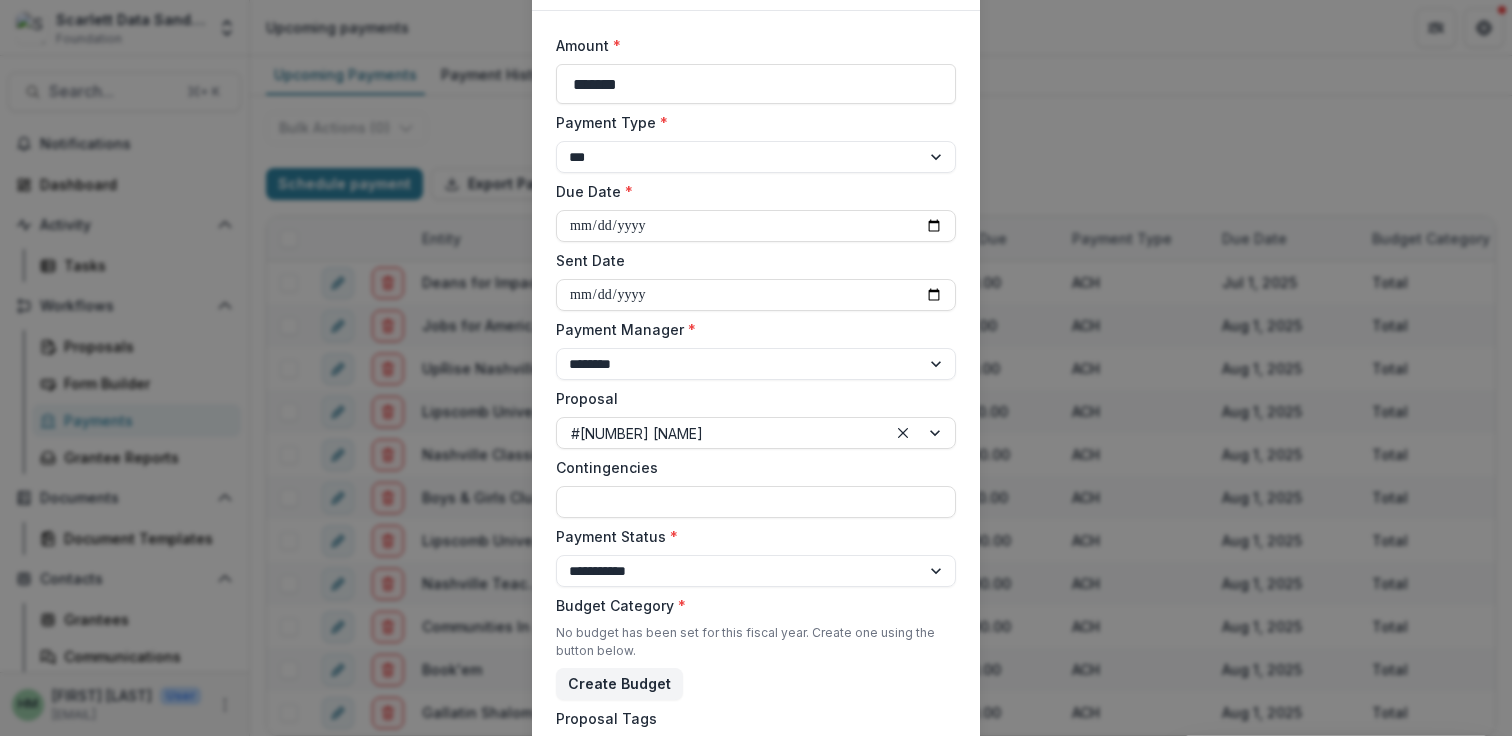 type on "**********" 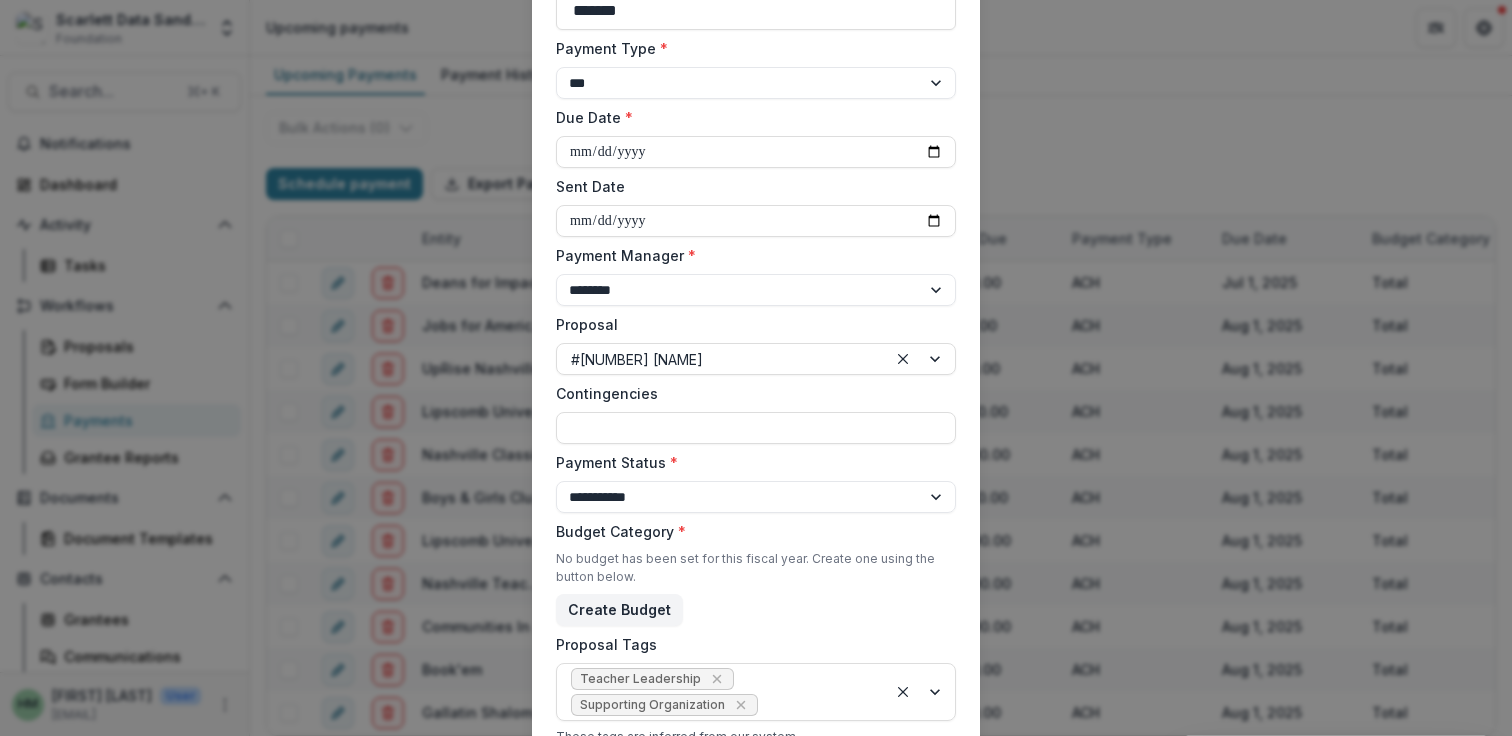 scroll, scrollTop: 189, scrollLeft: 0, axis: vertical 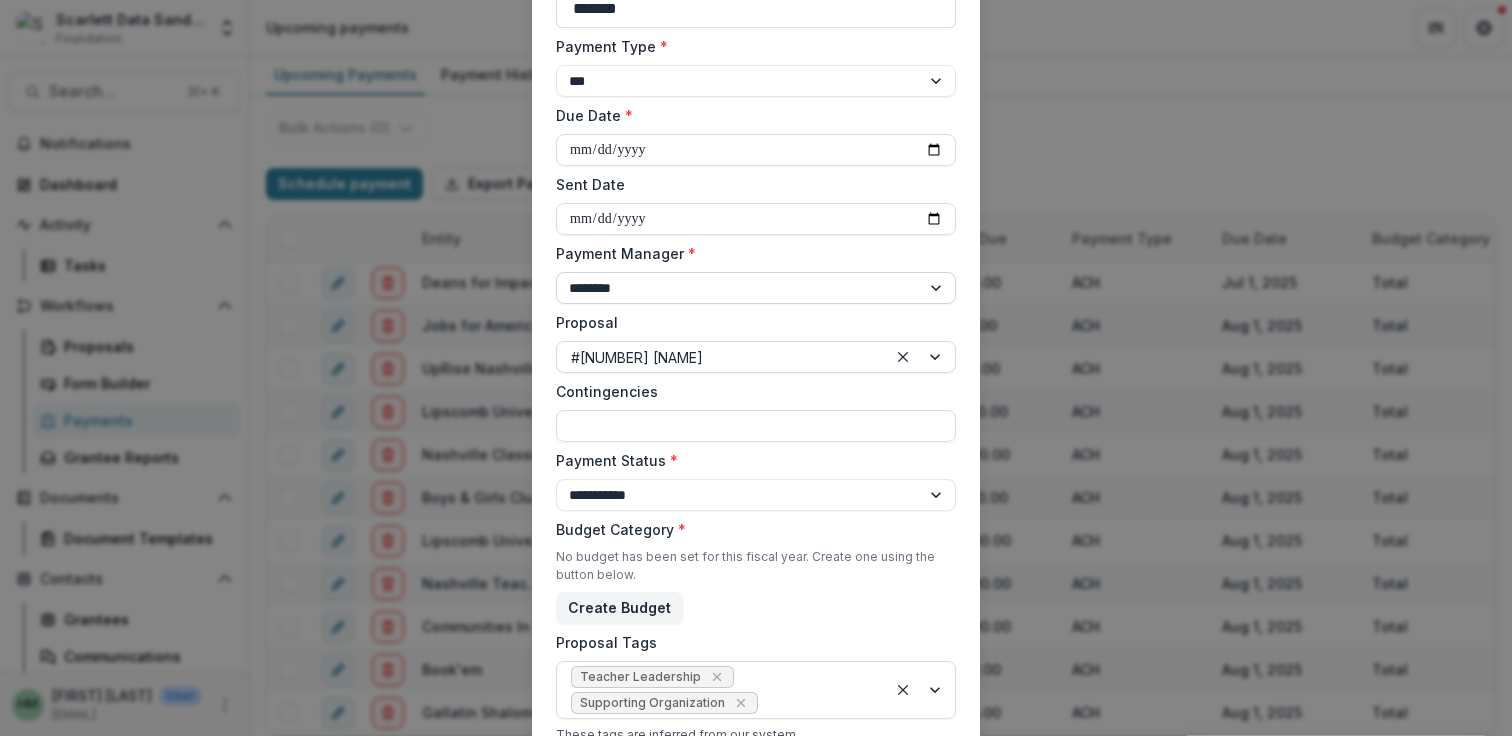 click on "**********" at bounding box center [756, 288] 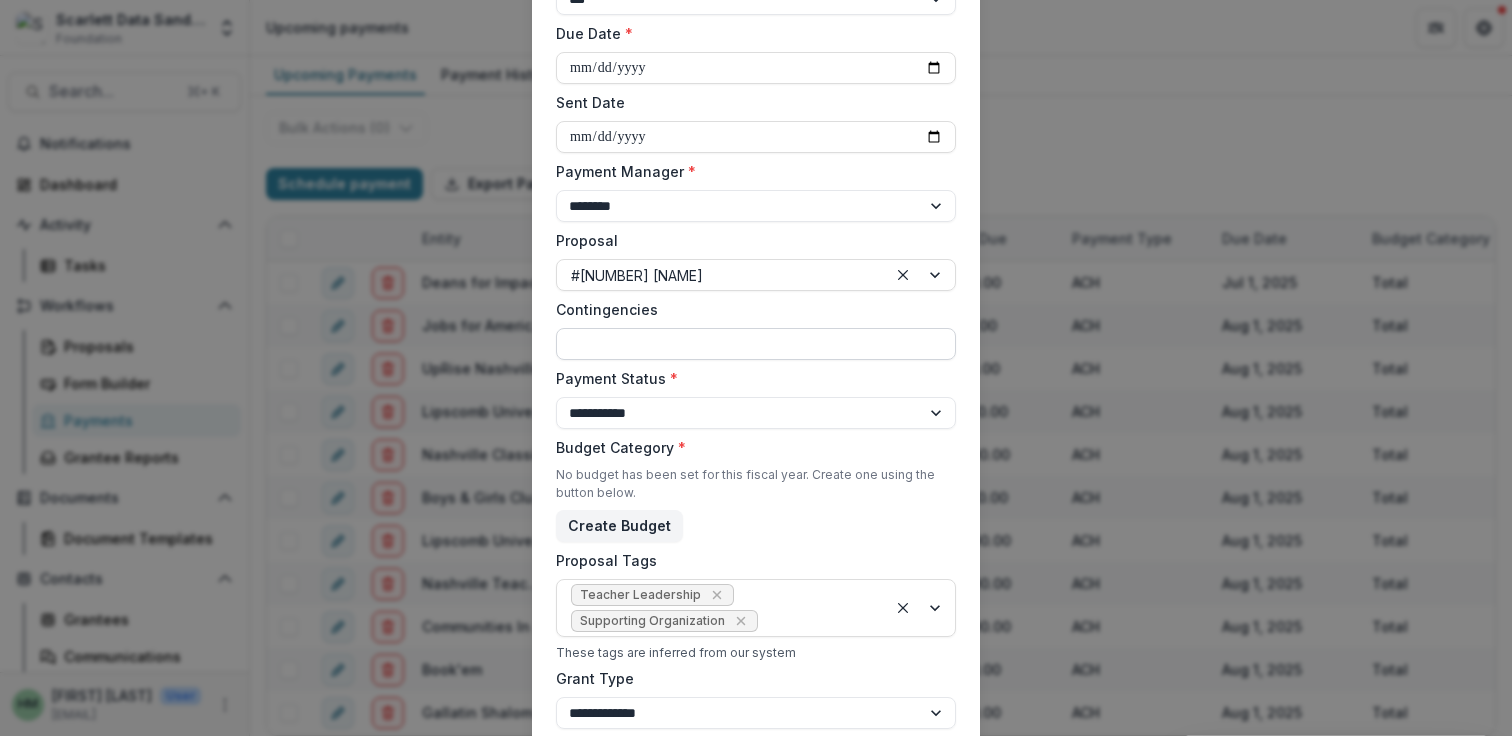 scroll, scrollTop: 275, scrollLeft: 0, axis: vertical 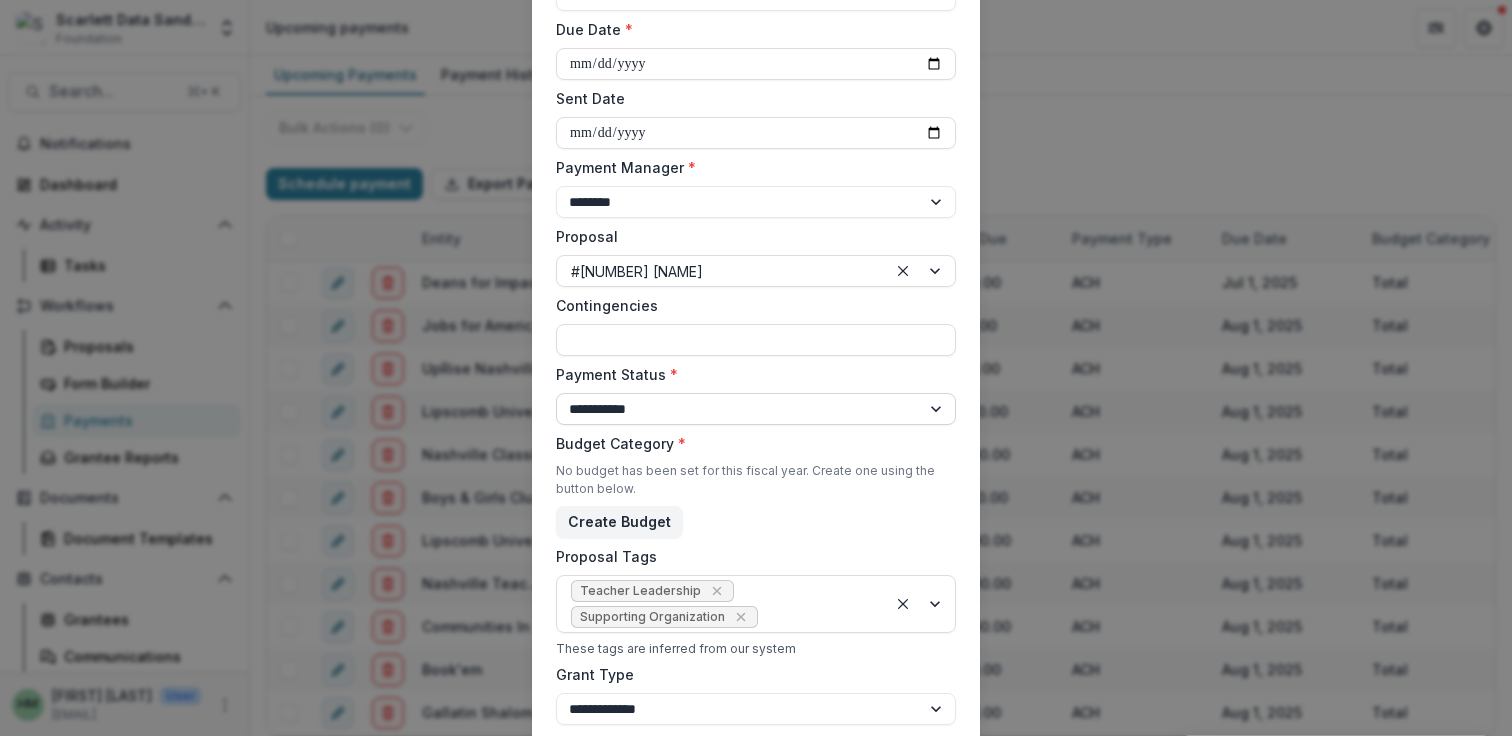 click on "**********" at bounding box center (756, 409) 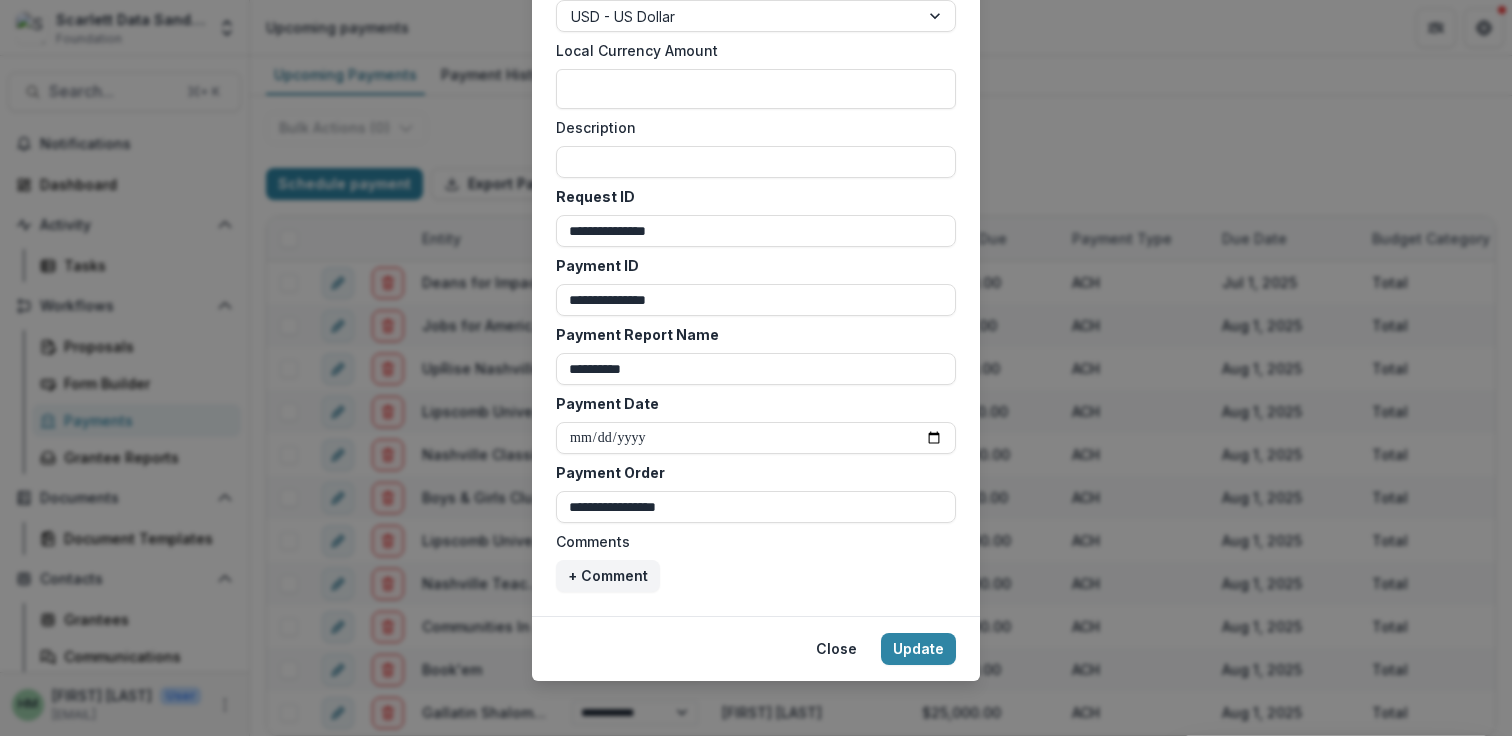 scroll, scrollTop: 1064, scrollLeft: 0, axis: vertical 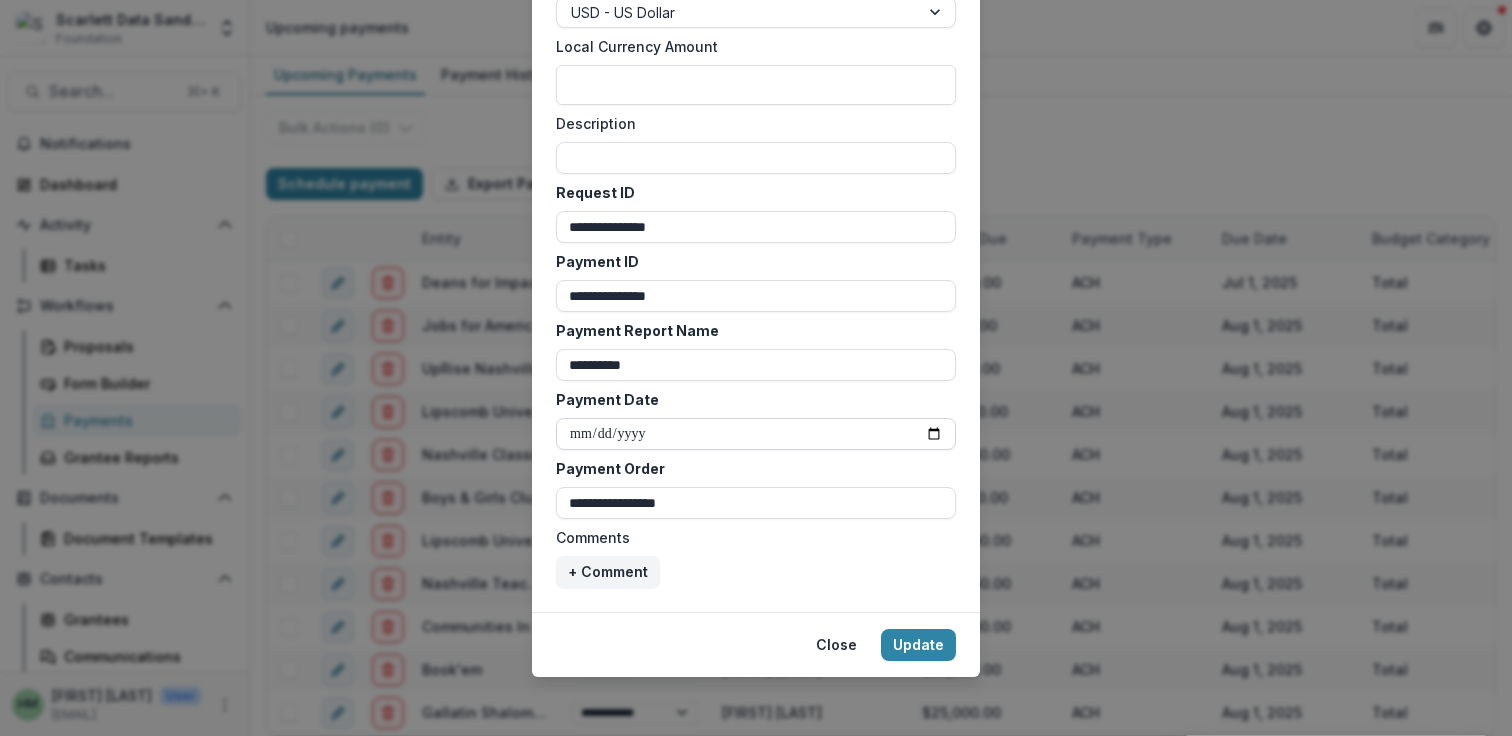 click on "Payment Date" at bounding box center [756, 434] 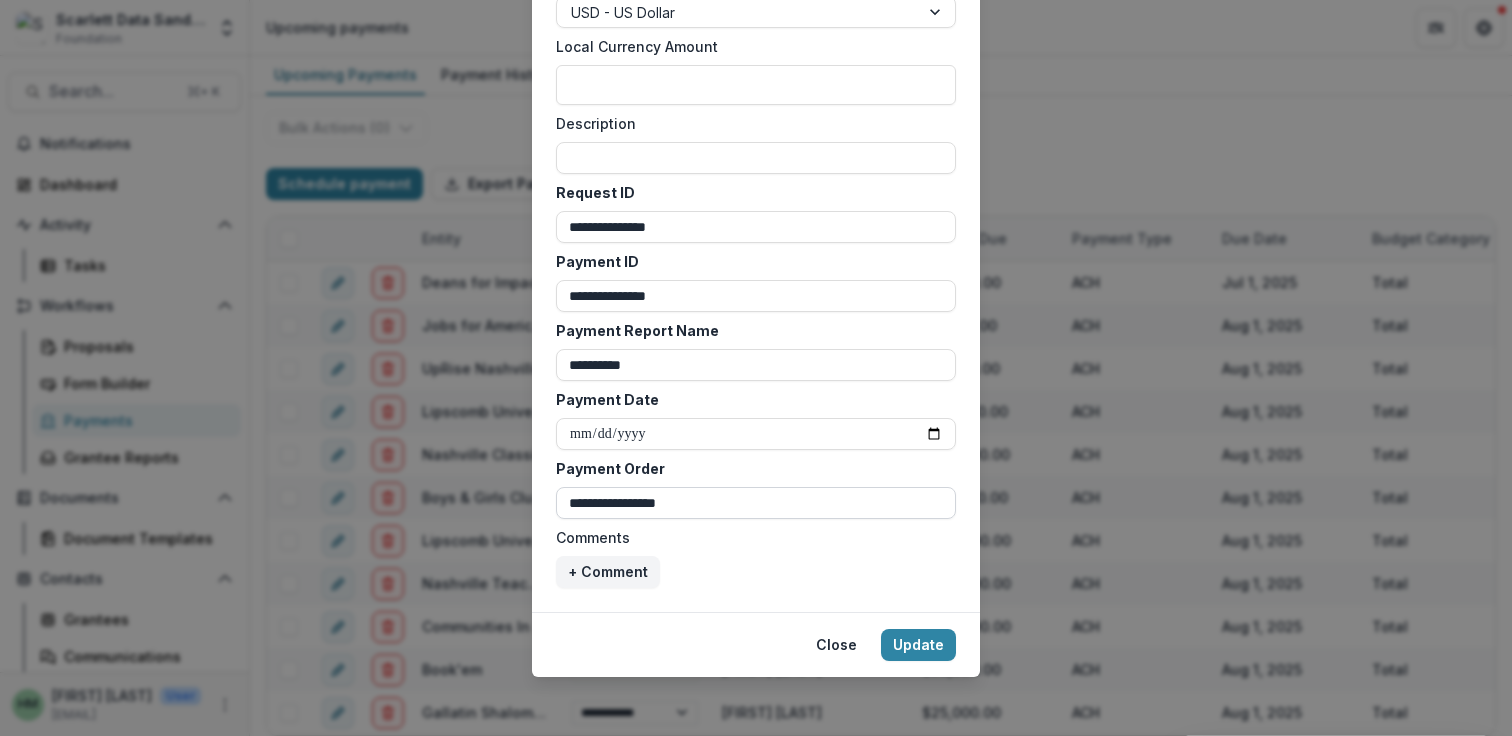 type on "**********" 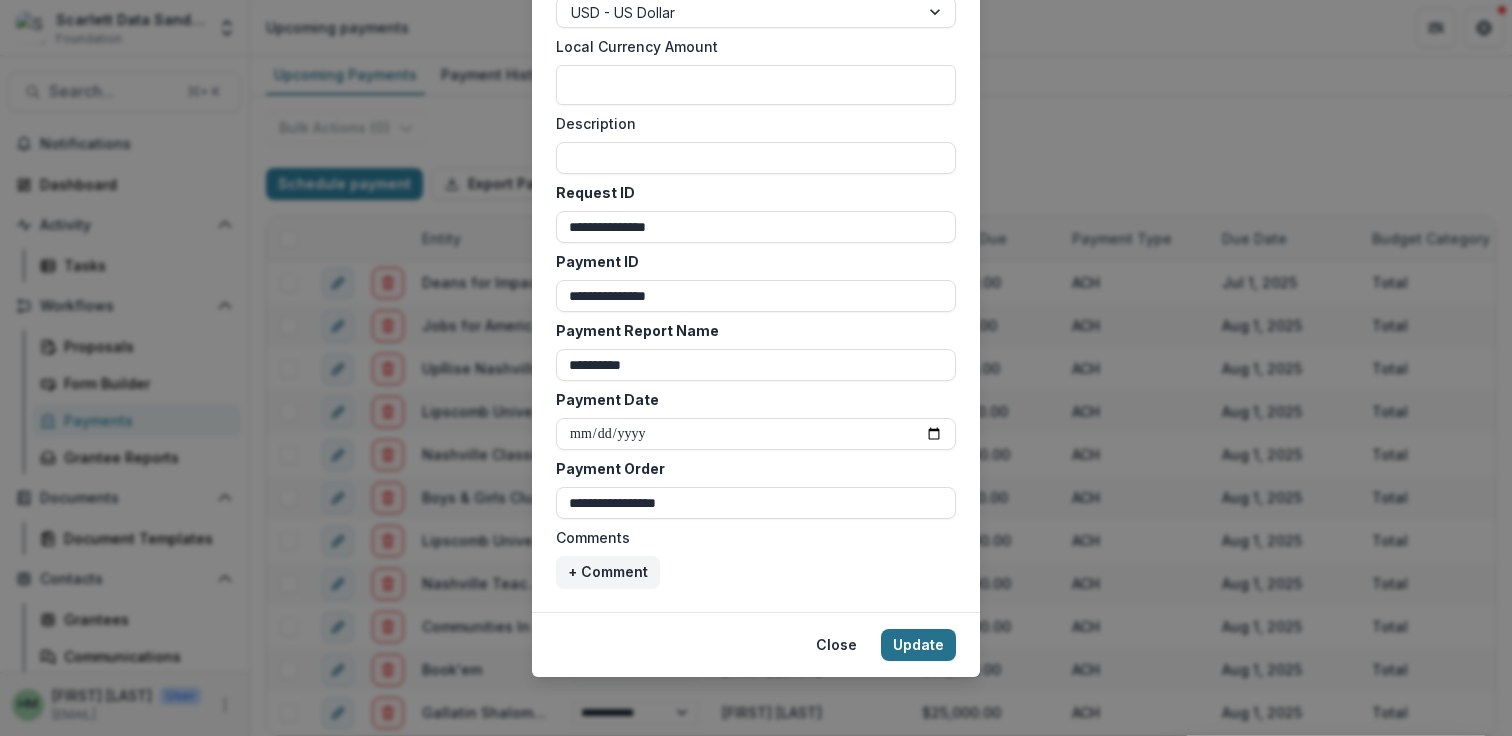 type on "**********" 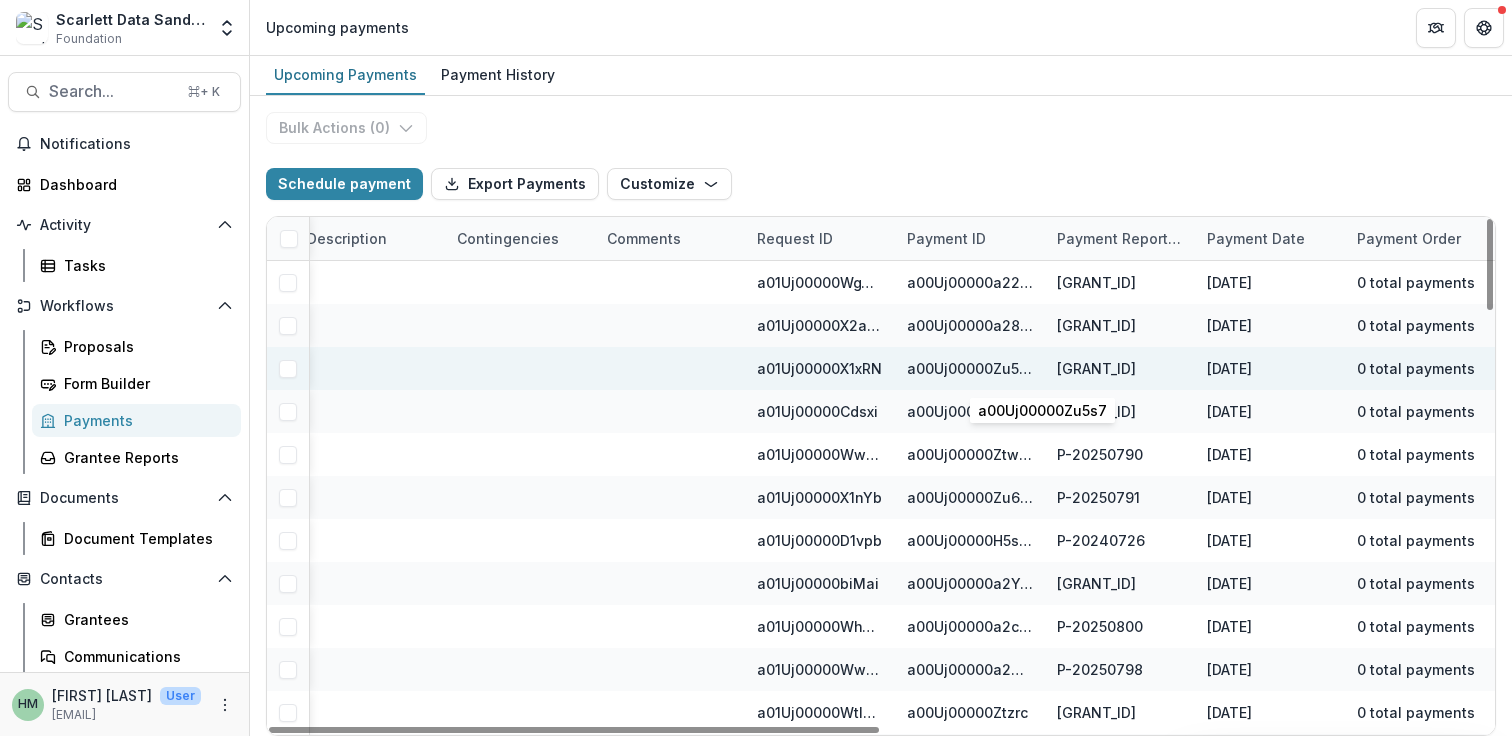 scroll, scrollTop: 0, scrollLeft: 0, axis: both 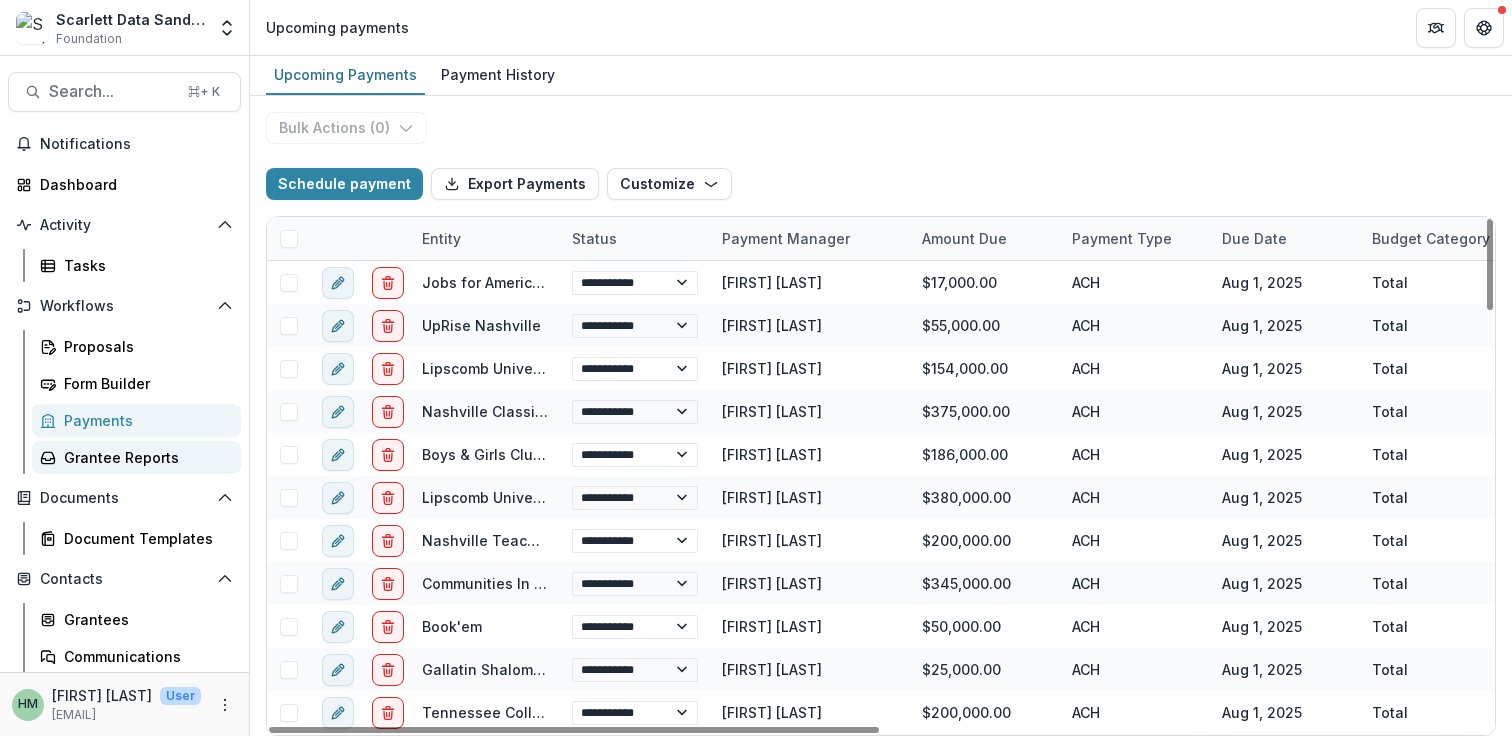 click on "Grantee Reports" at bounding box center [144, 457] 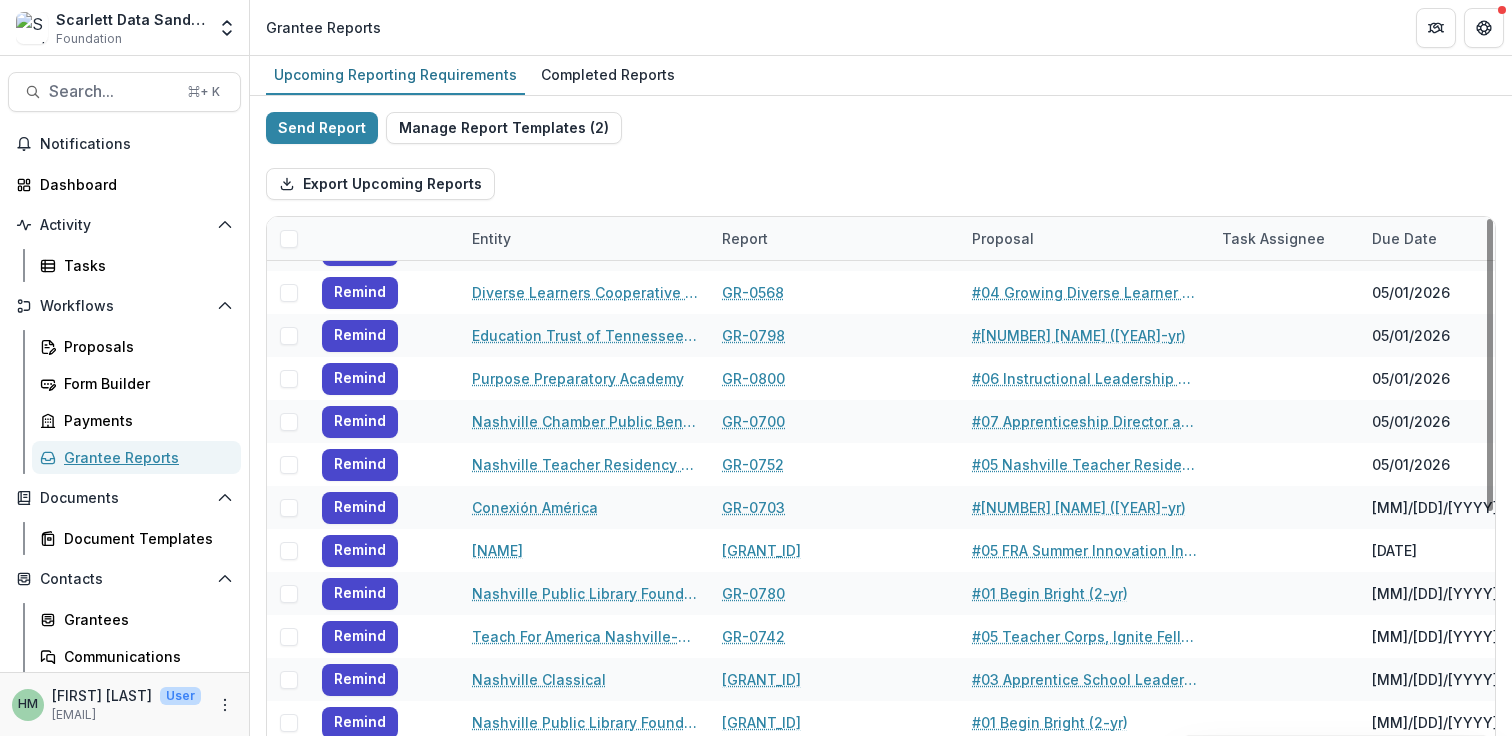 scroll, scrollTop: 1073, scrollLeft: 0, axis: vertical 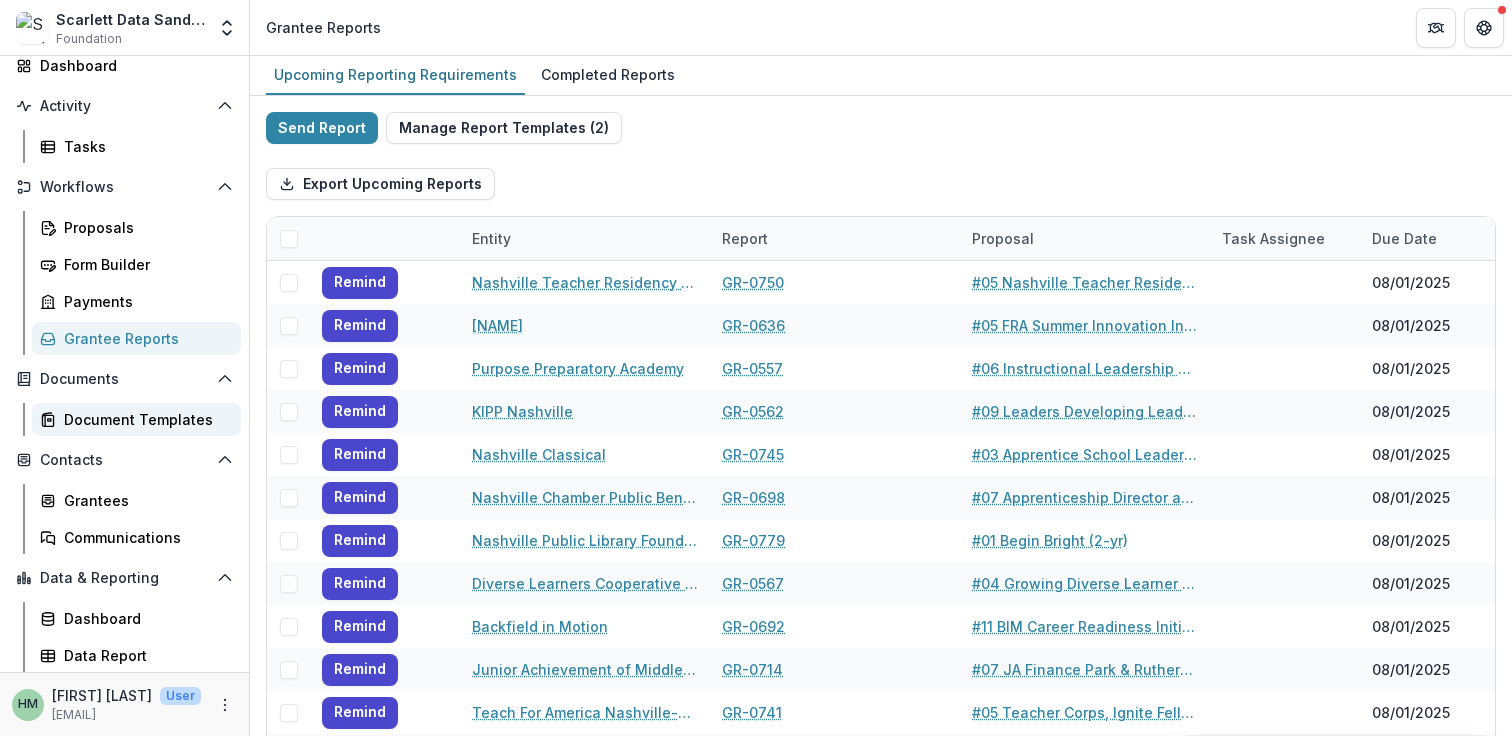 click on "Document Templates" at bounding box center [144, 419] 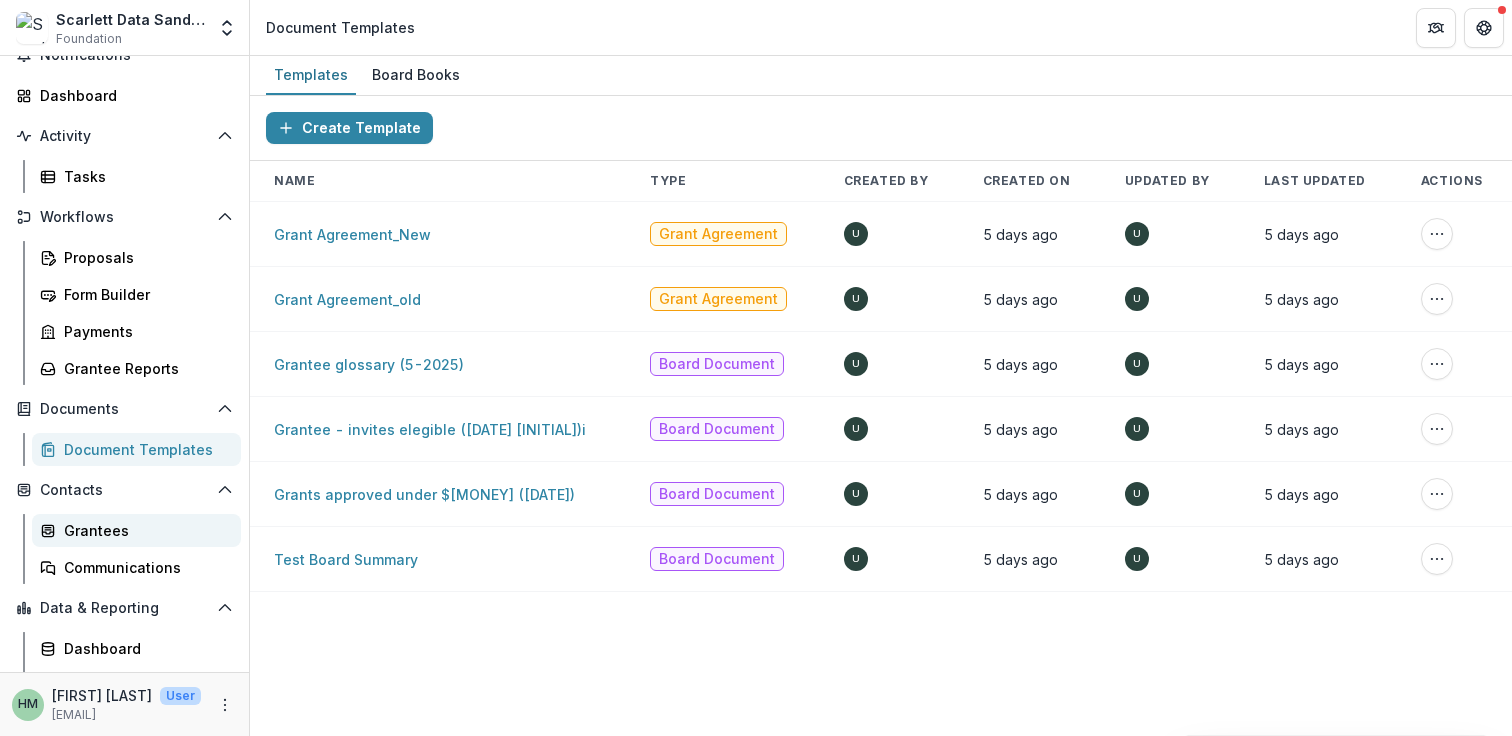 scroll, scrollTop: 119, scrollLeft: 0, axis: vertical 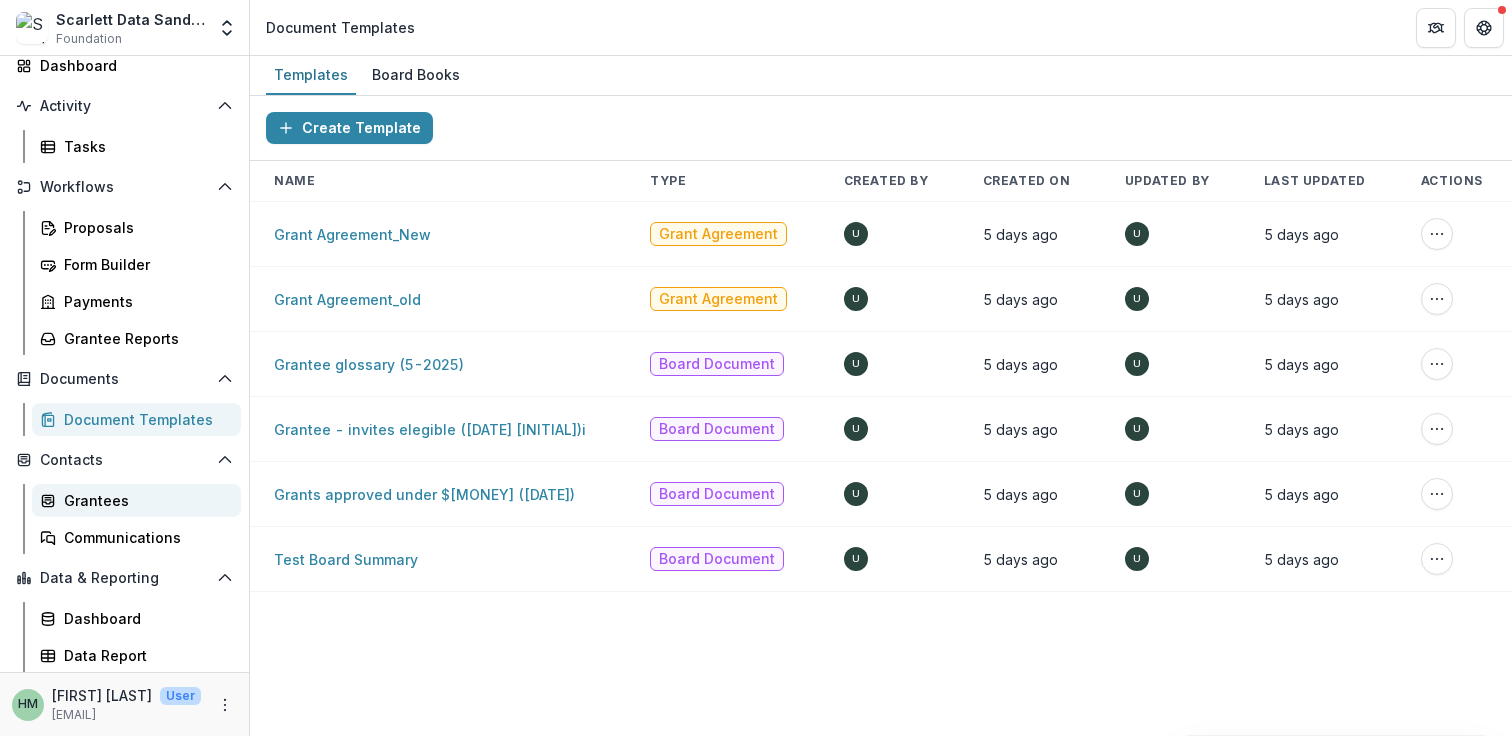 click on "Grantees" at bounding box center (144, 500) 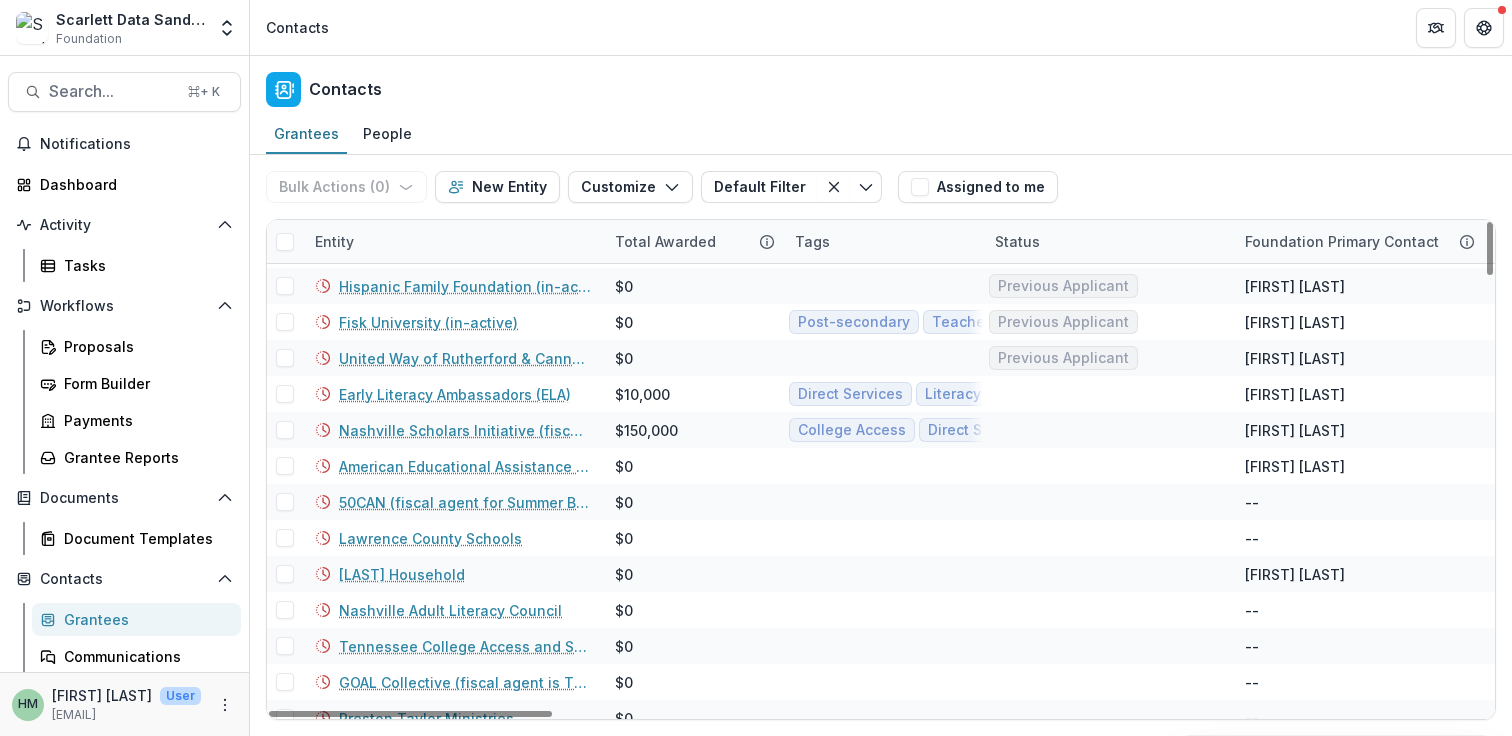 scroll, scrollTop: 4045, scrollLeft: 0, axis: vertical 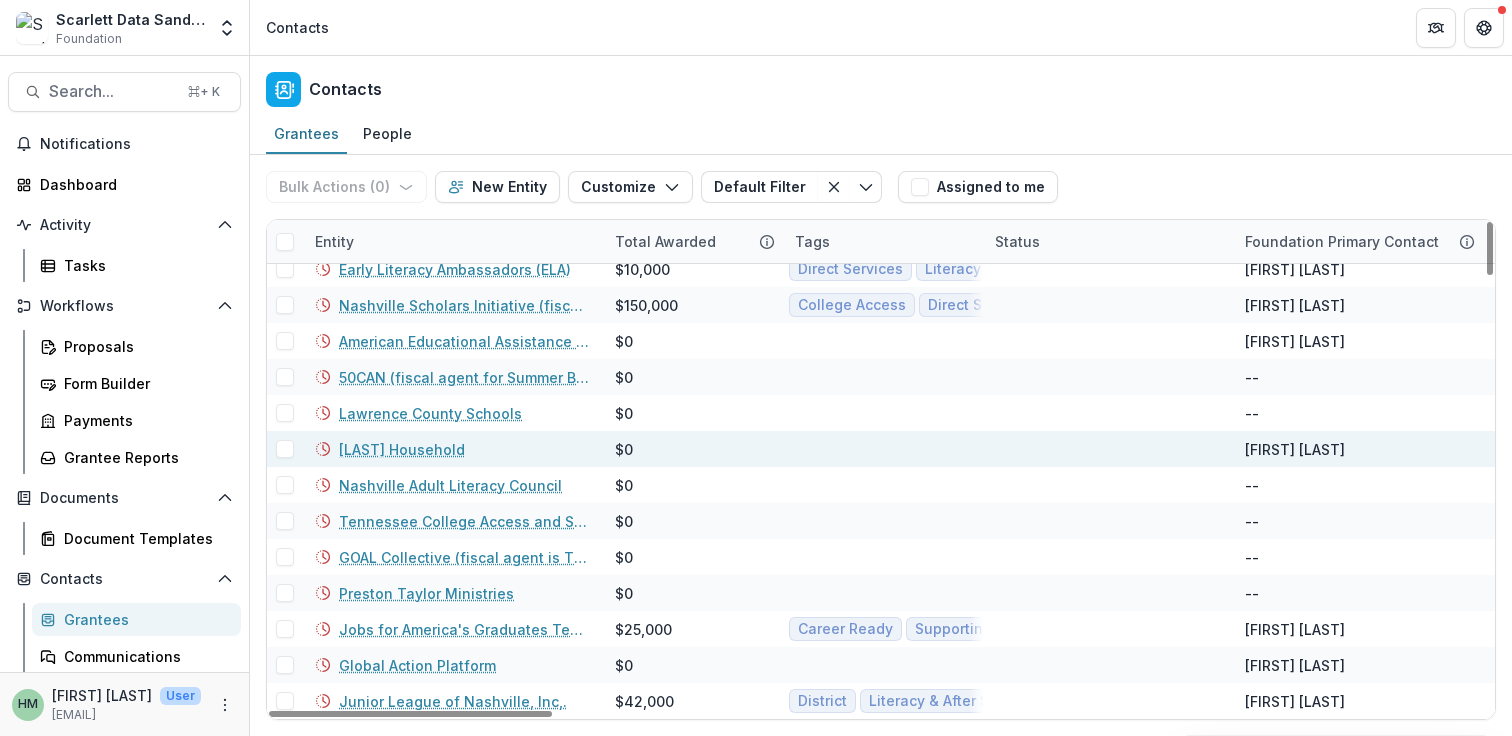 click at bounding box center (285, 449) 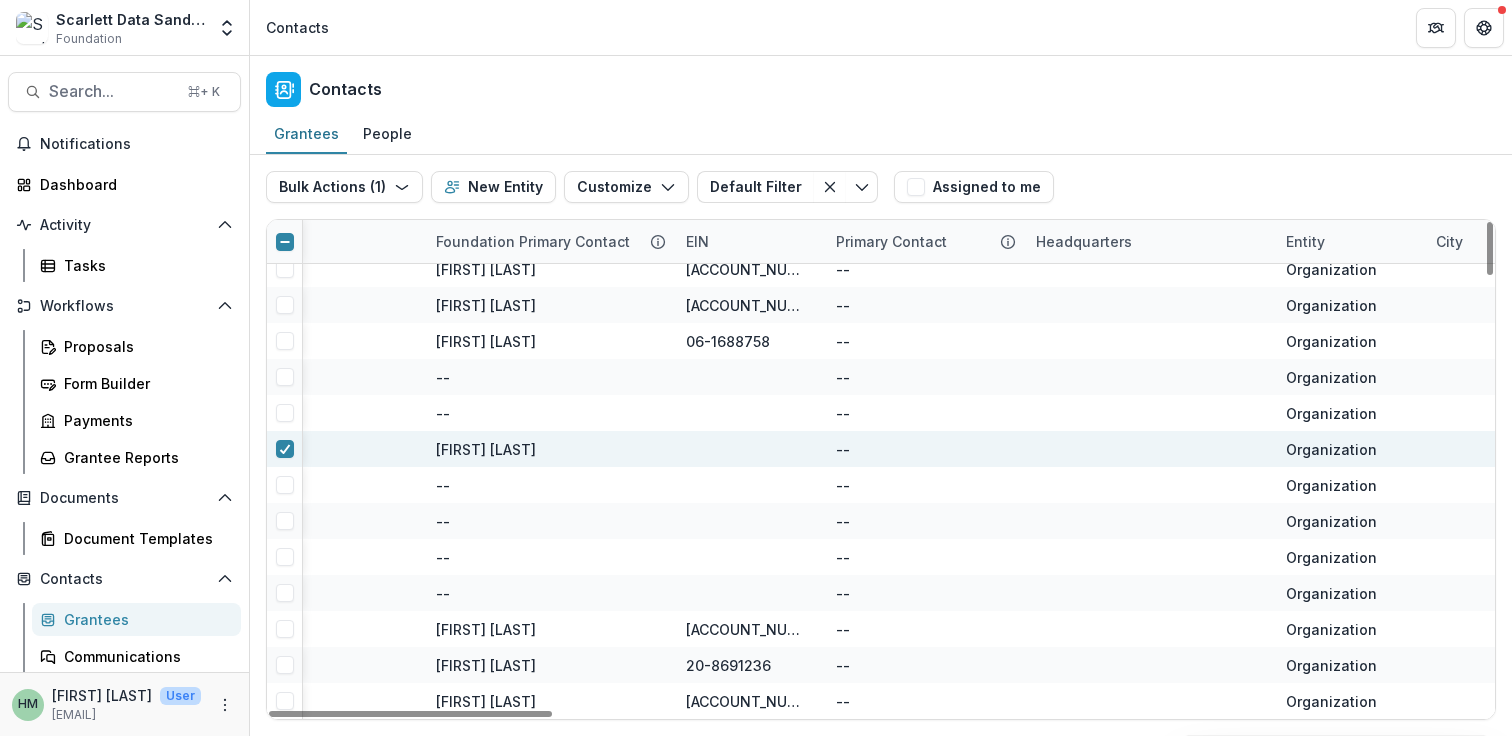 scroll, scrollTop: 4045, scrollLeft: 0, axis: vertical 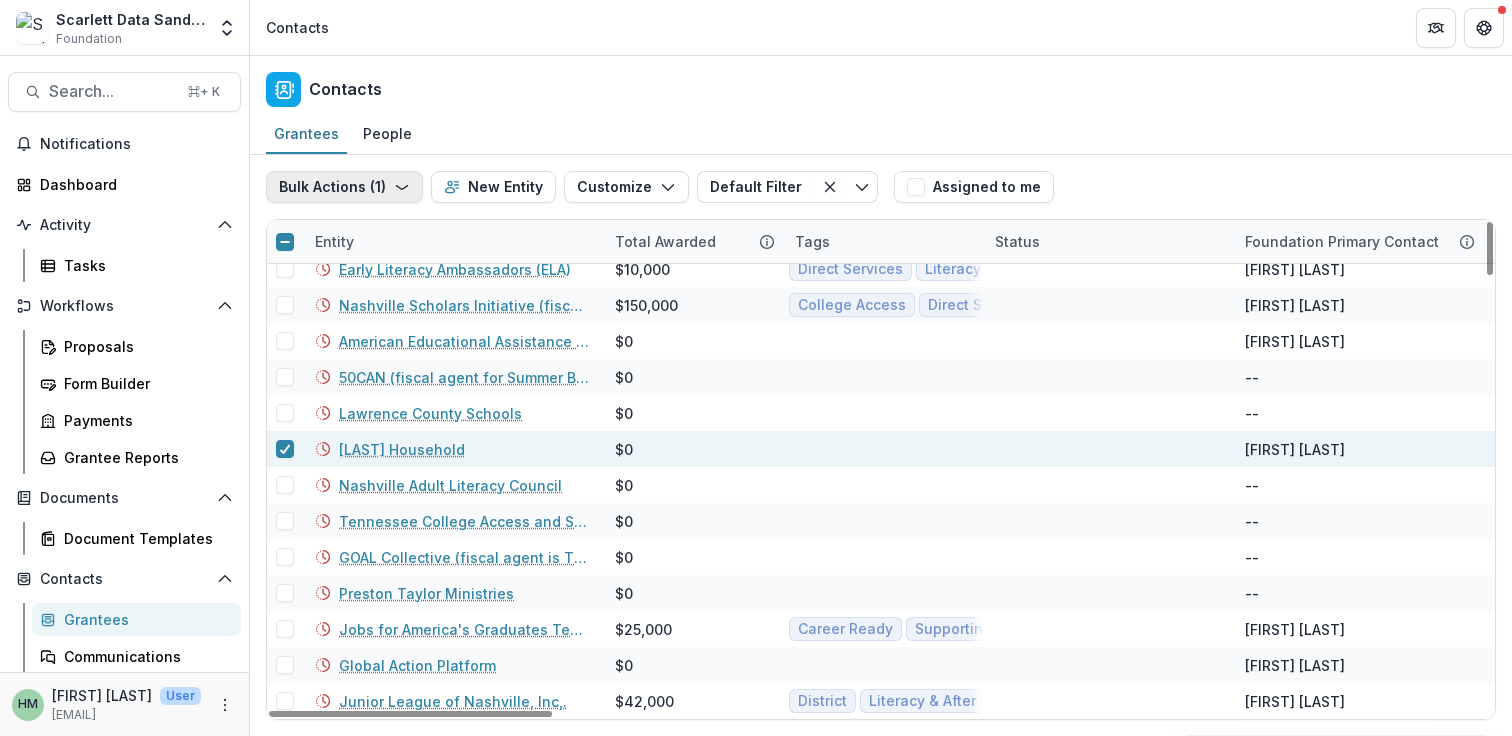 click 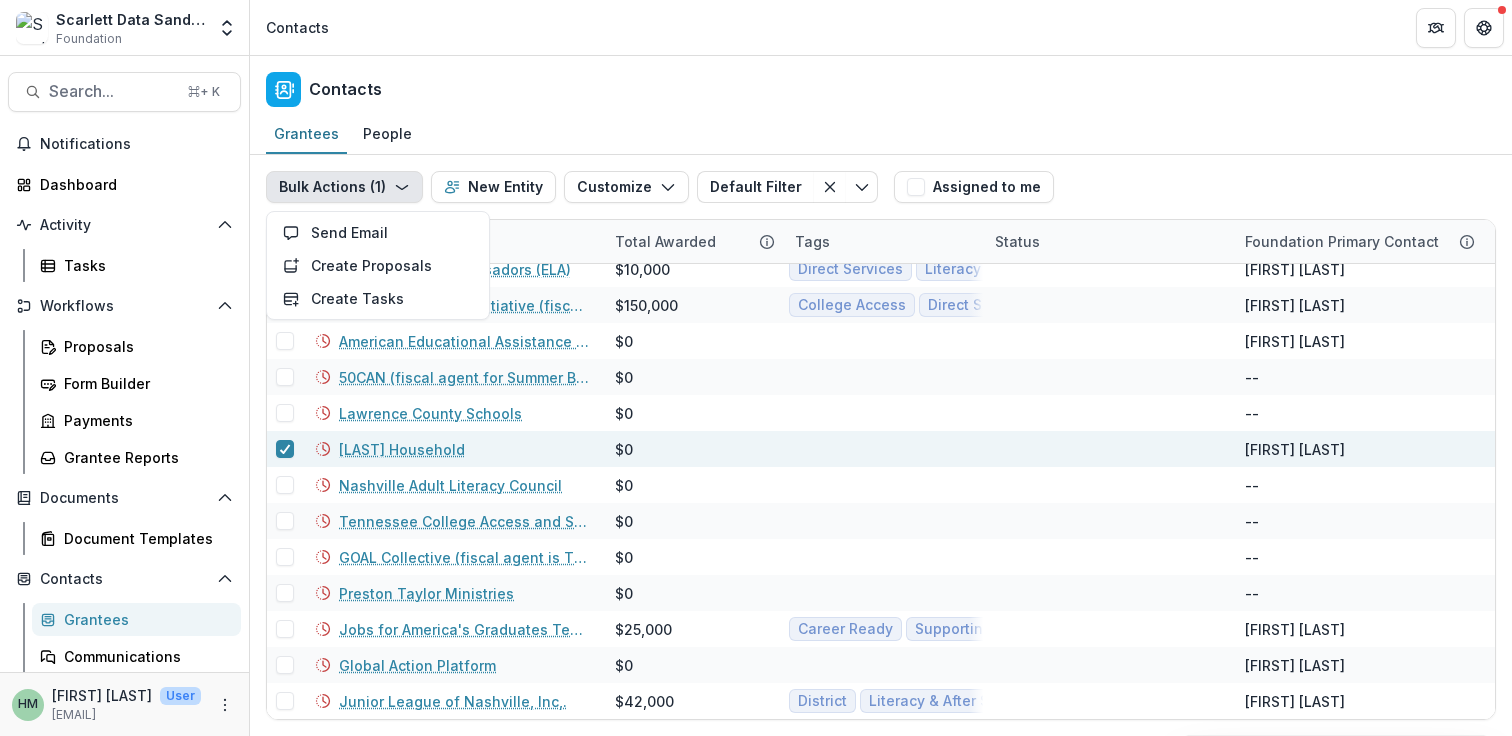 click 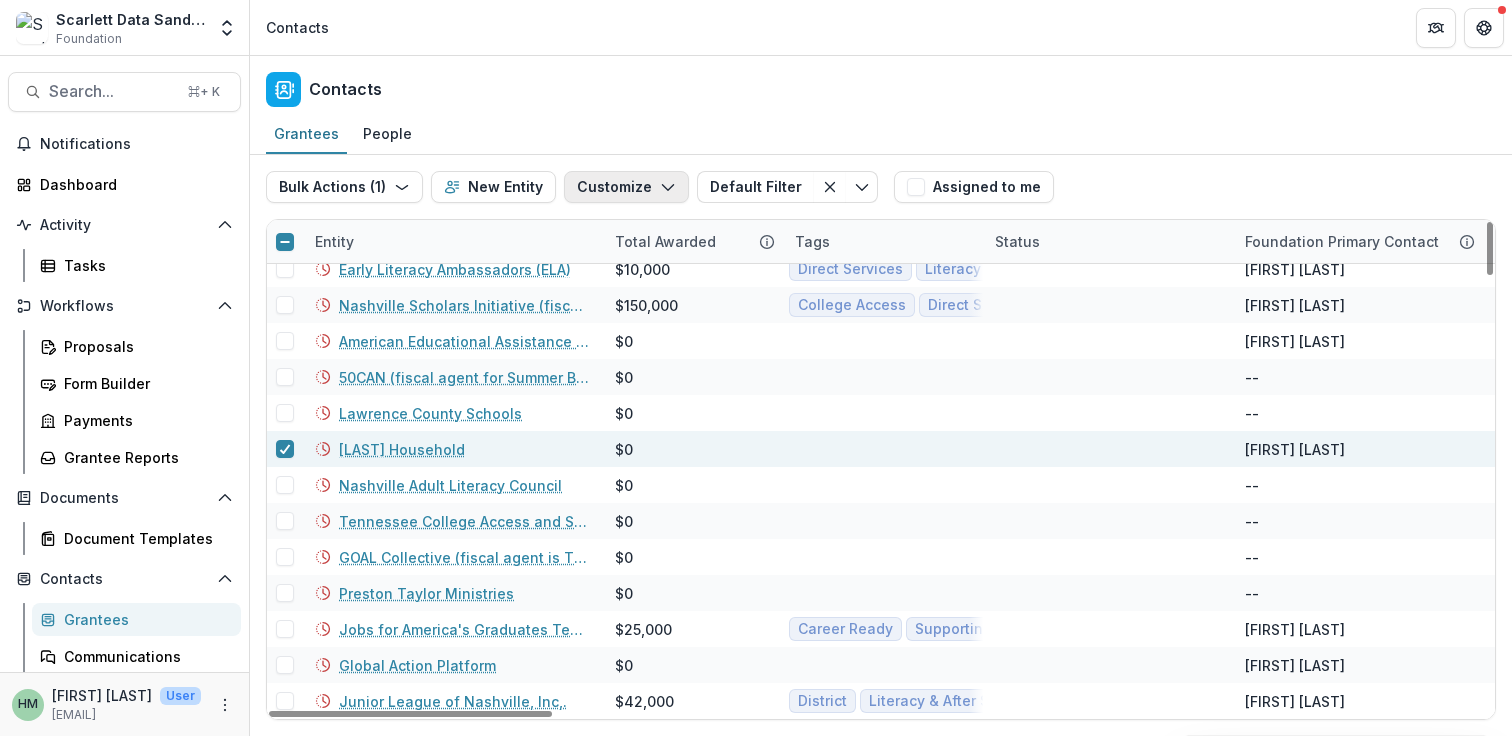 click on "Customize" at bounding box center [626, 187] 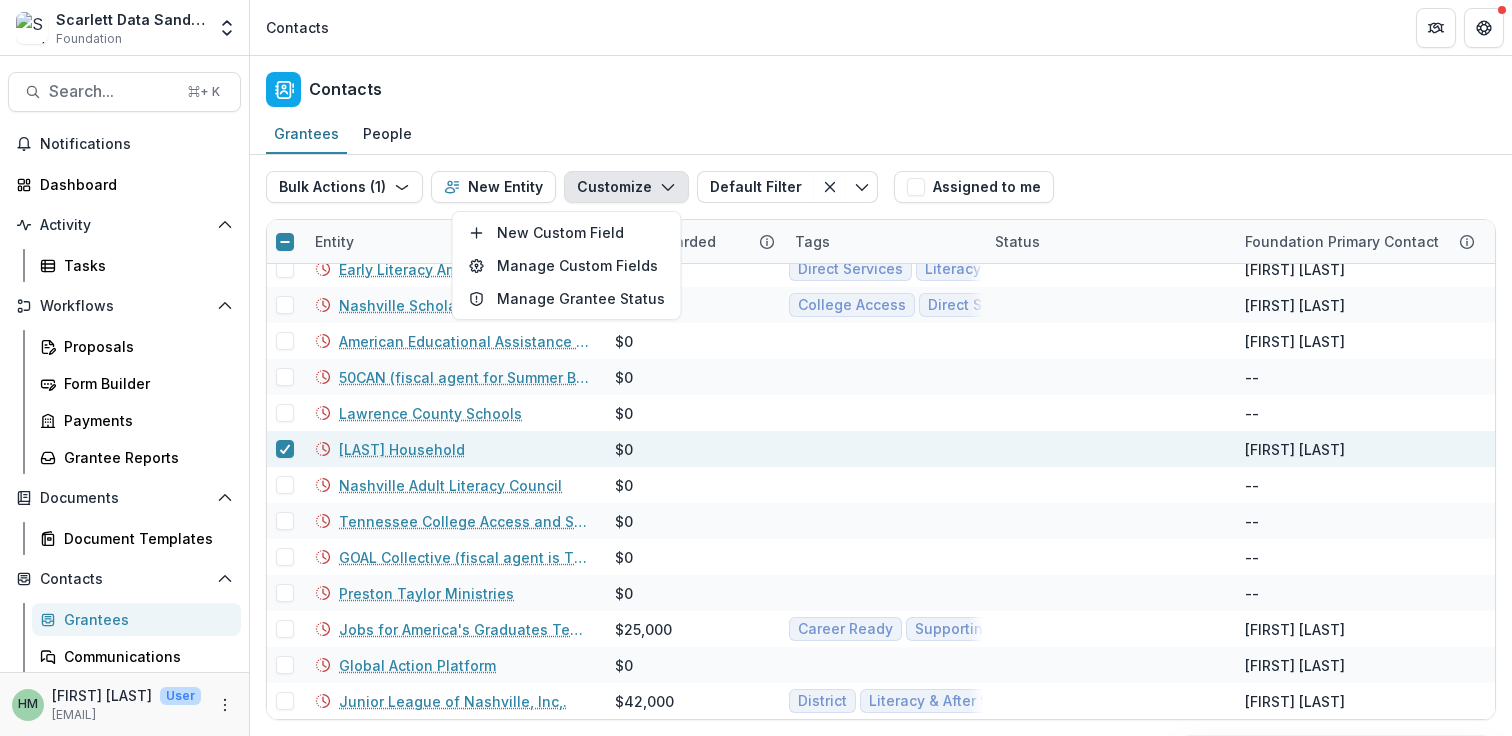 click on "Grantees People" at bounding box center (881, 135) 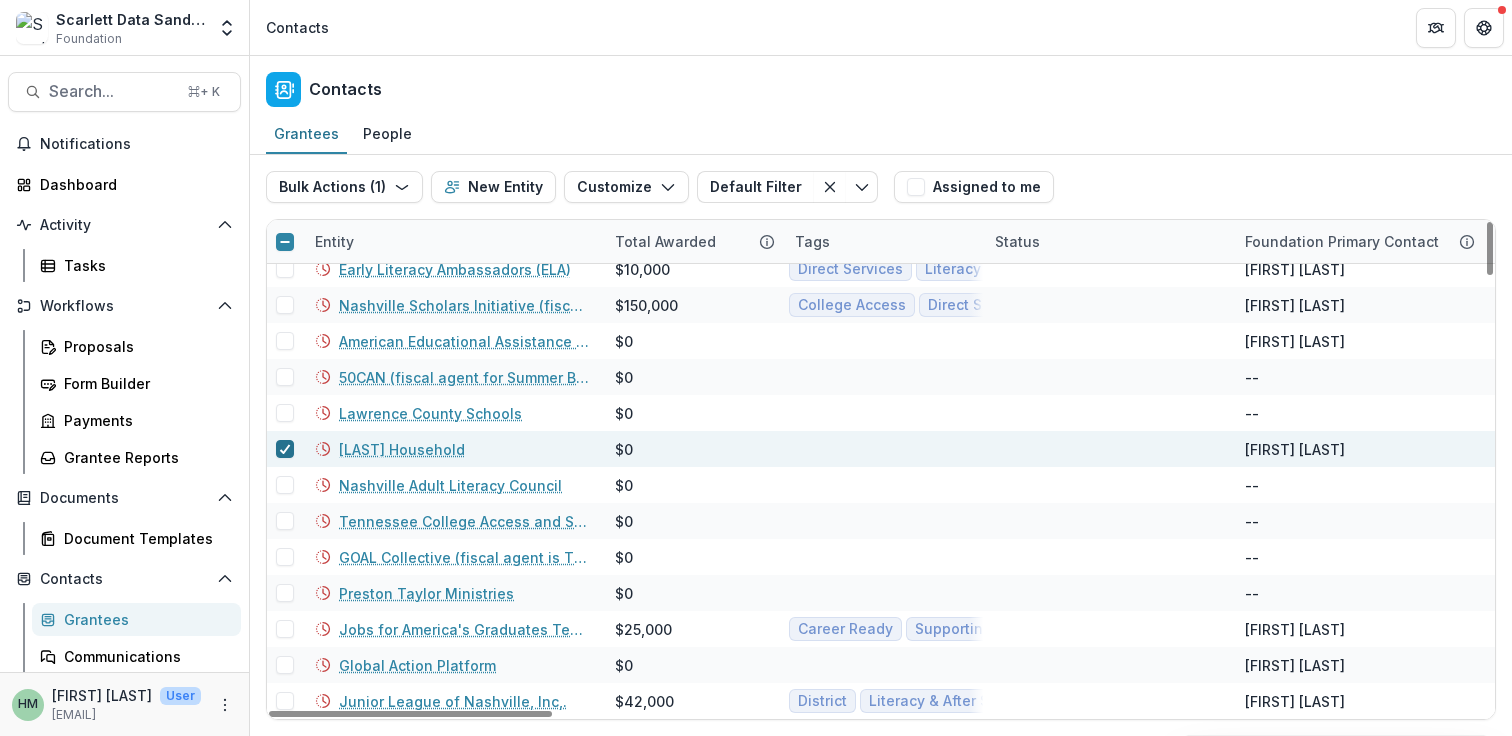 click 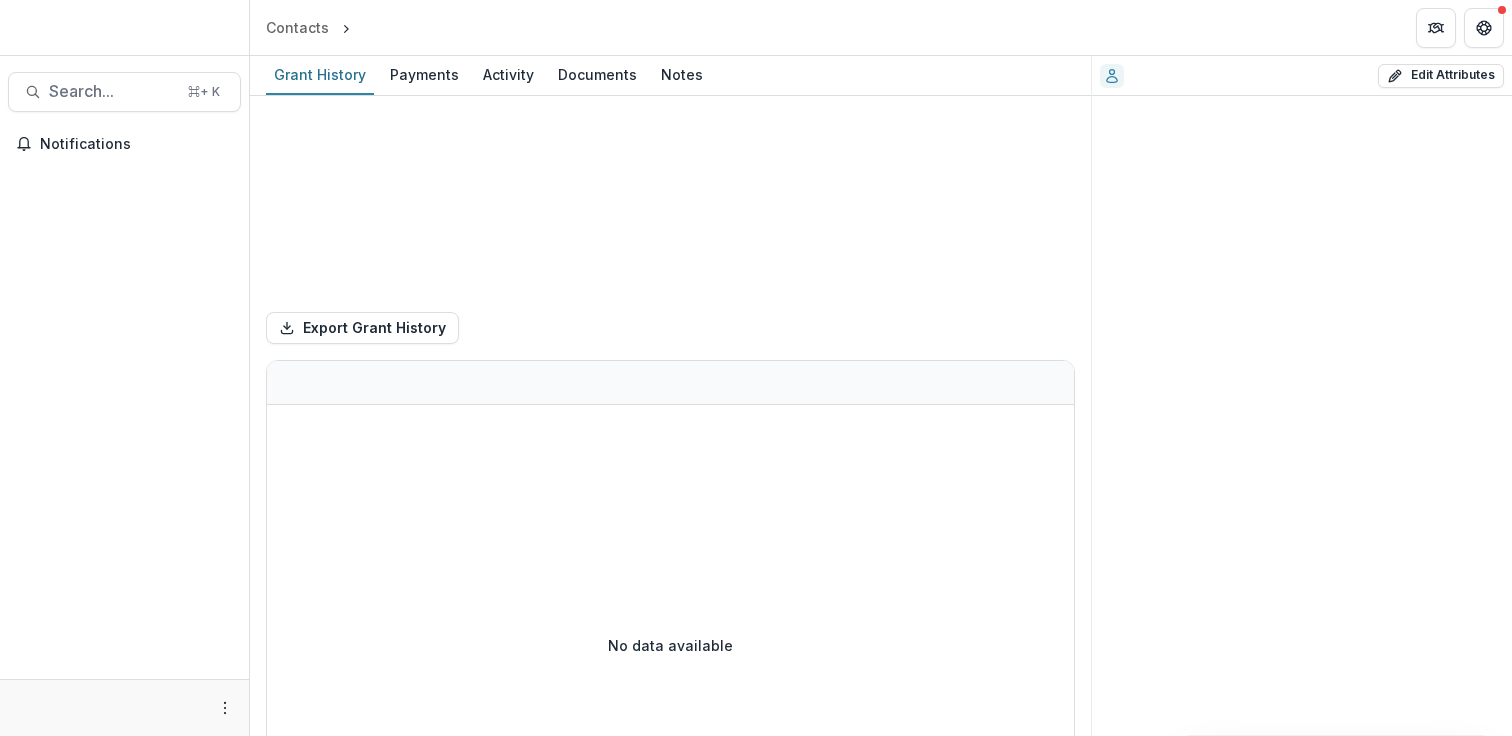 scroll, scrollTop: 0, scrollLeft: 0, axis: both 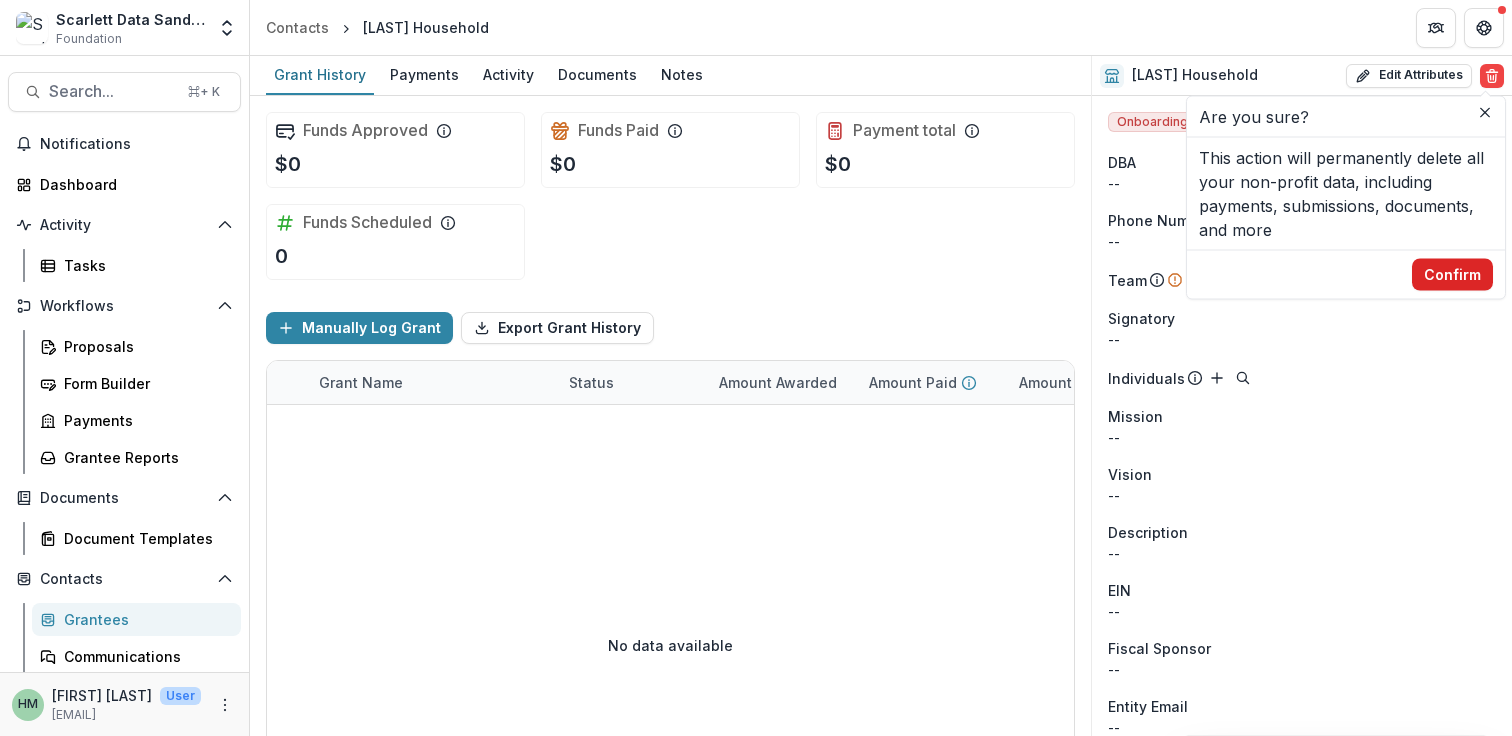 click on "Confirm" at bounding box center [1452, 275] 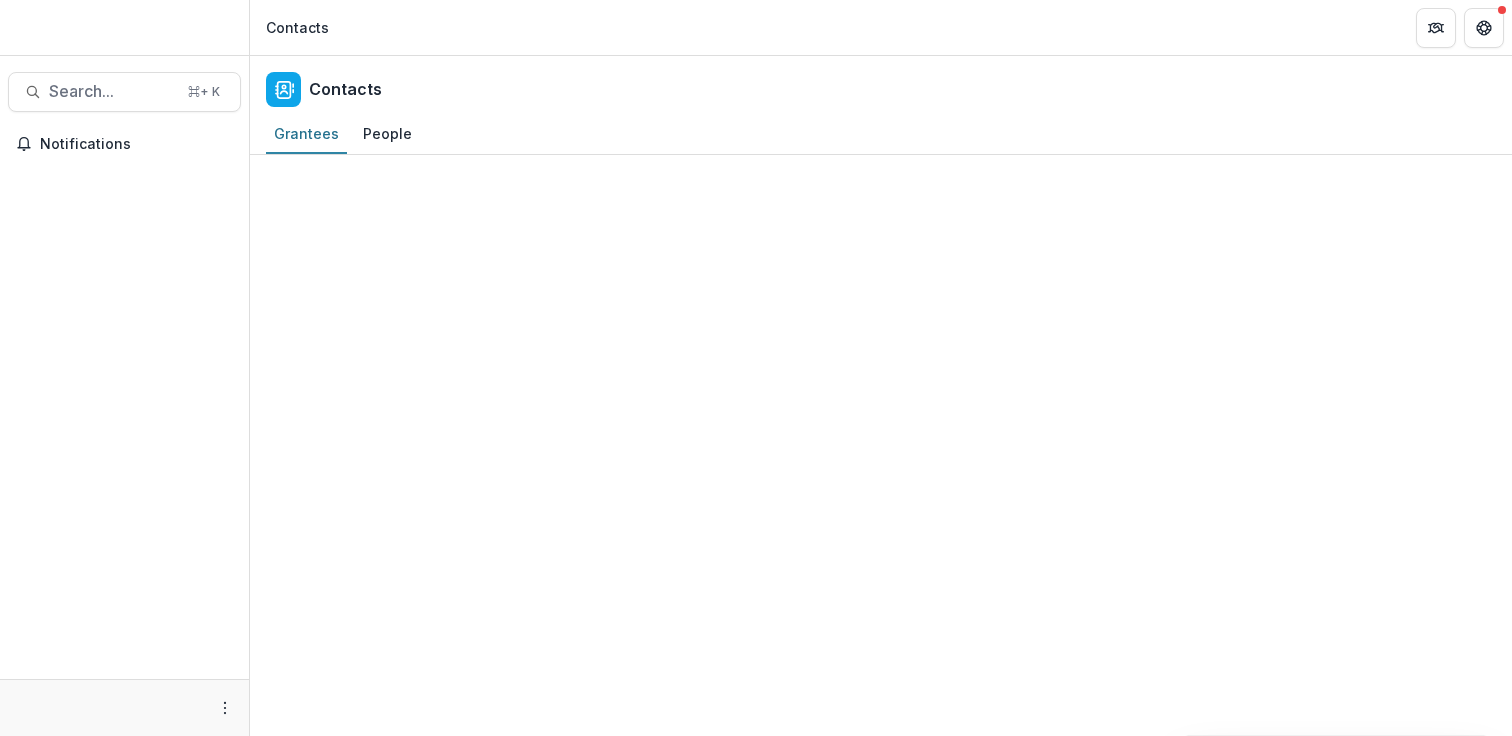 scroll, scrollTop: 0, scrollLeft: 0, axis: both 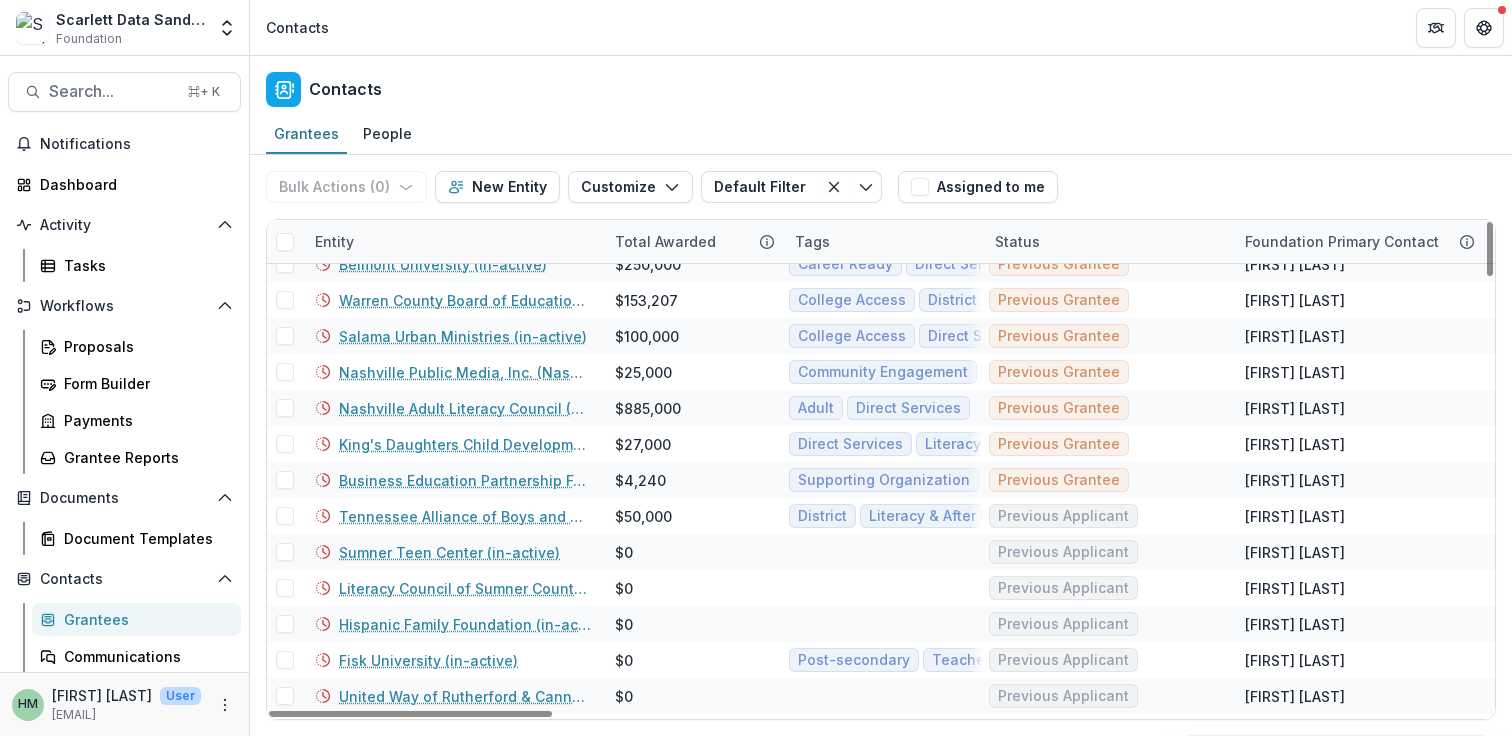 click on "Total Awarded" at bounding box center (665, 241) 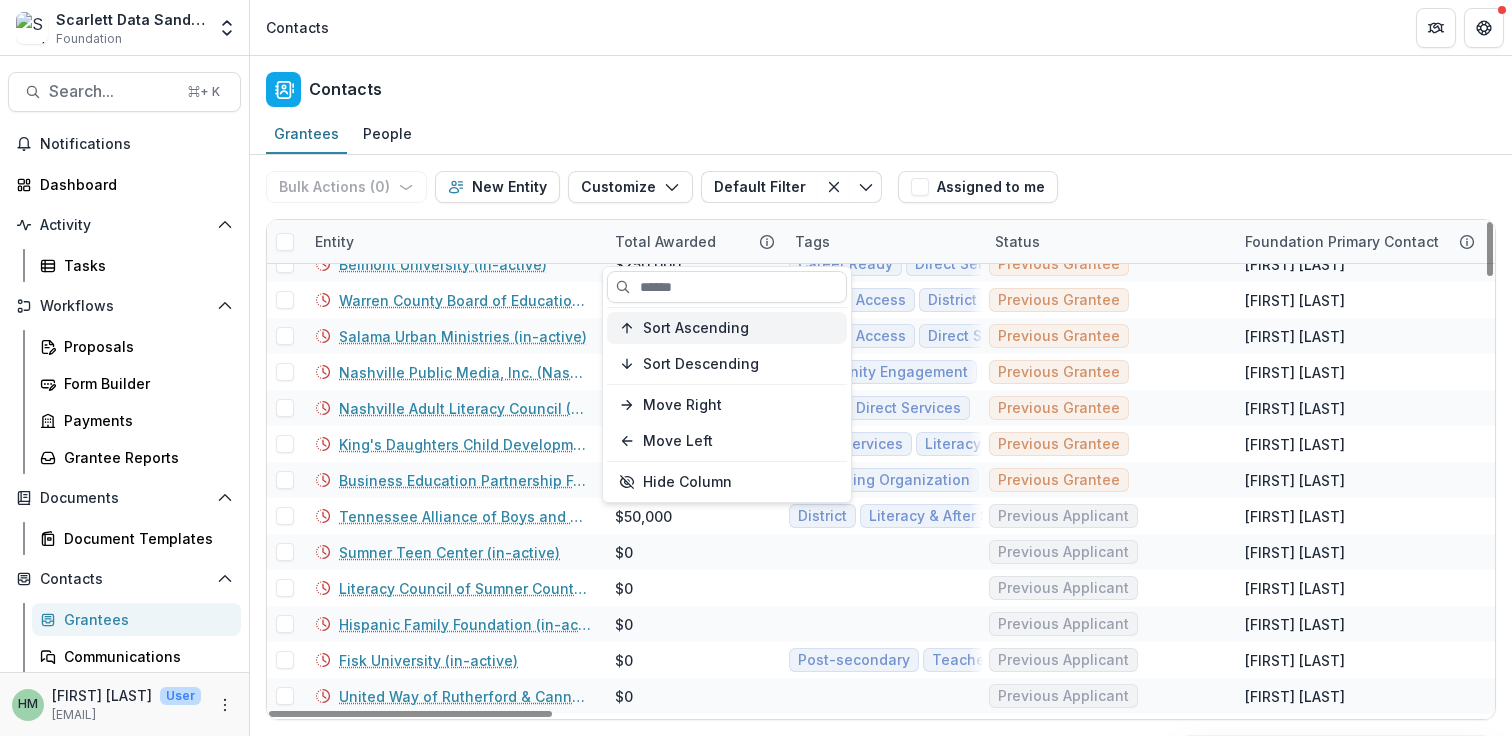 click on "Sort Ascending" at bounding box center [696, 328] 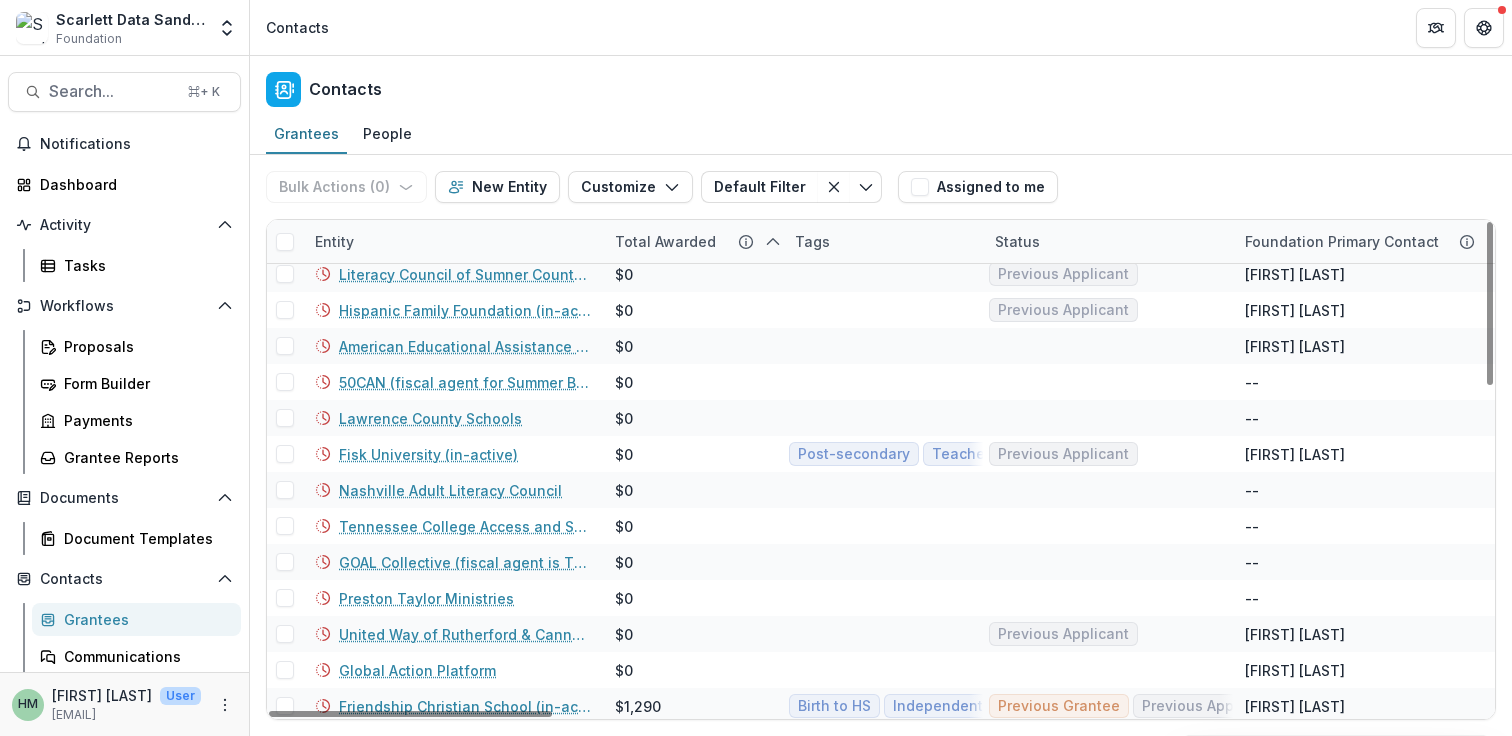 click on "Contacts" at bounding box center (881, 85) 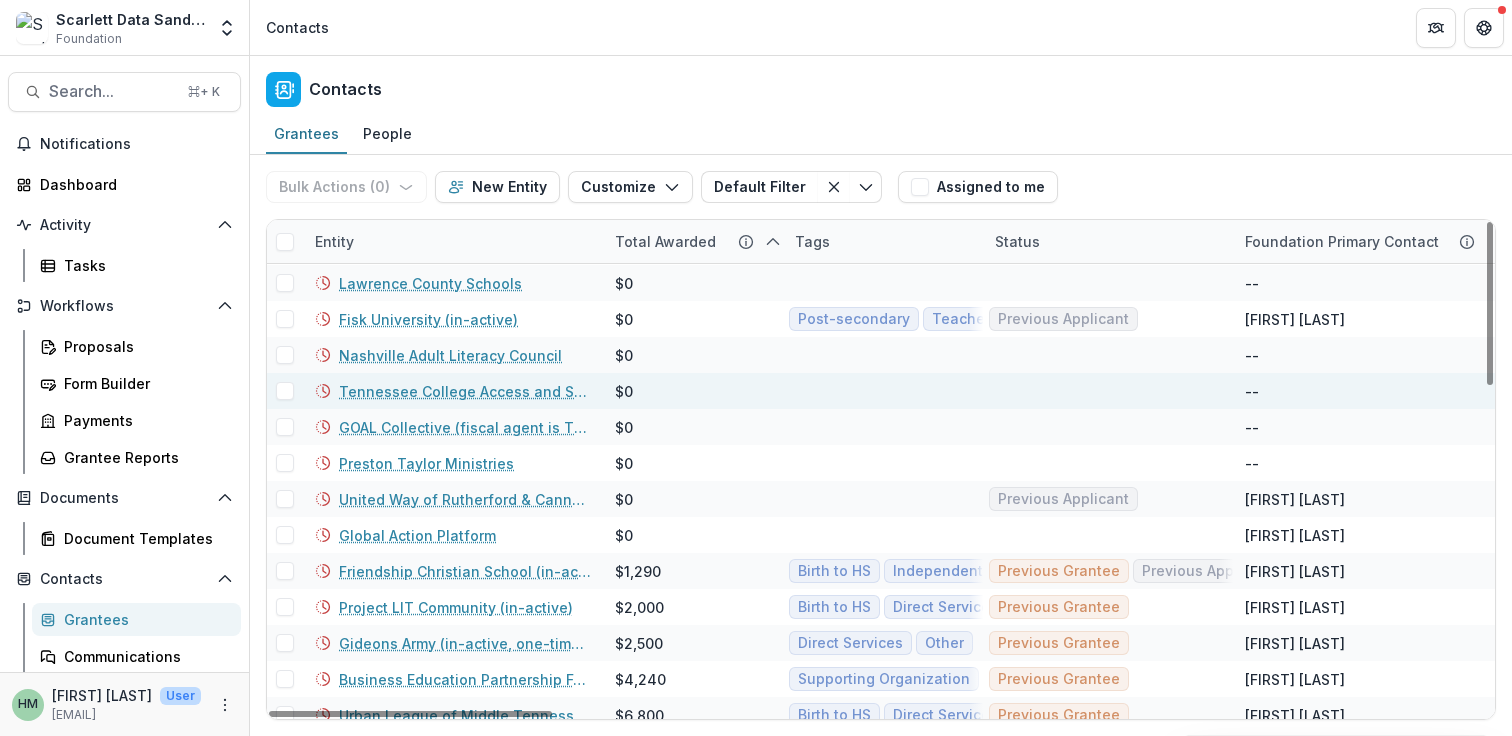 scroll, scrollTop: 0, scrollLeft: 0, axis: both 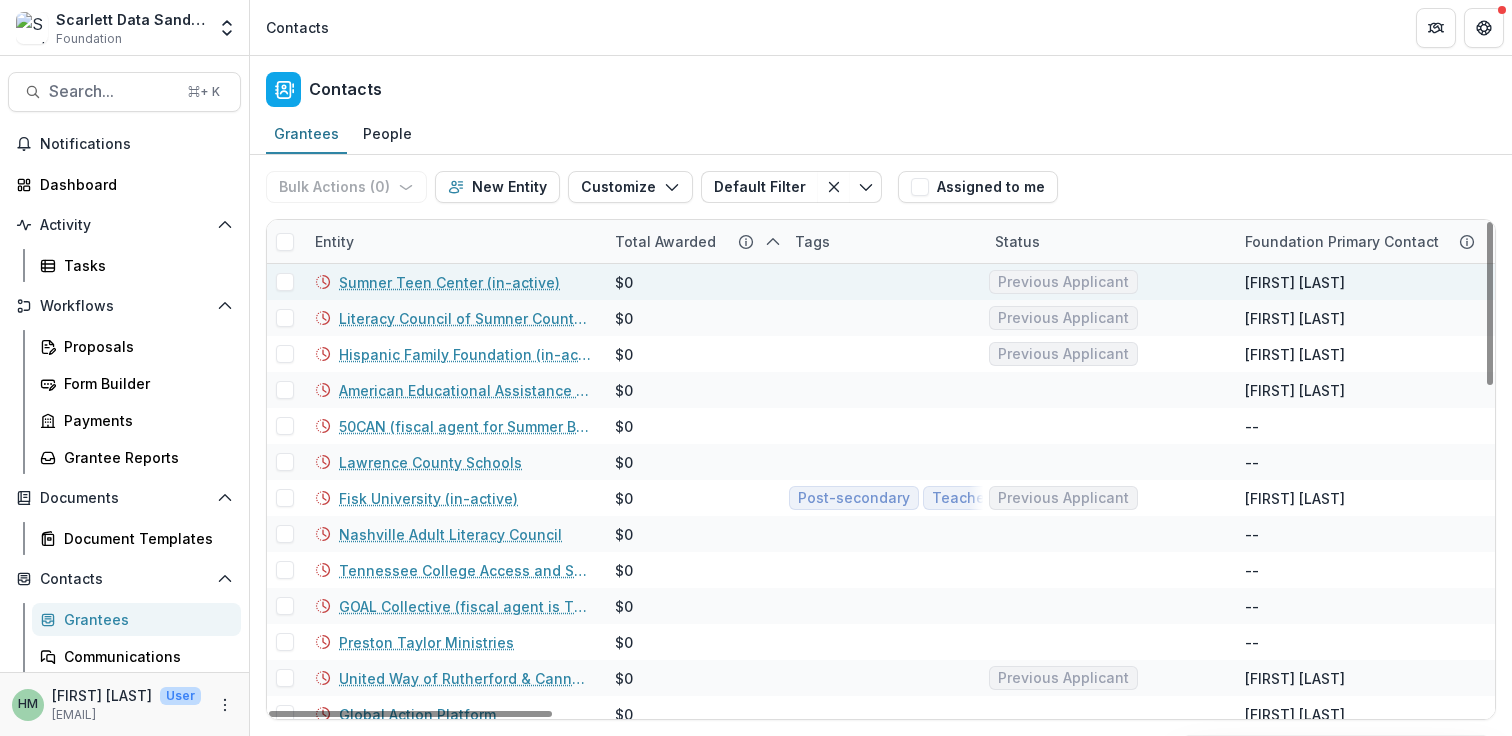 click at bounding box center (285, 282) 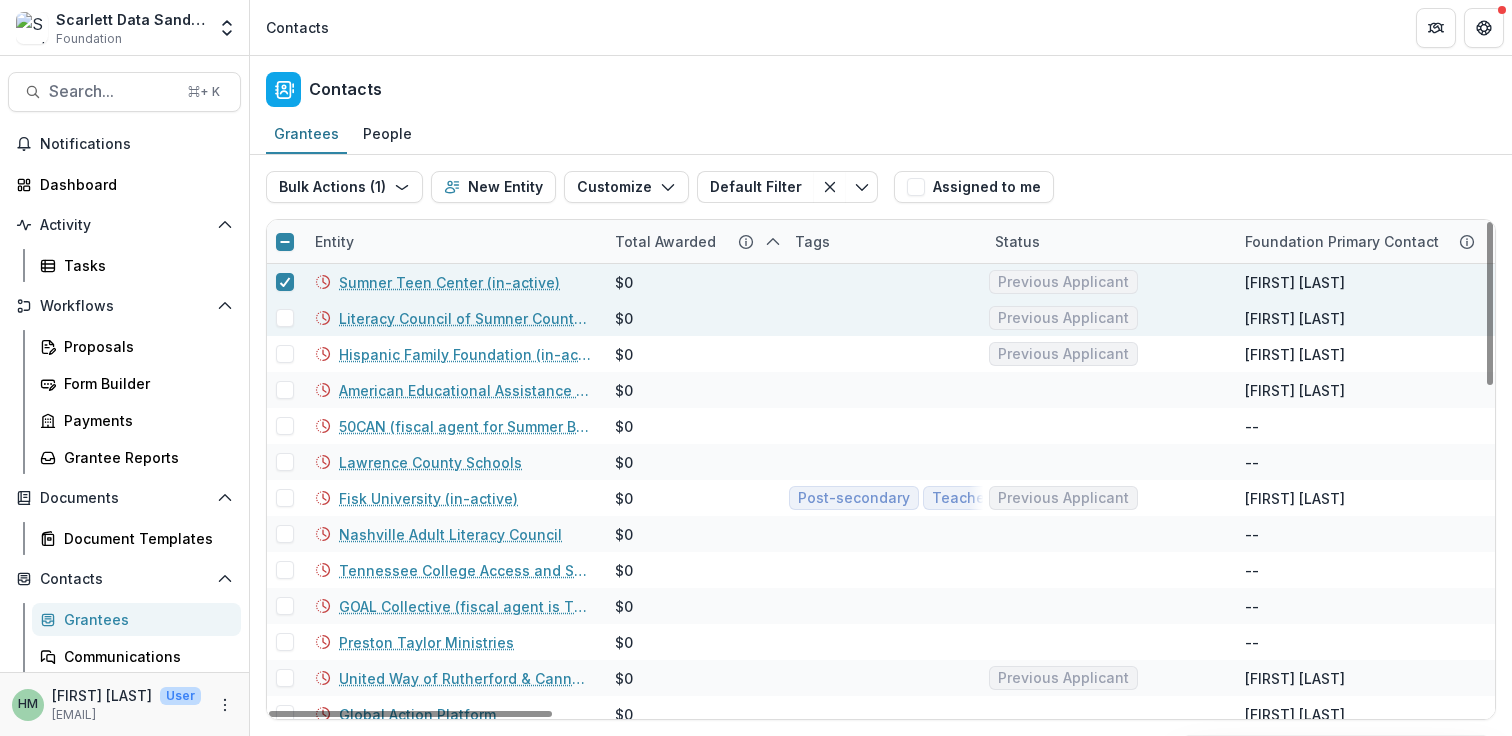 click at bounding box center [285, 318] 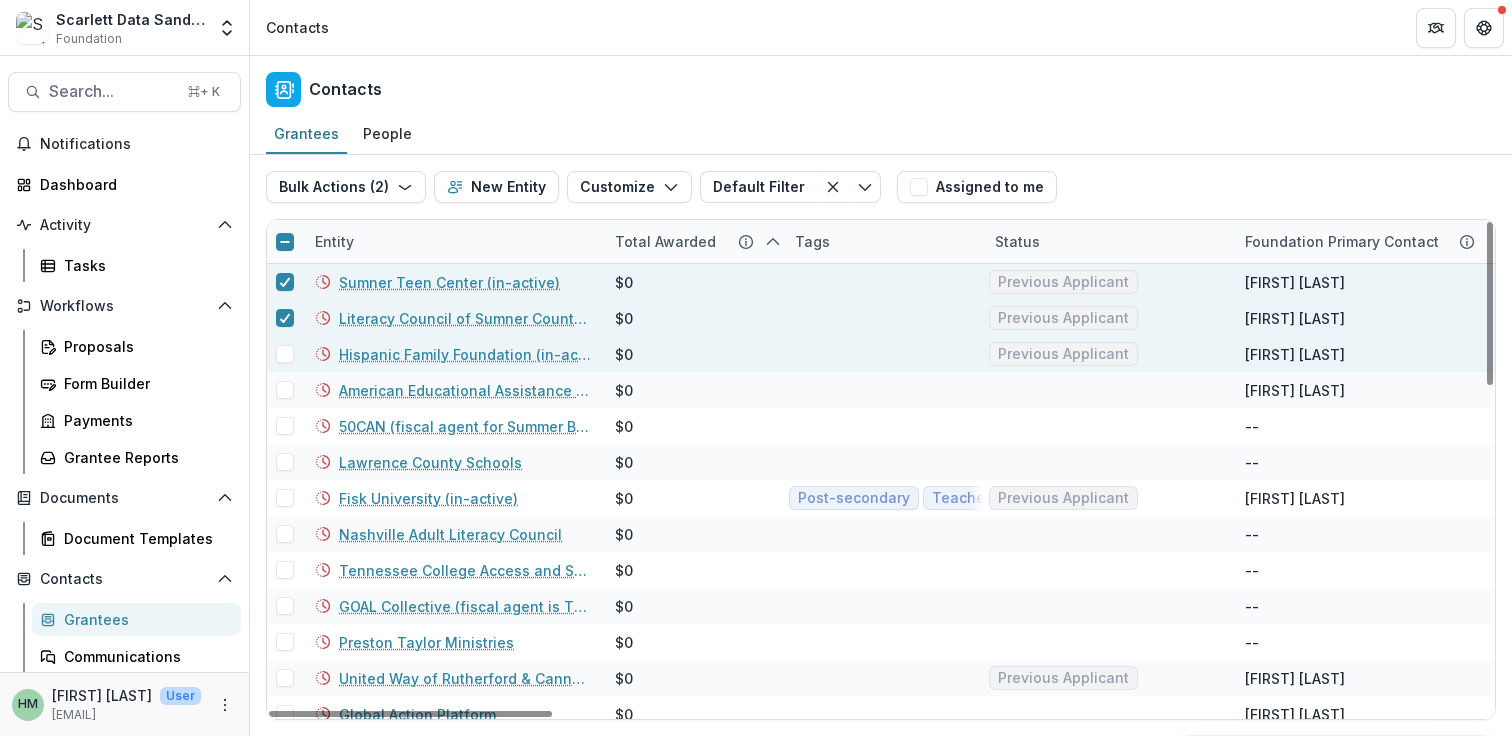 click at bounding box center [285, 354] 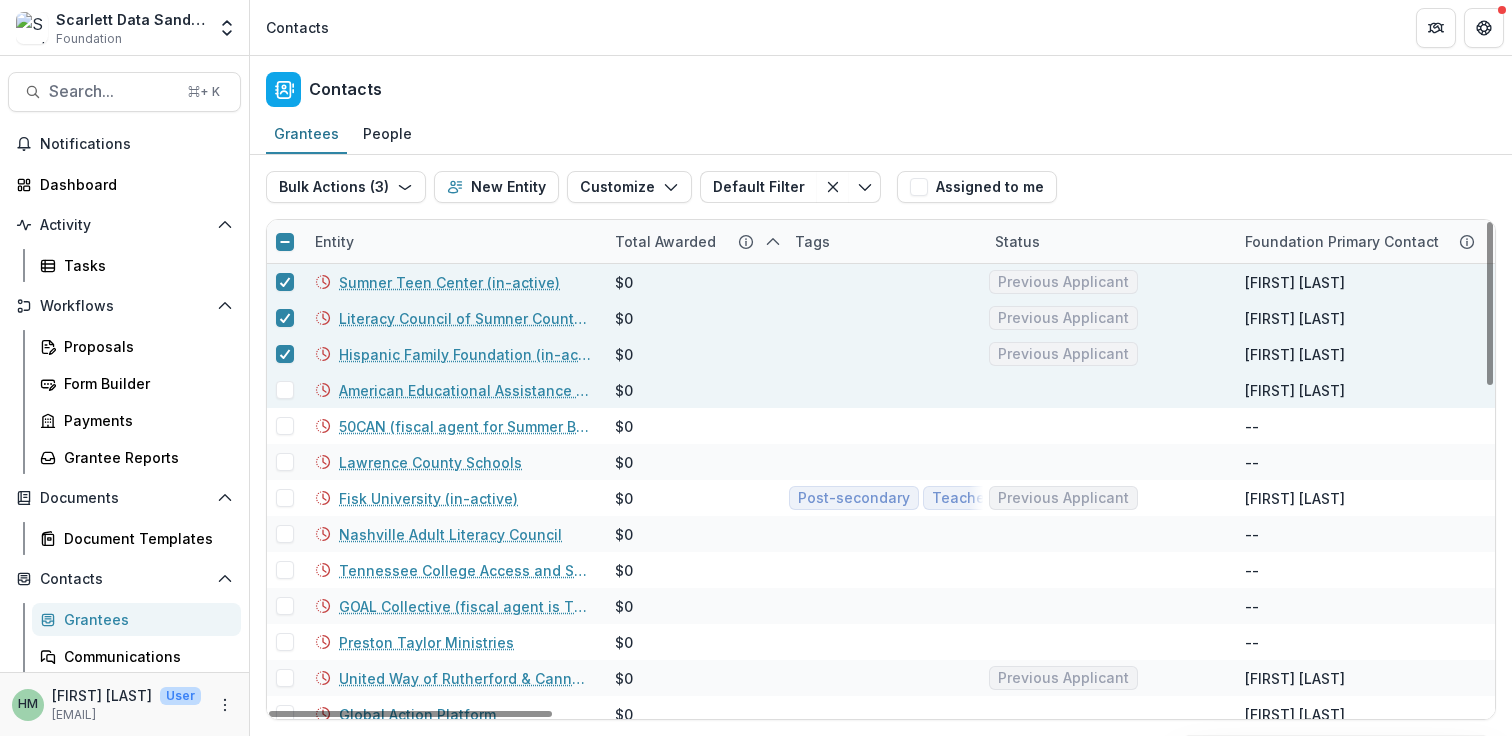 click at bounding box center [285, 390] 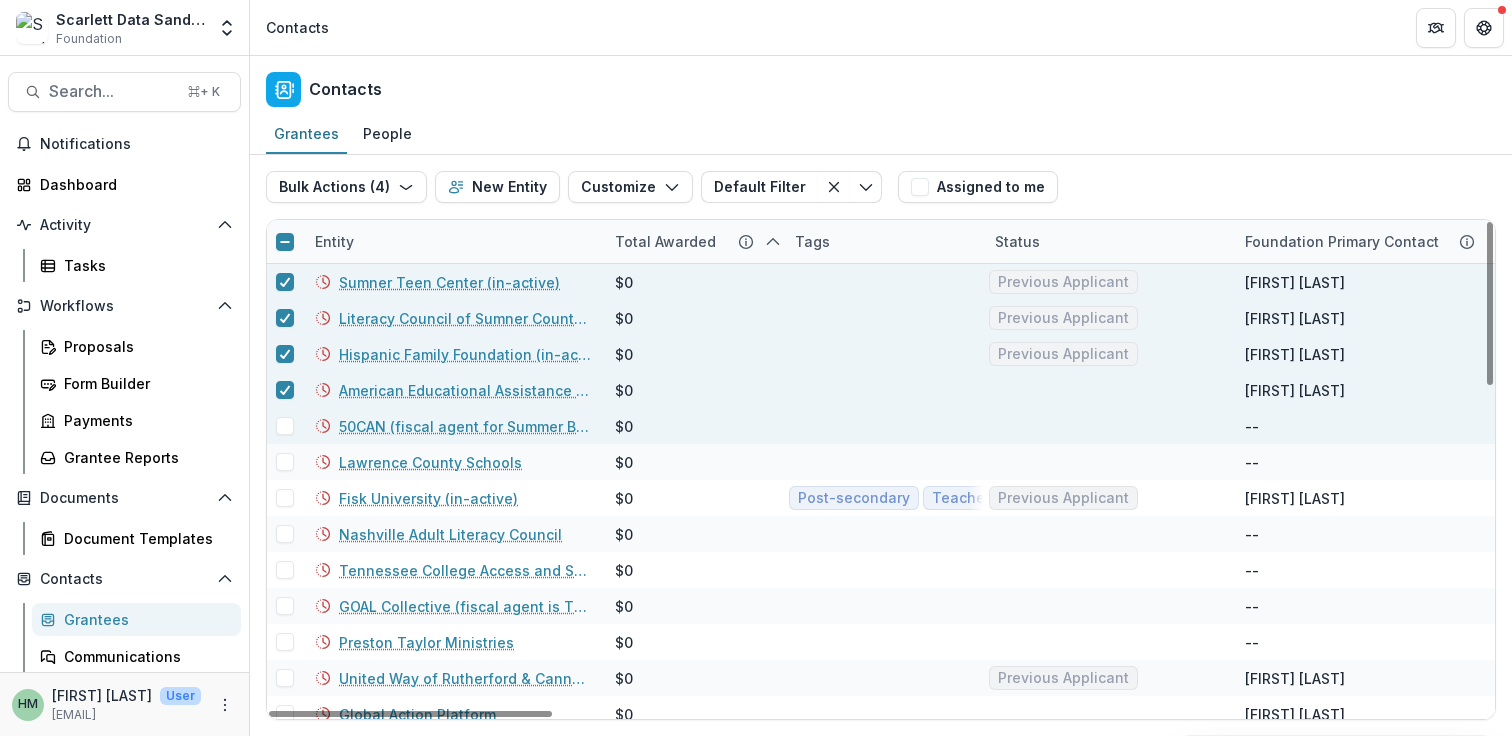 click at bounding box center [285, 426] 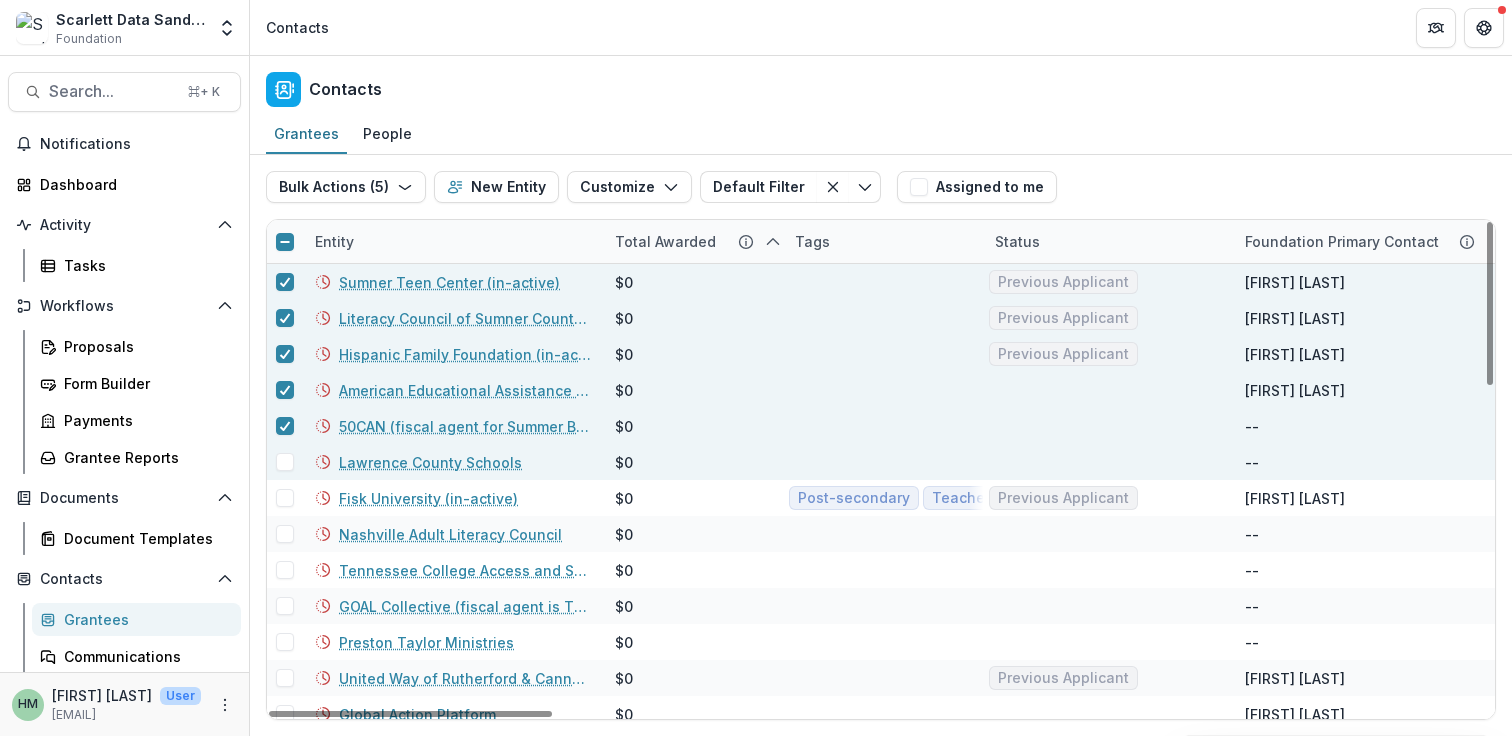 click at bounding box center (285, 462) 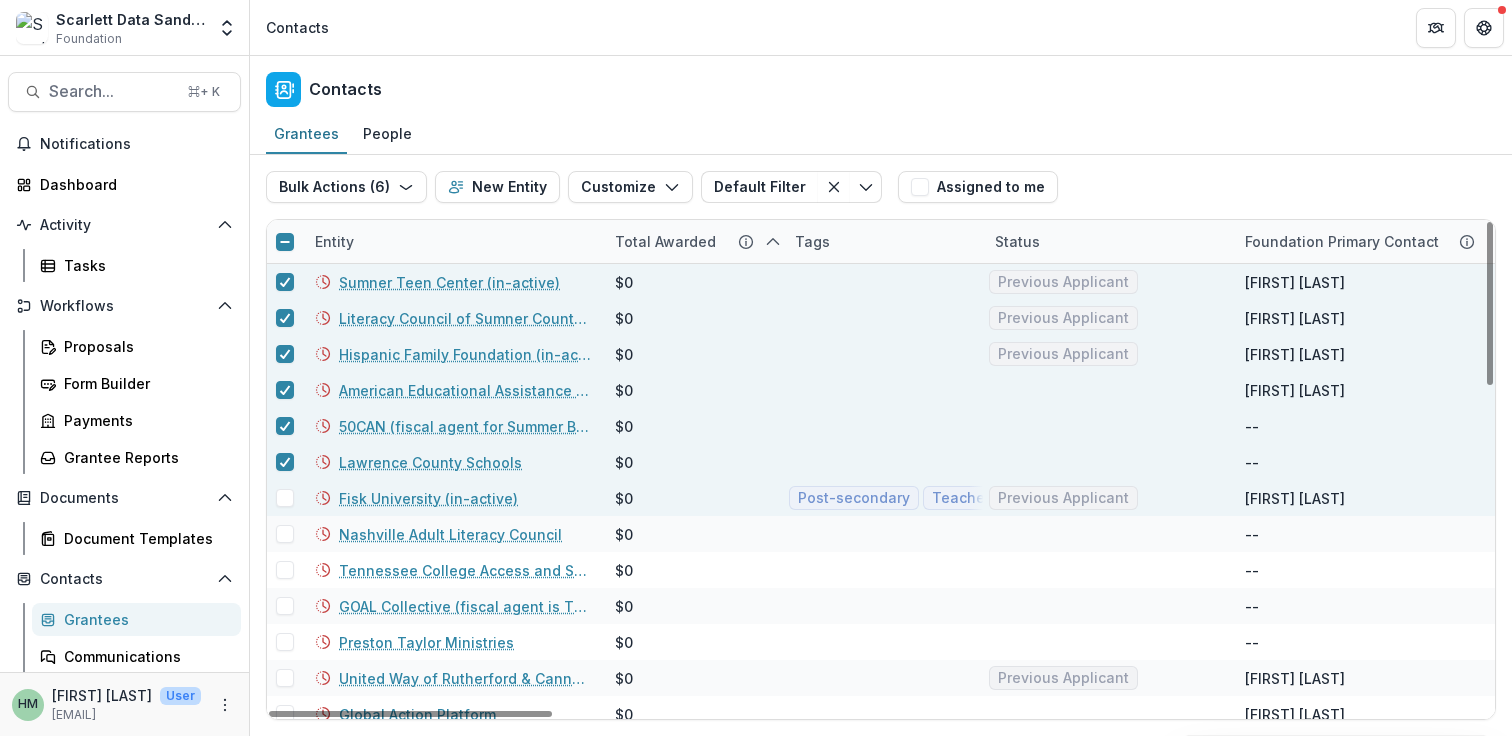 click at bounding box center (285, 498) 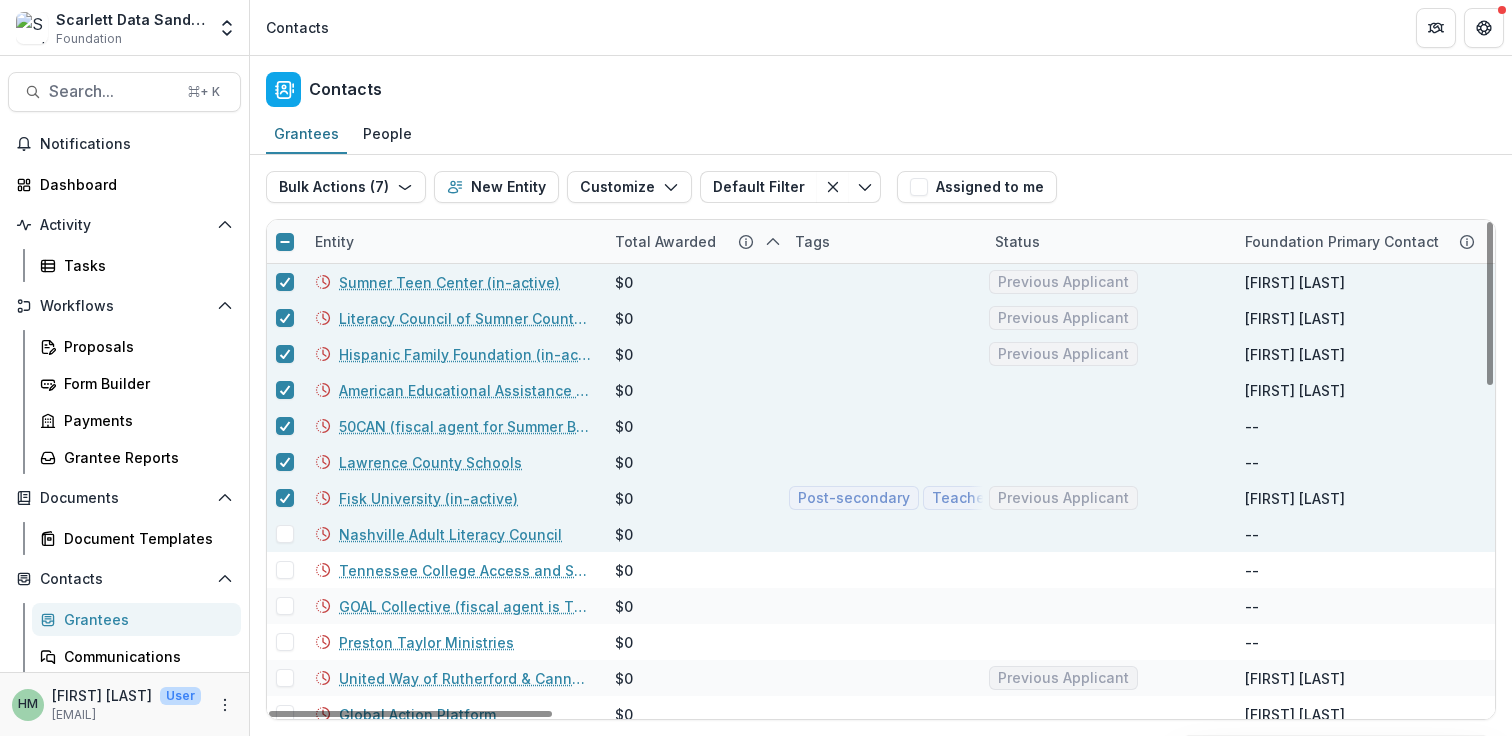 click at bounding box center [285, 534] 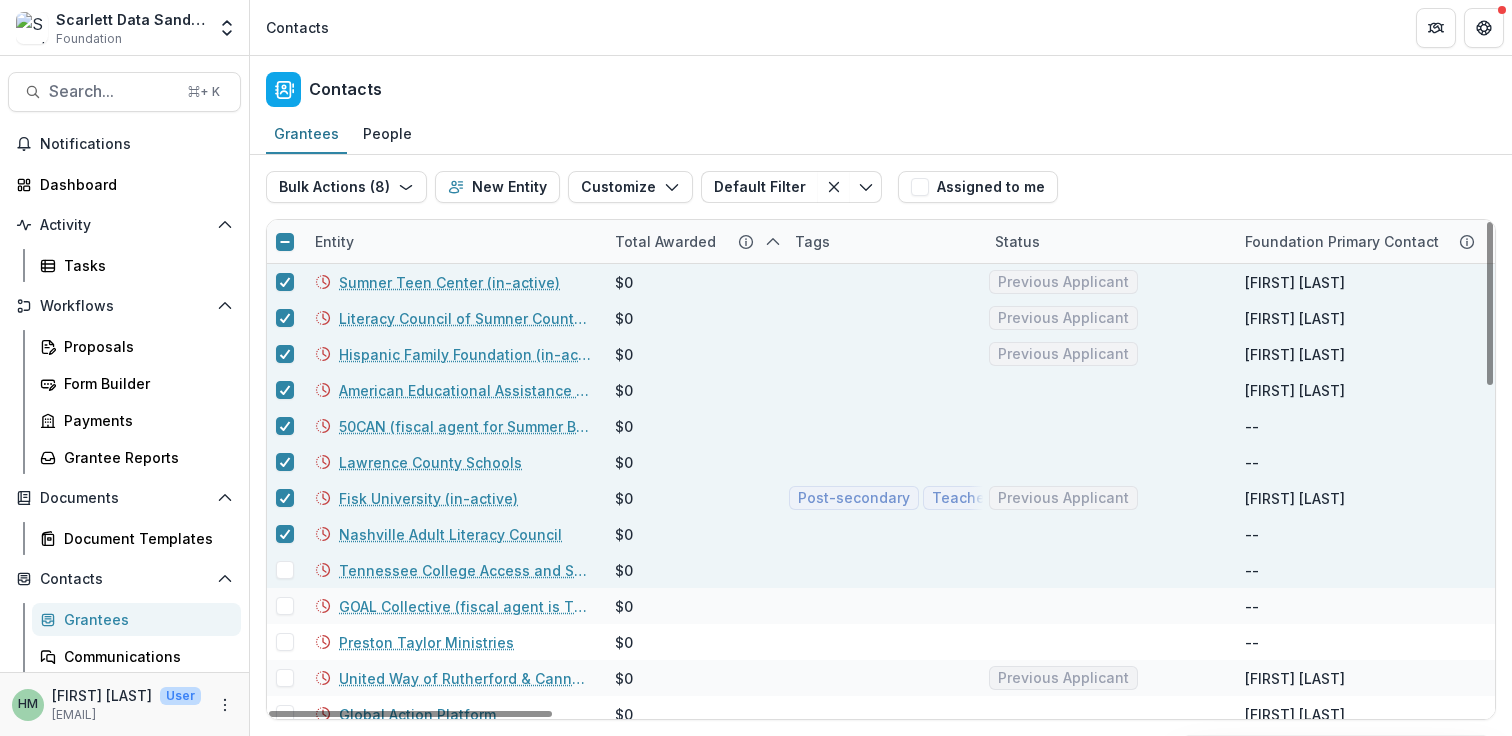 click at bounding box center (285, 570) 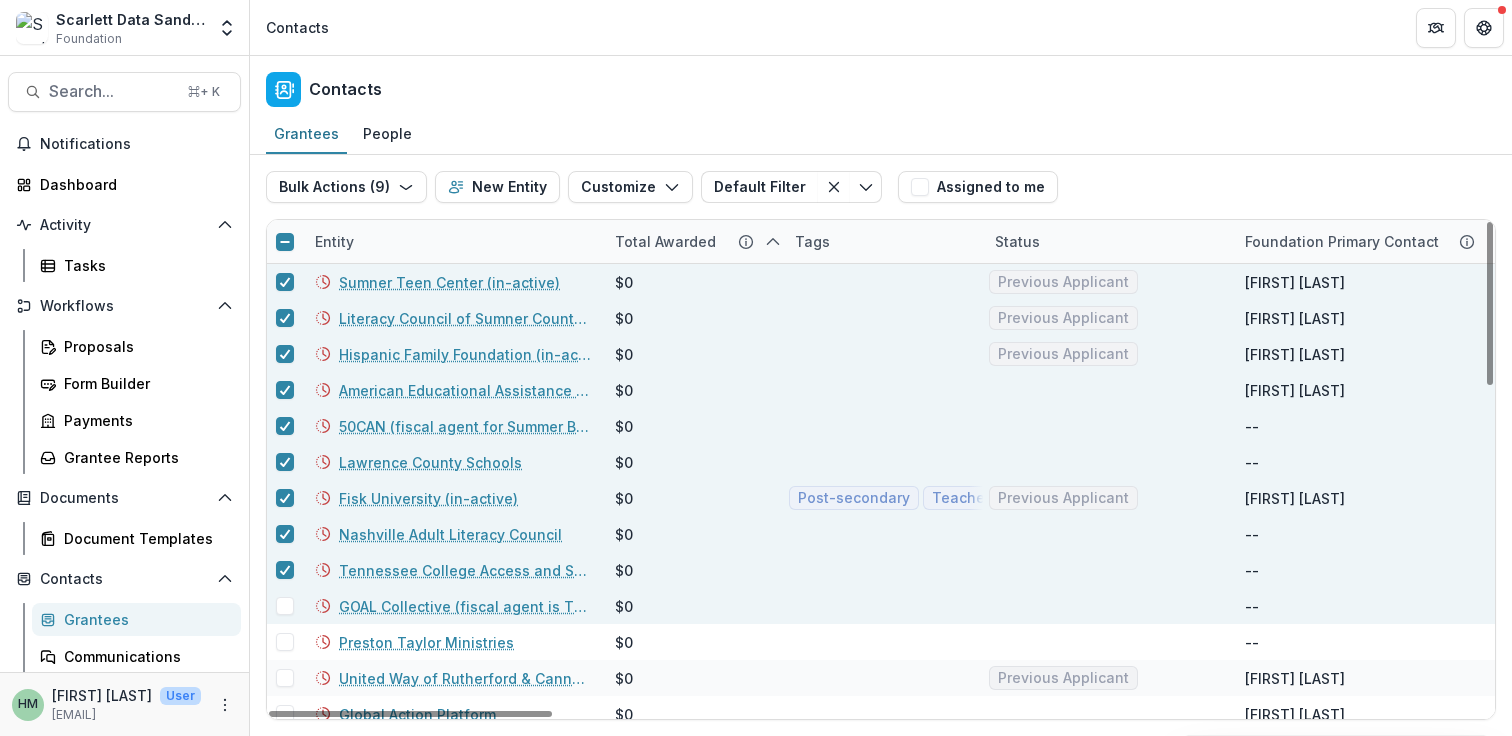 click at bounding box center [285, 606] 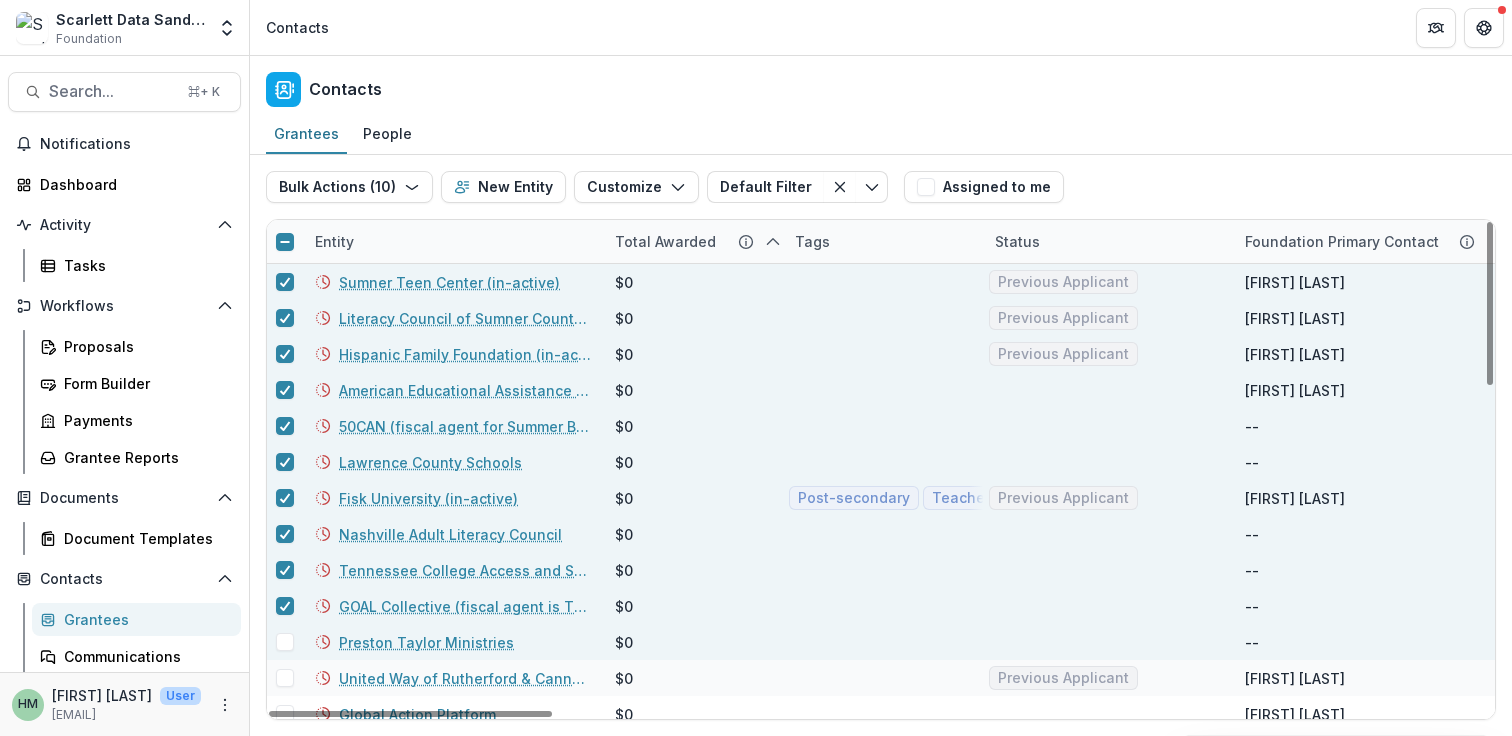click at bounding box center (285, 642) 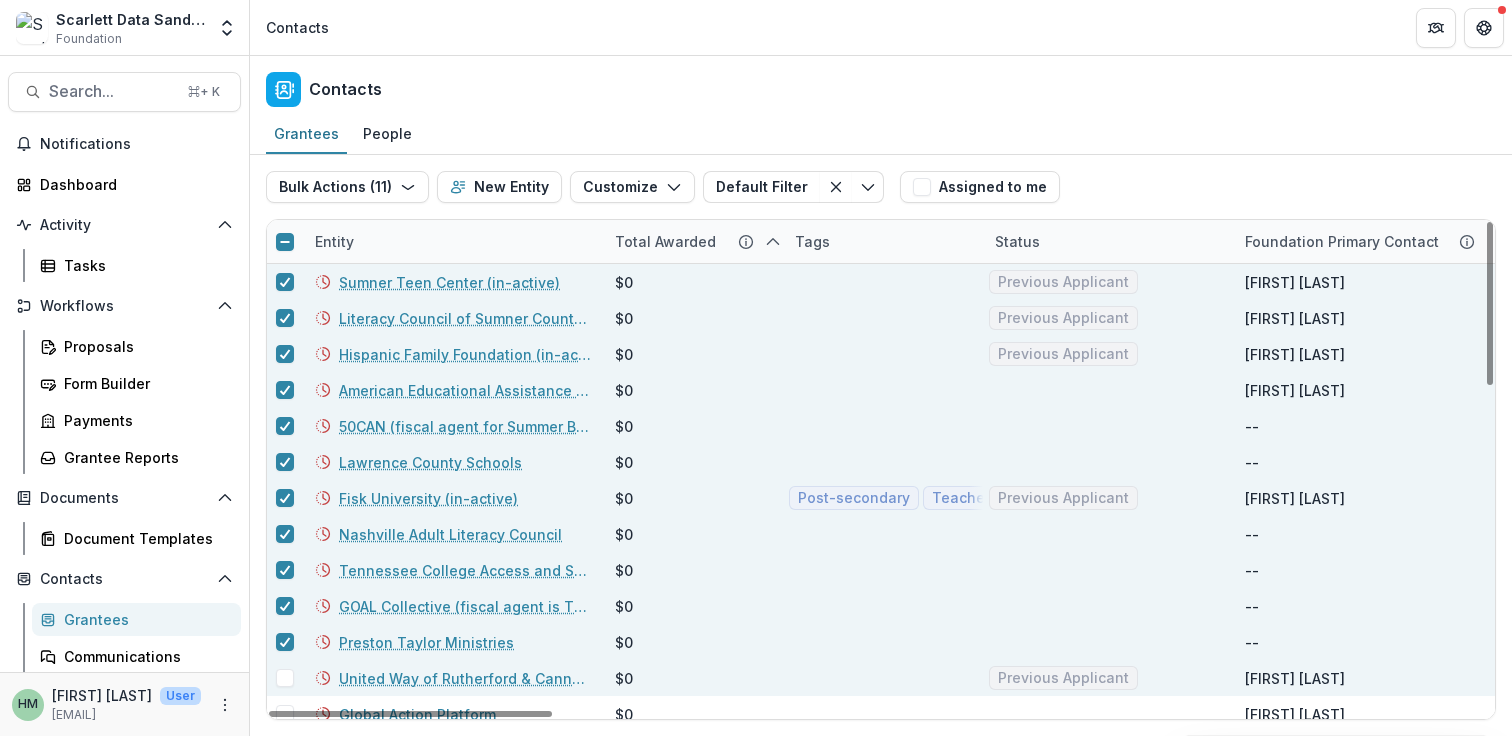 click at bounding box center (285, 678) 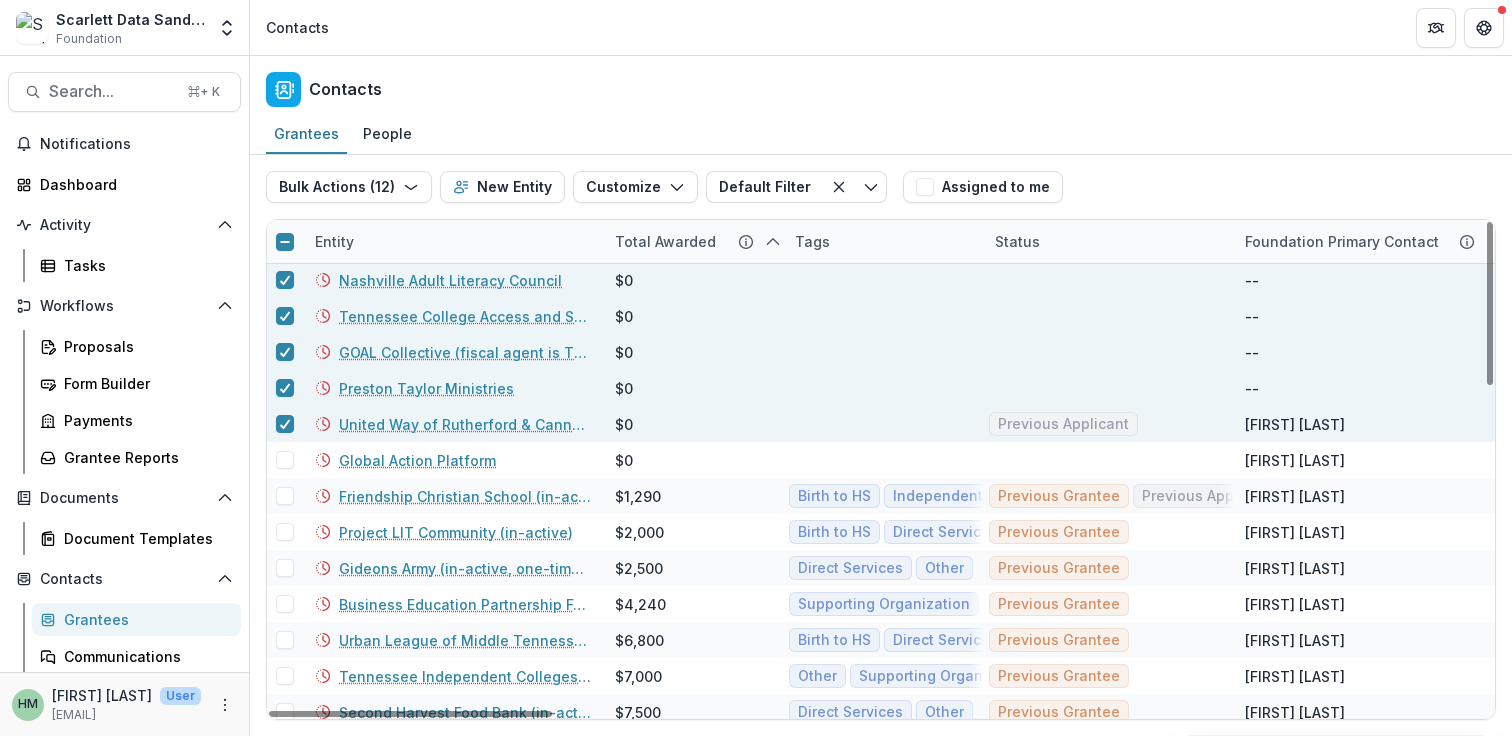 scroll, scrollTop: 262, scrollLeft: 0, axis: vertical 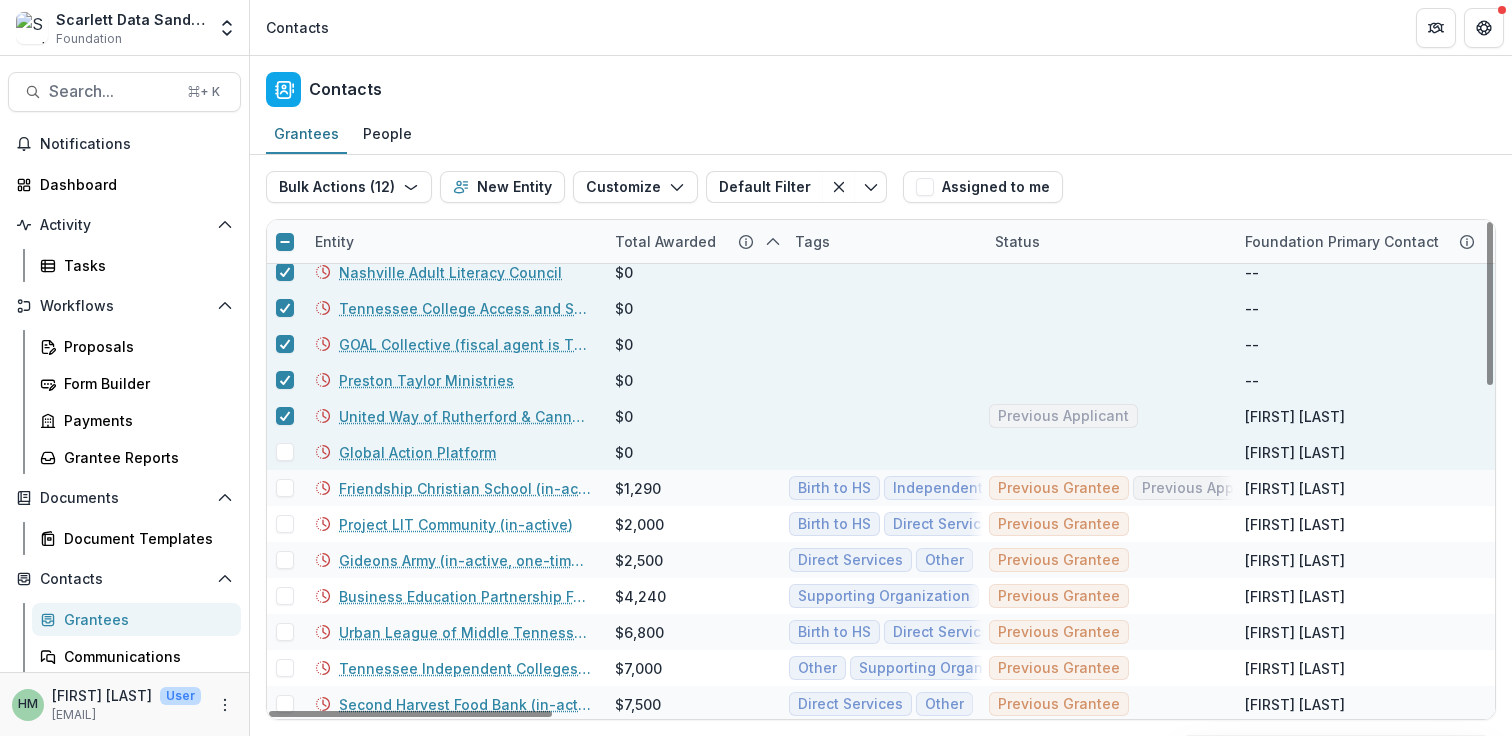 click at bounding box center (285, 452) 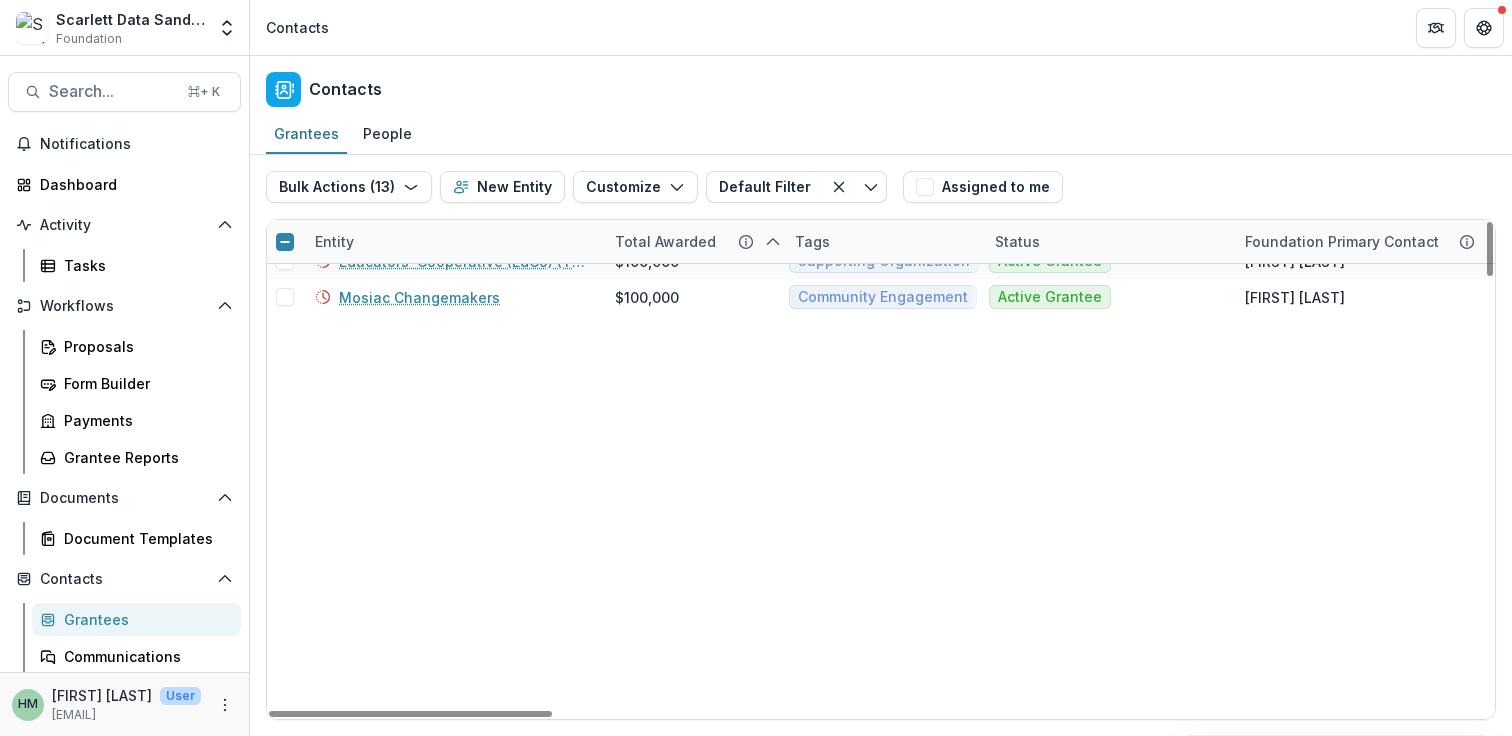 scroll, scrollTop: 0, scrollLeft: 0, axis: both 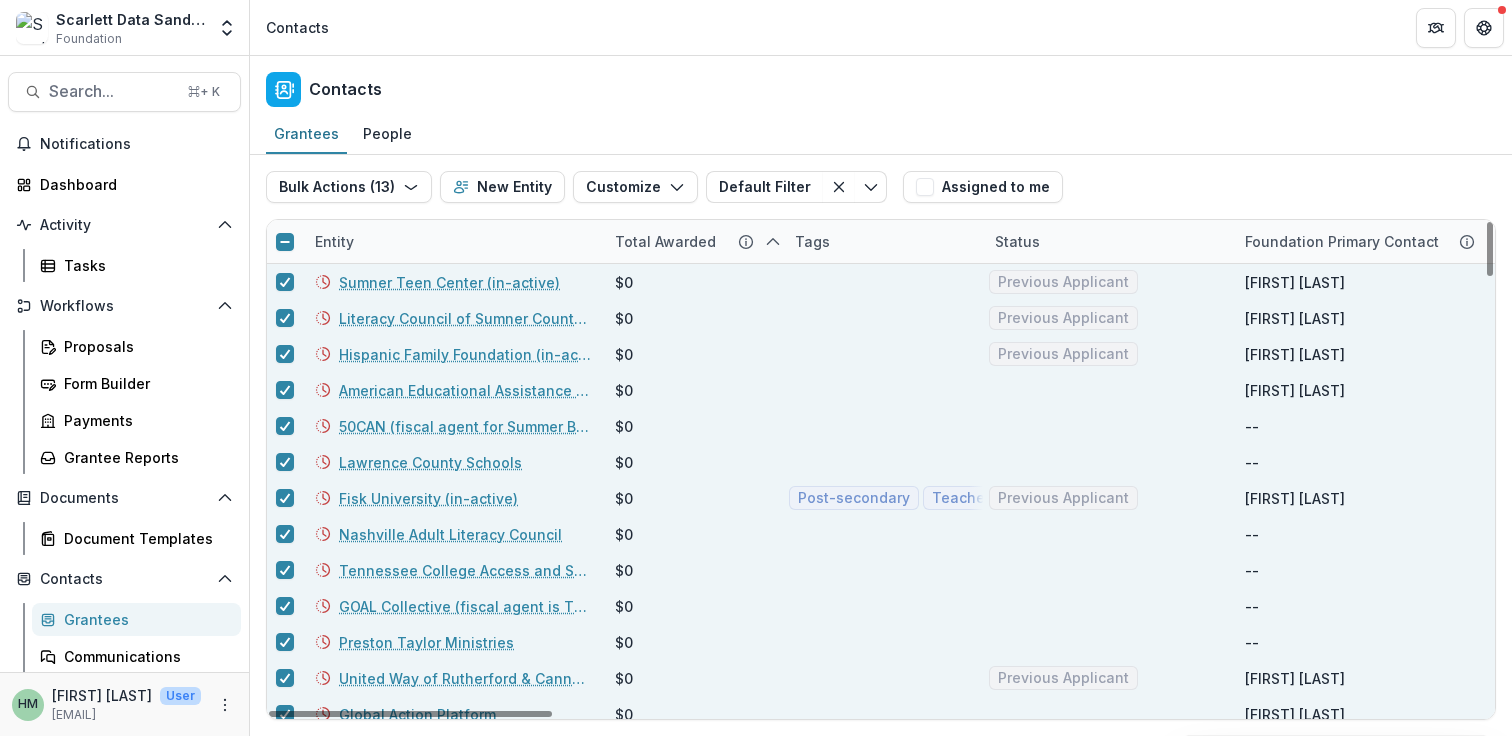 click 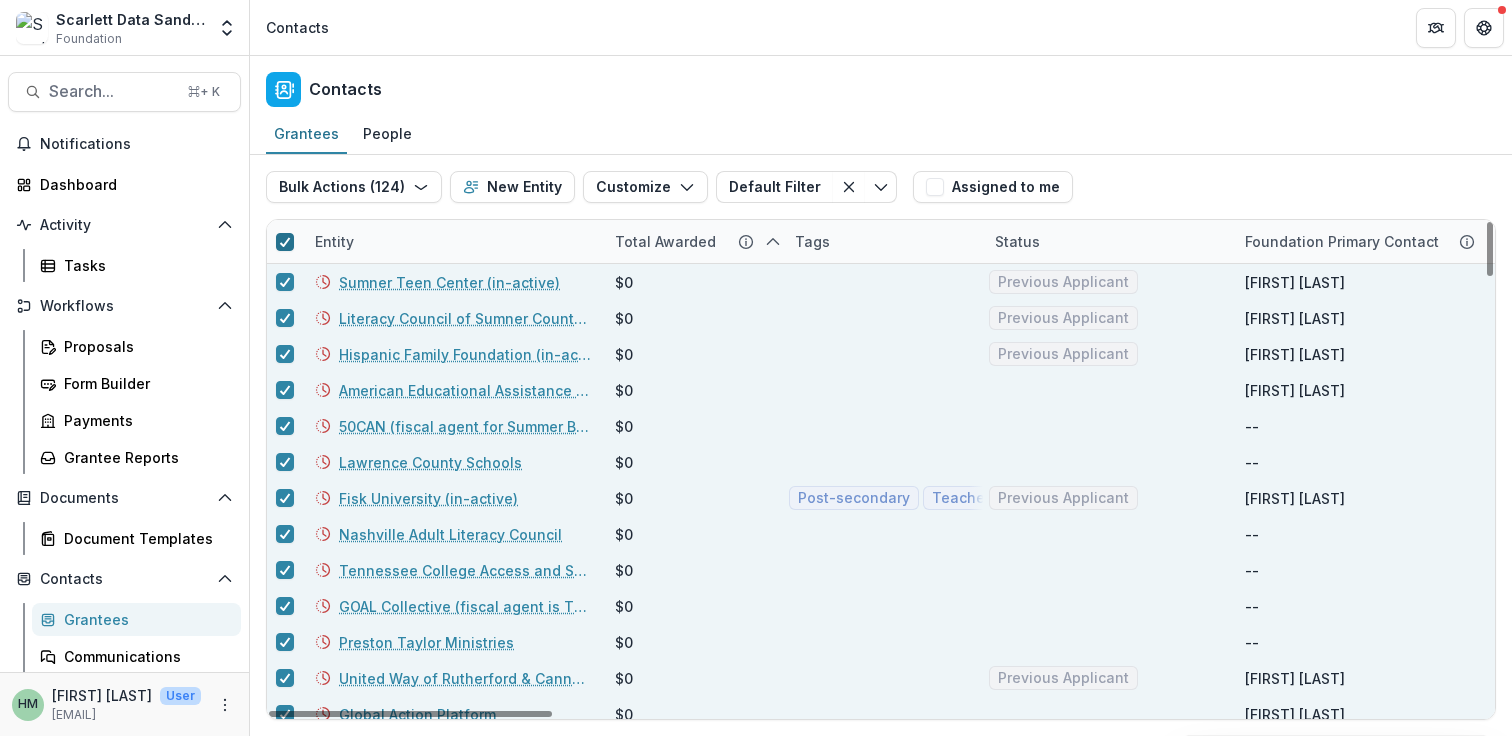 click 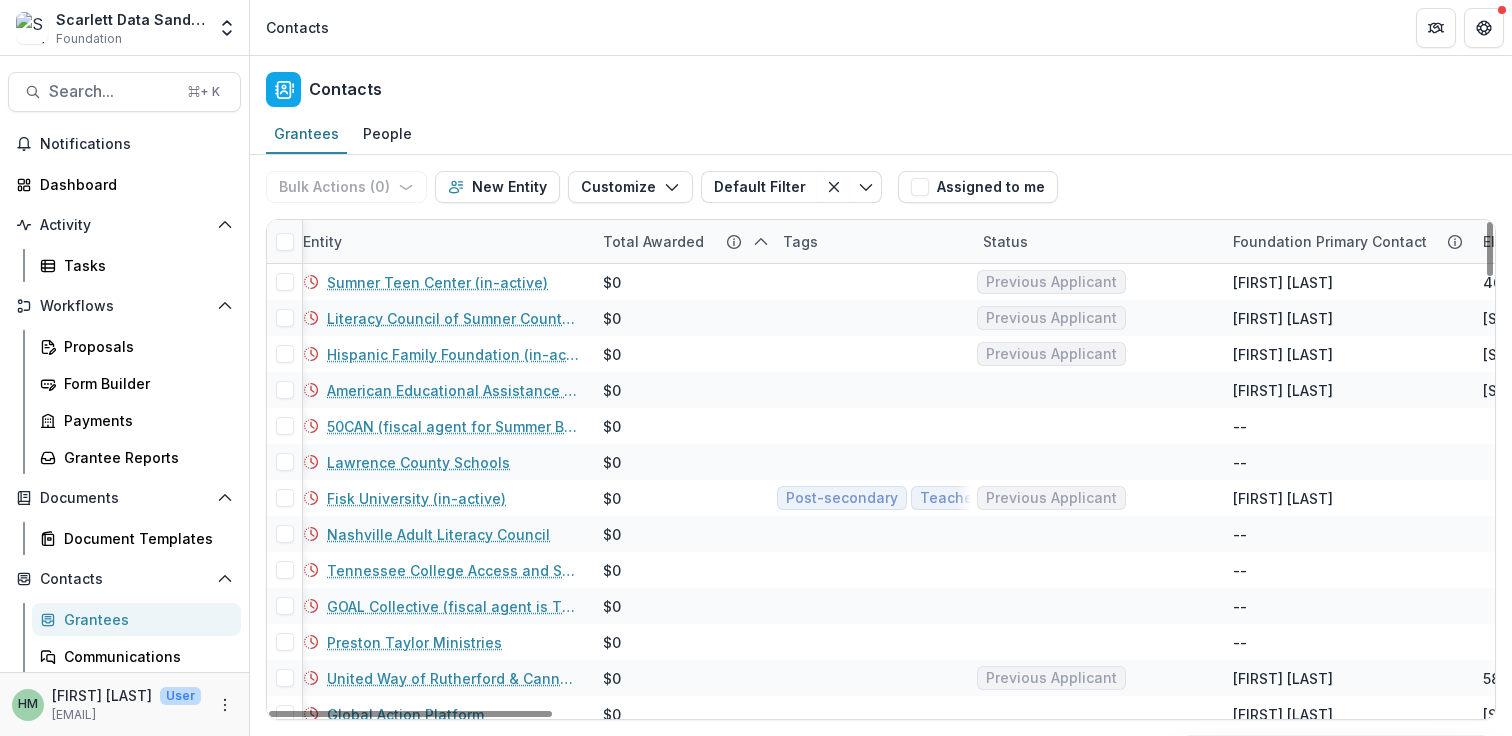 scroll, scrollTop: 0, scrollLeft: 0, axis: both 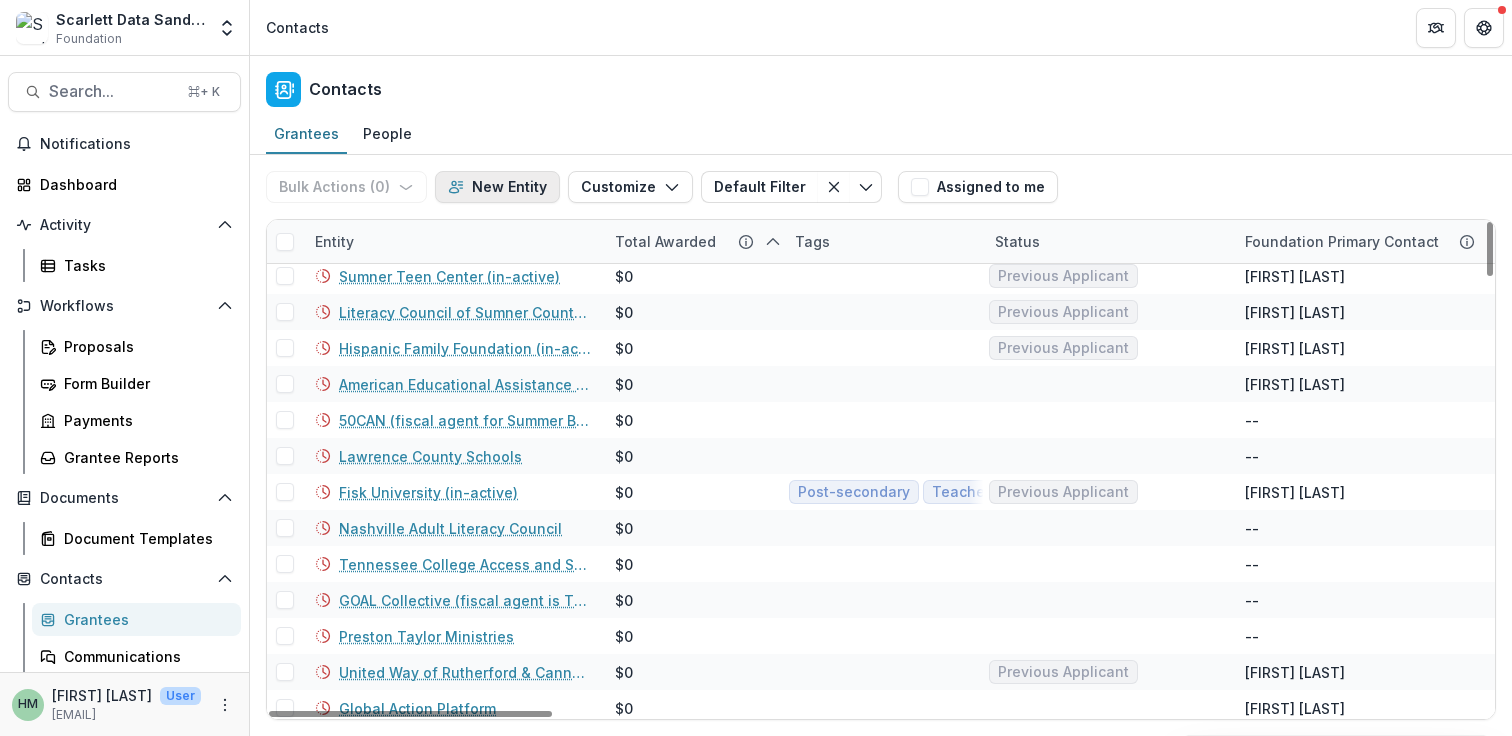 click on "New Entity" at bounding box center (497, 187) 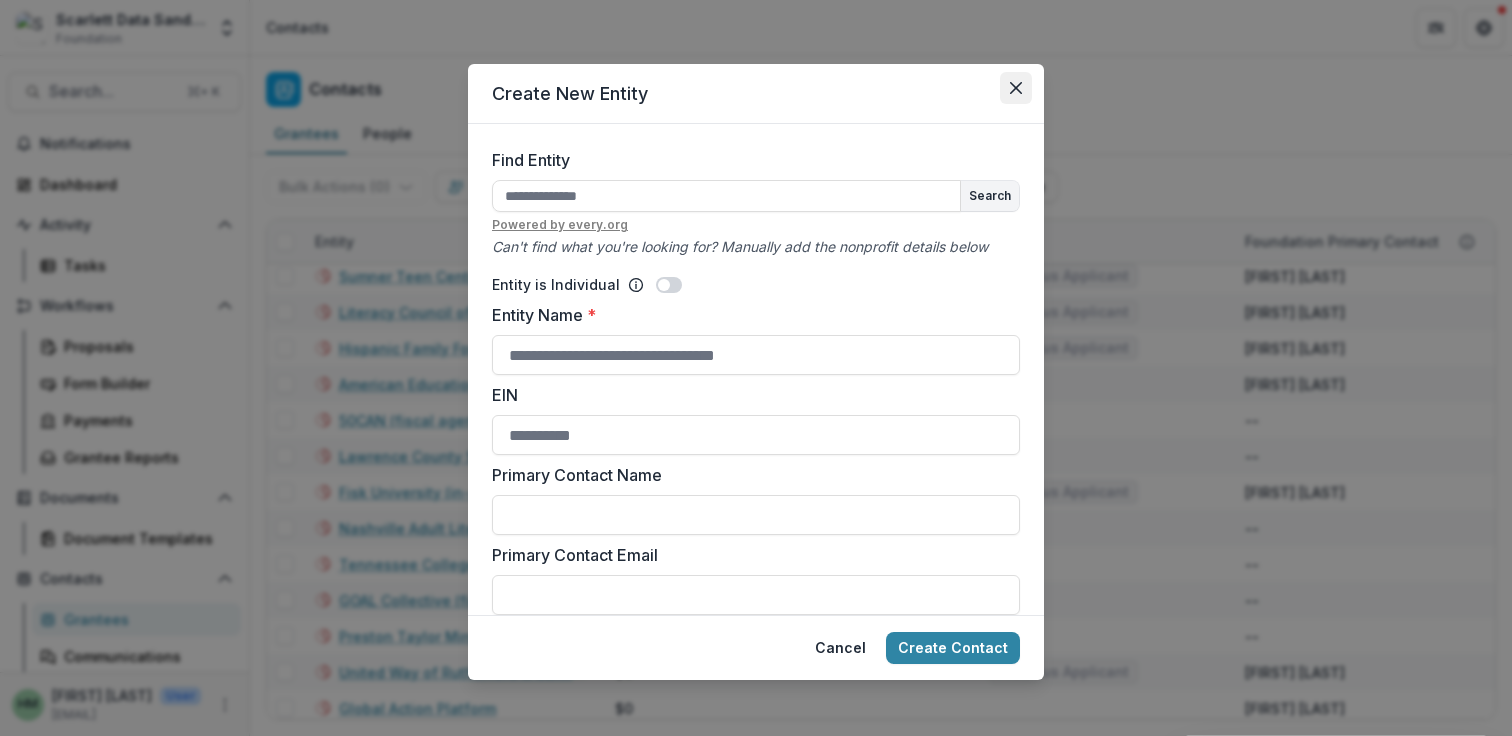 click 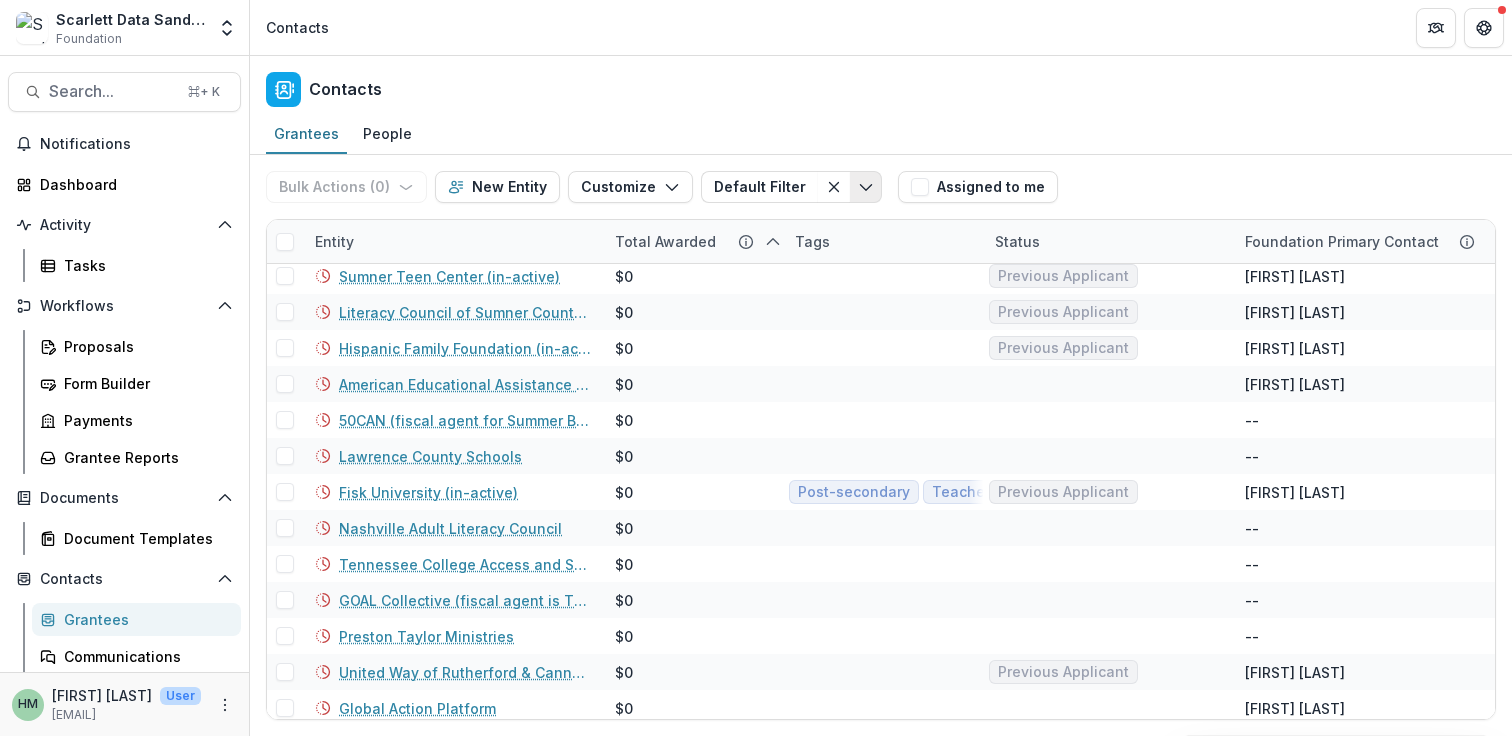 click 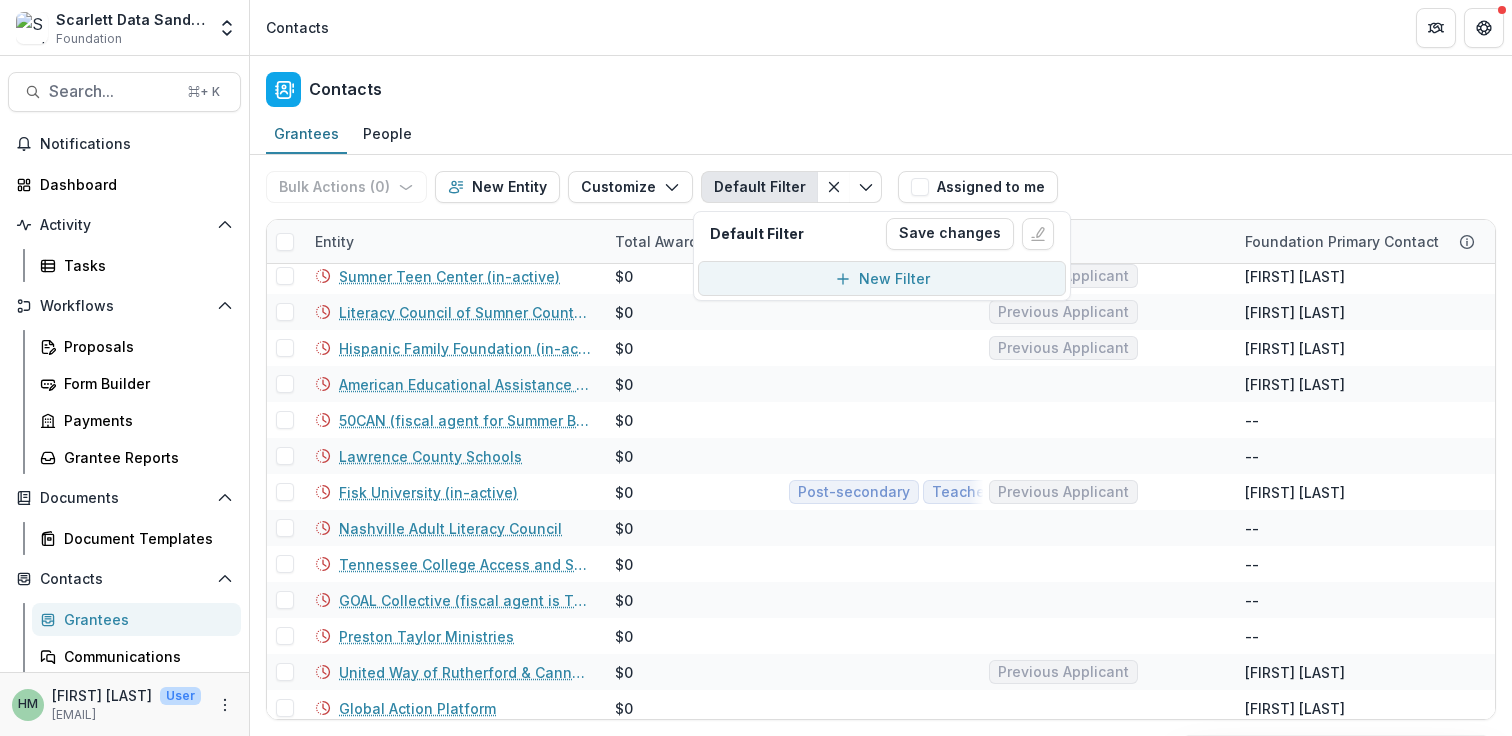 click 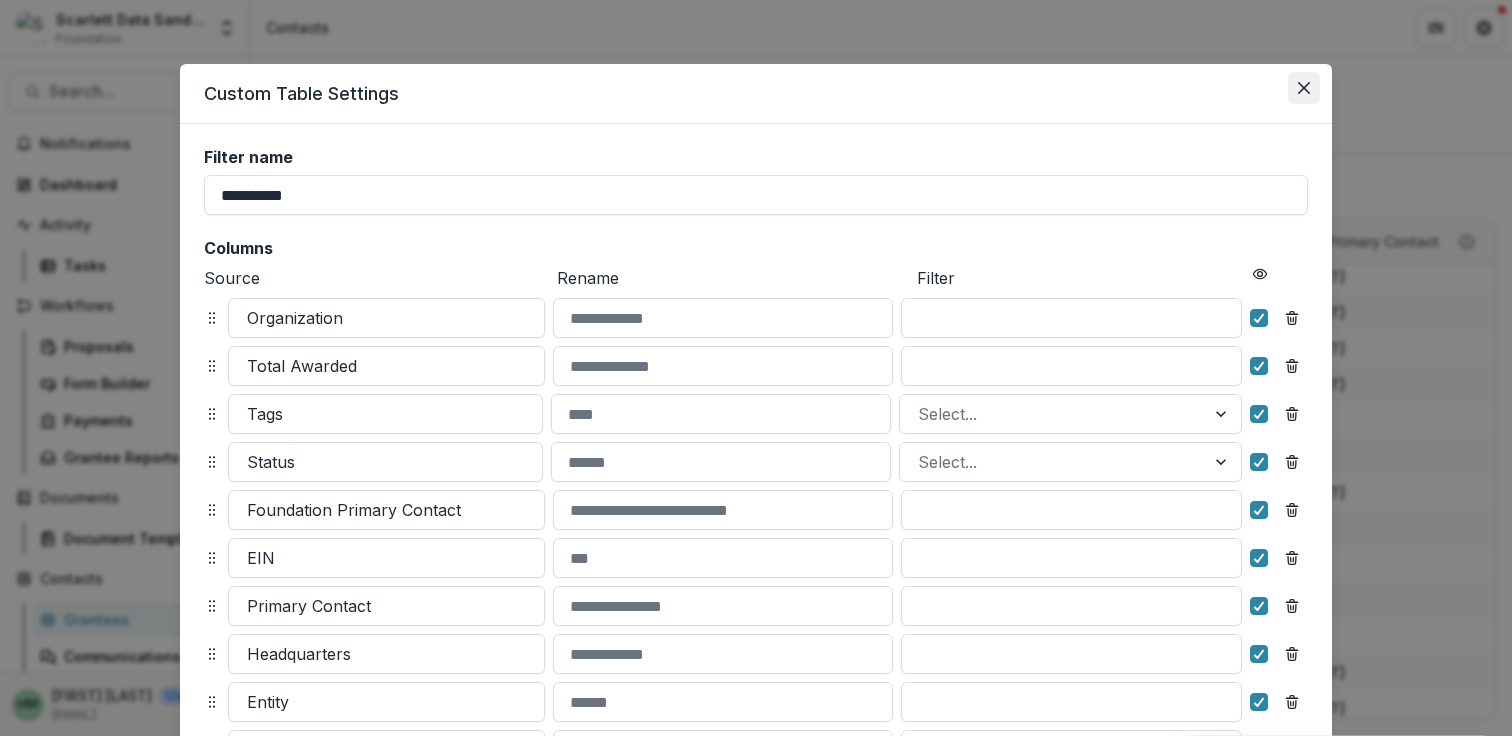 click 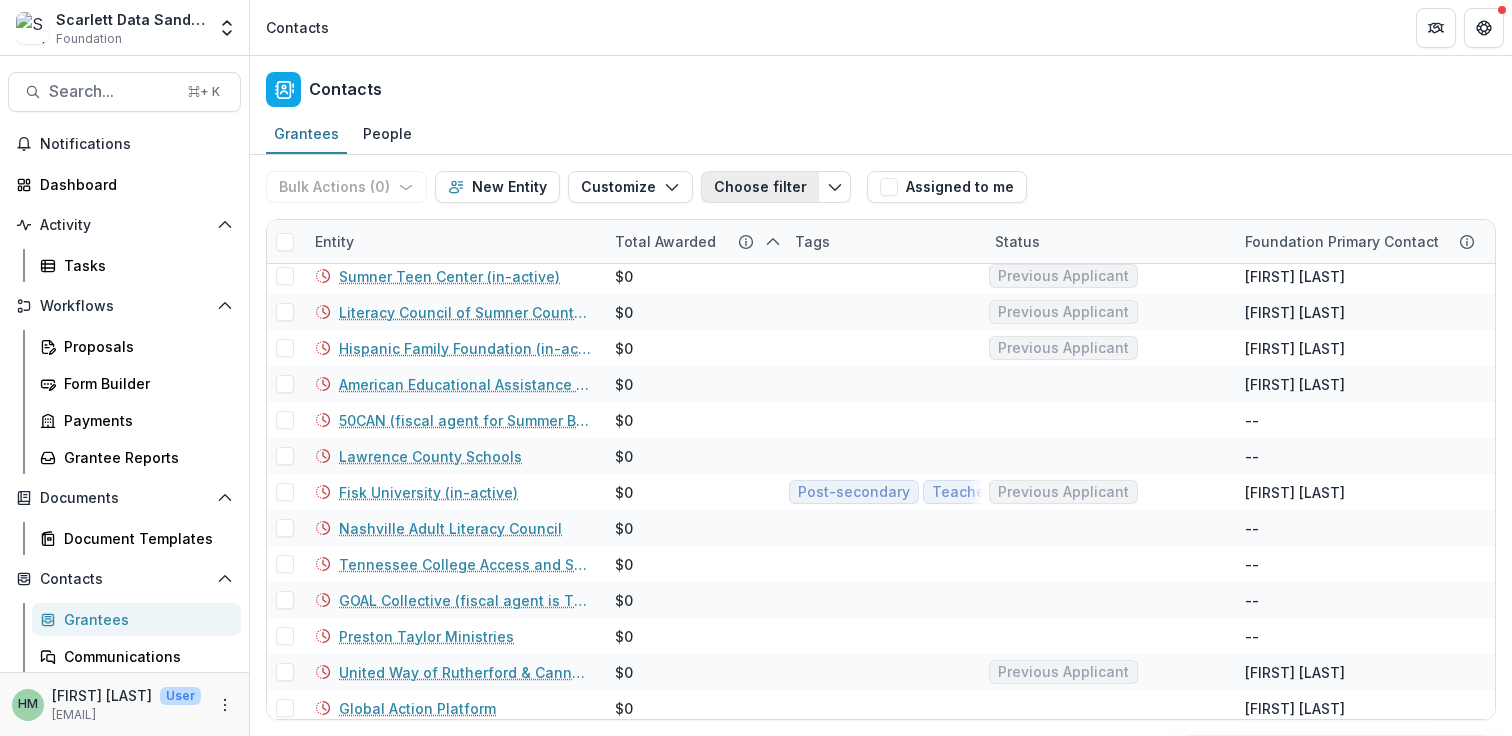 click on "Choose filter" at bounding box center [760, 187] 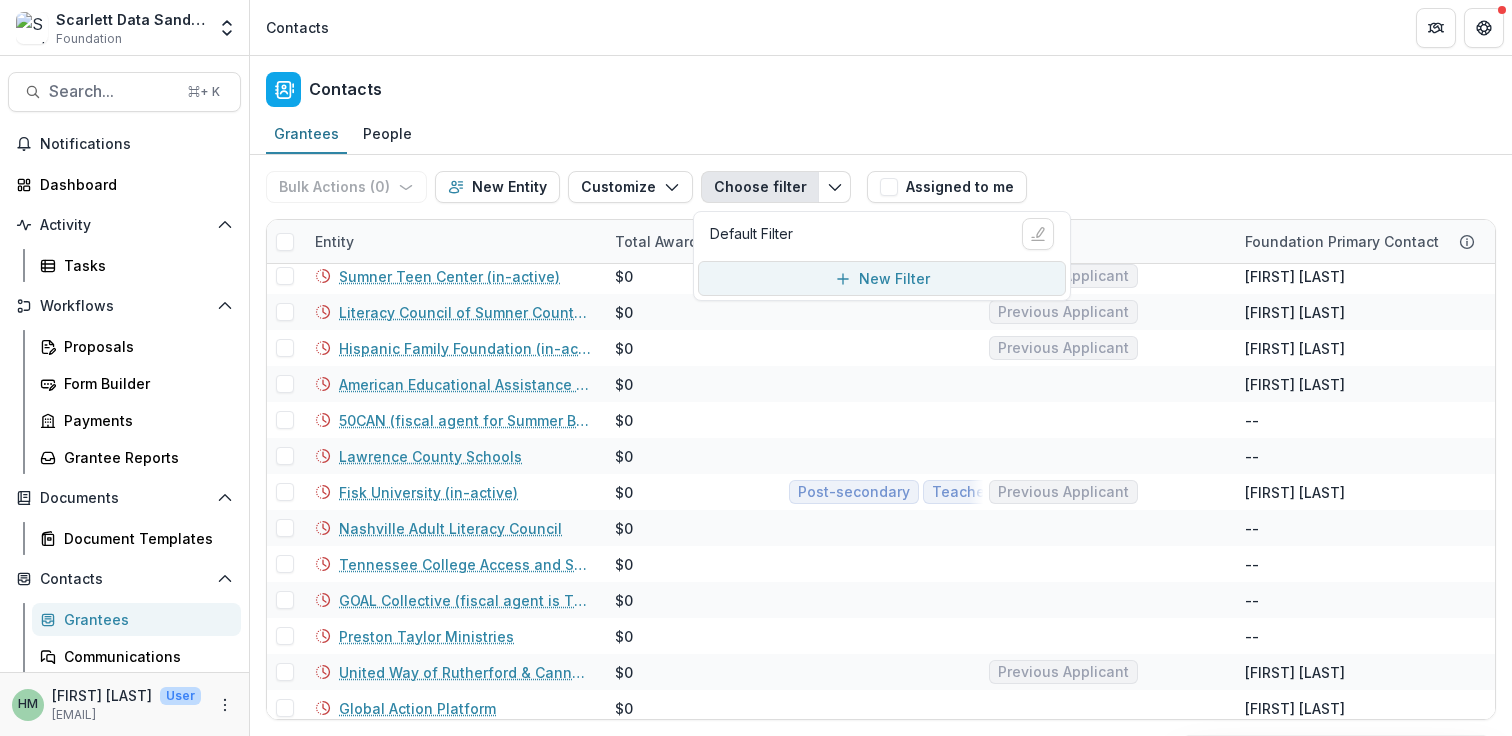 click 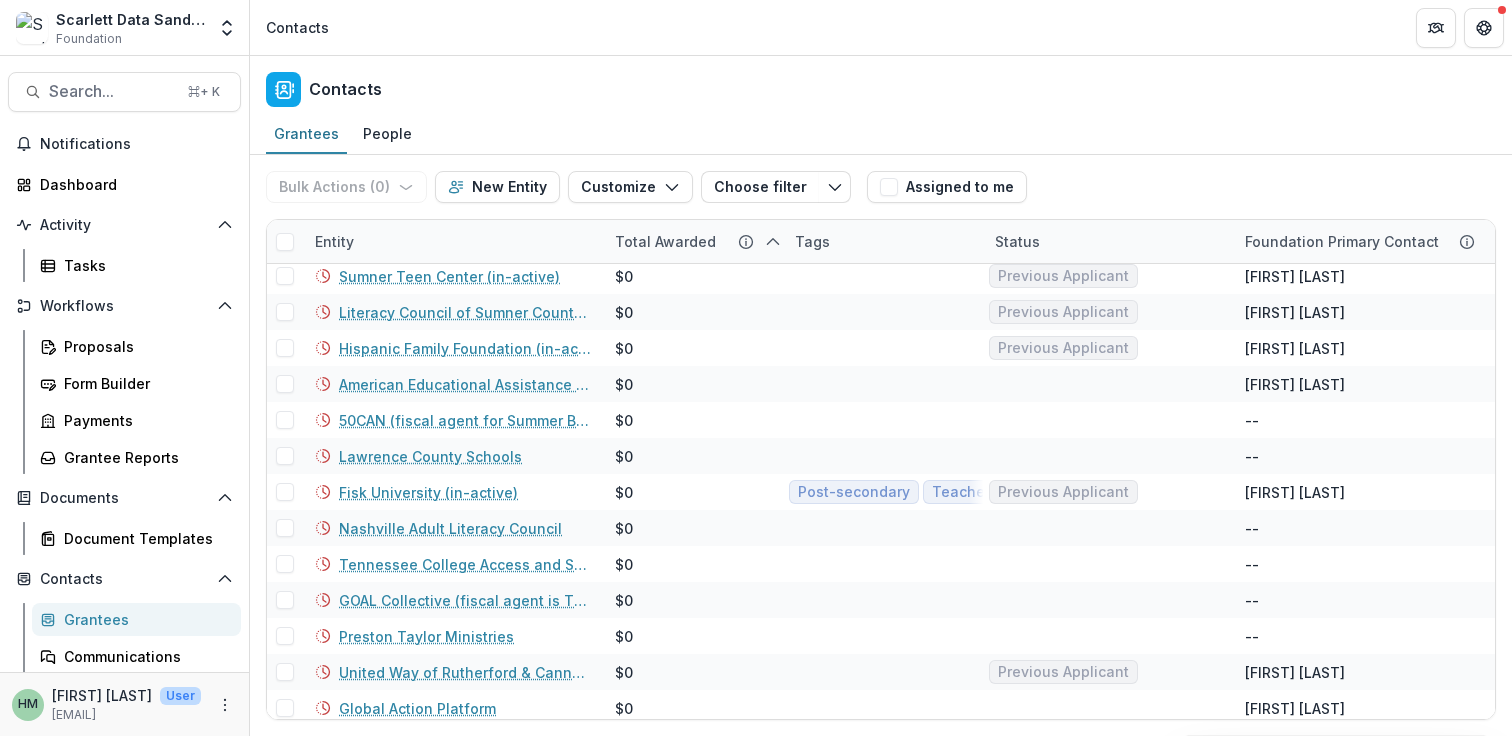 type 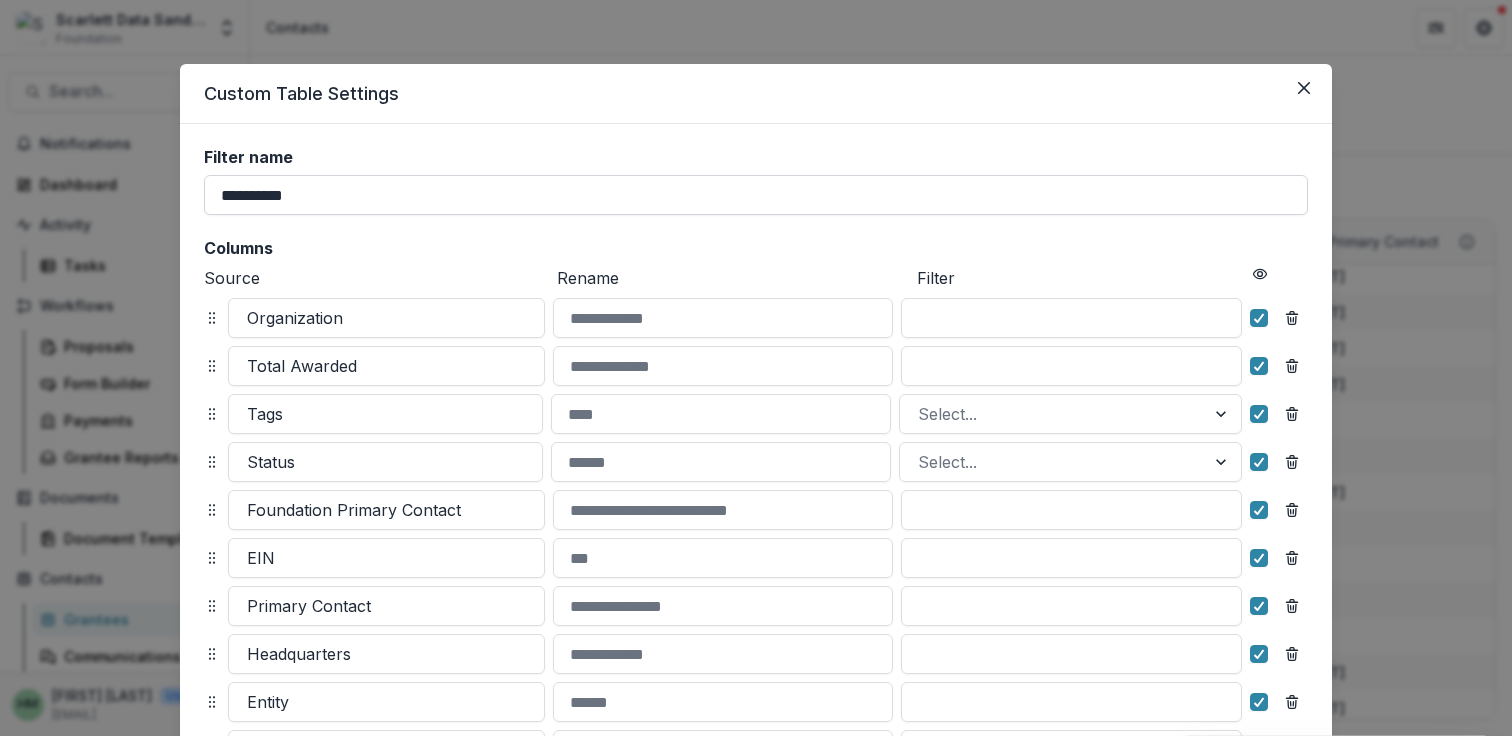 click on "**********" at bounding box center (756, 195) 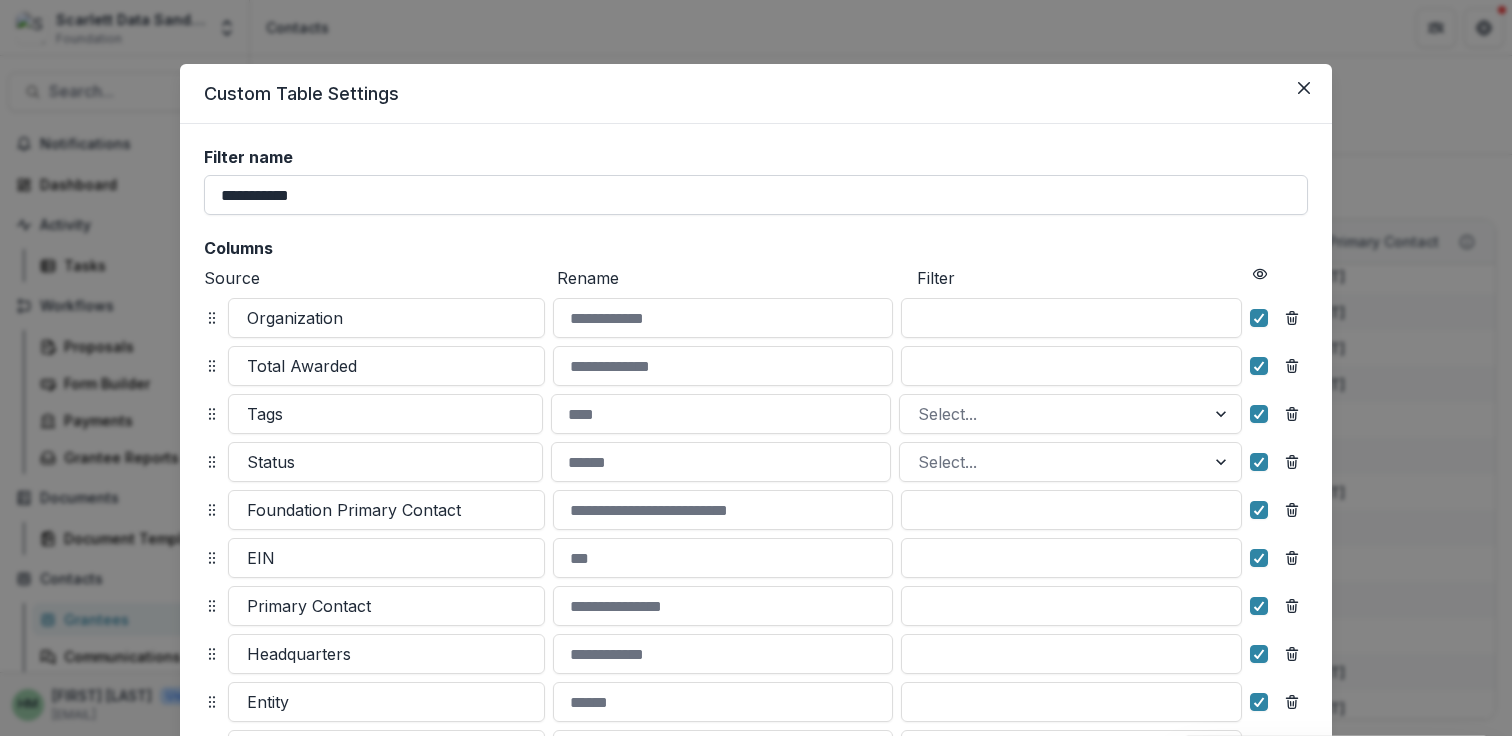 type on "**********" 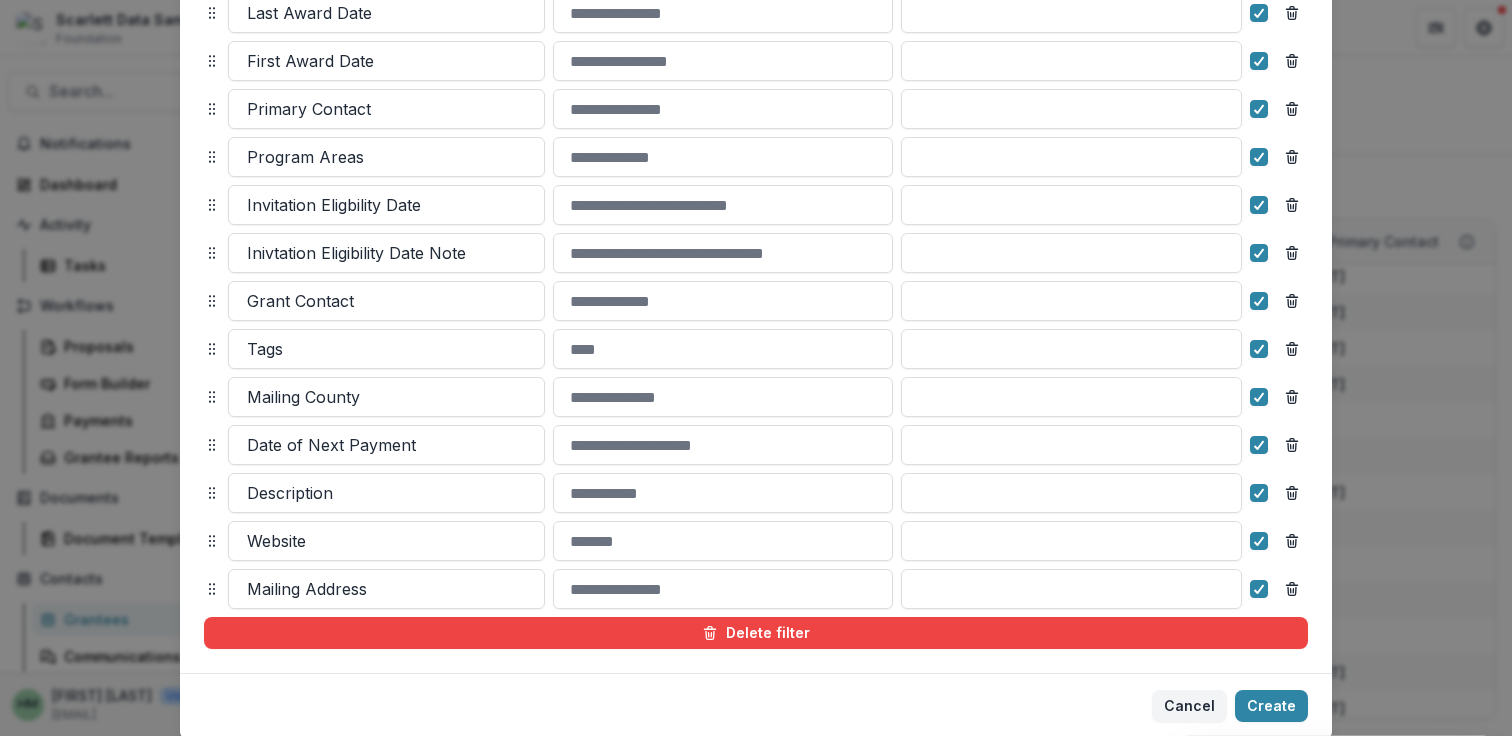 scroll, scrollTop: 1139, scrollLeft: 0, axis: vertical 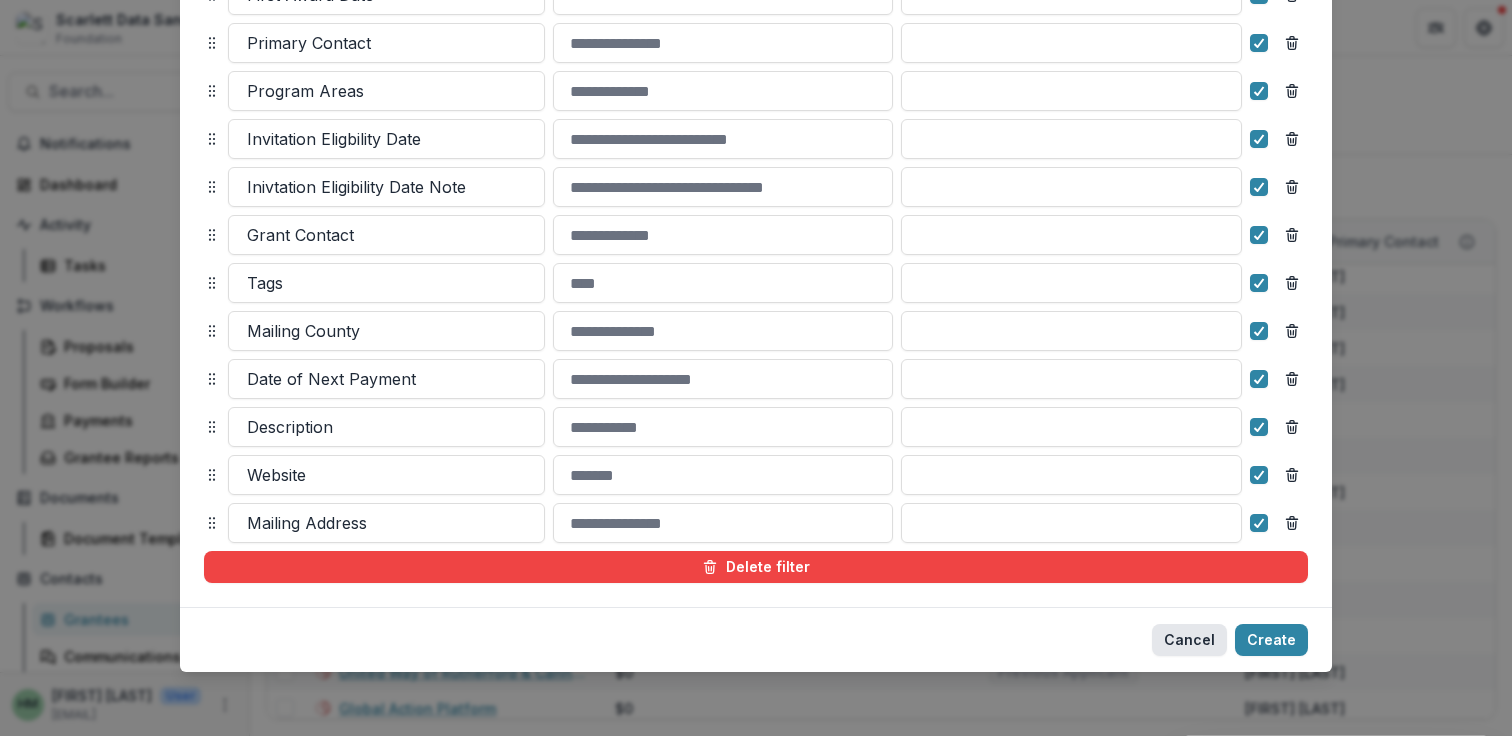 click on "Cancel" at bounding box center [1189, 640] 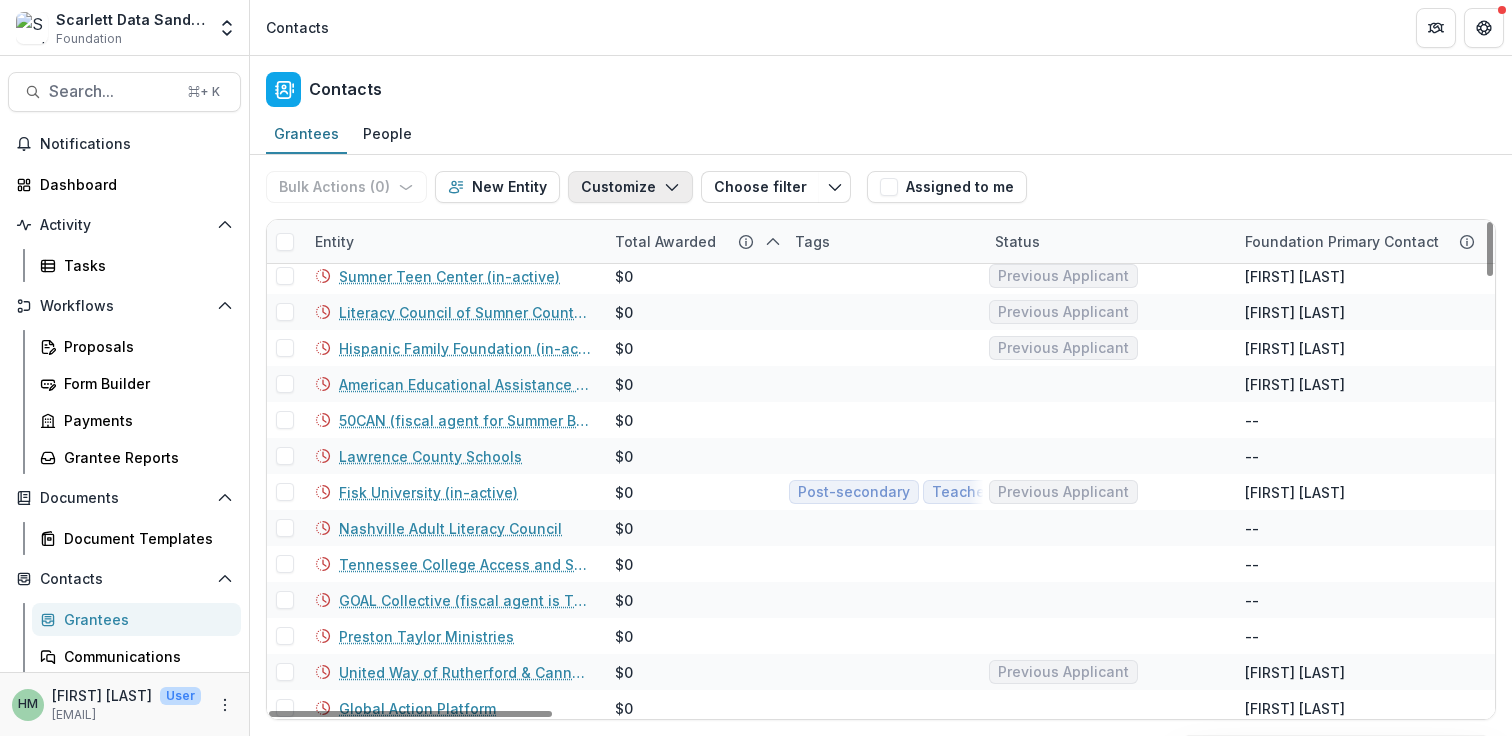 click on "Customize" at bounding box center (630, 187) 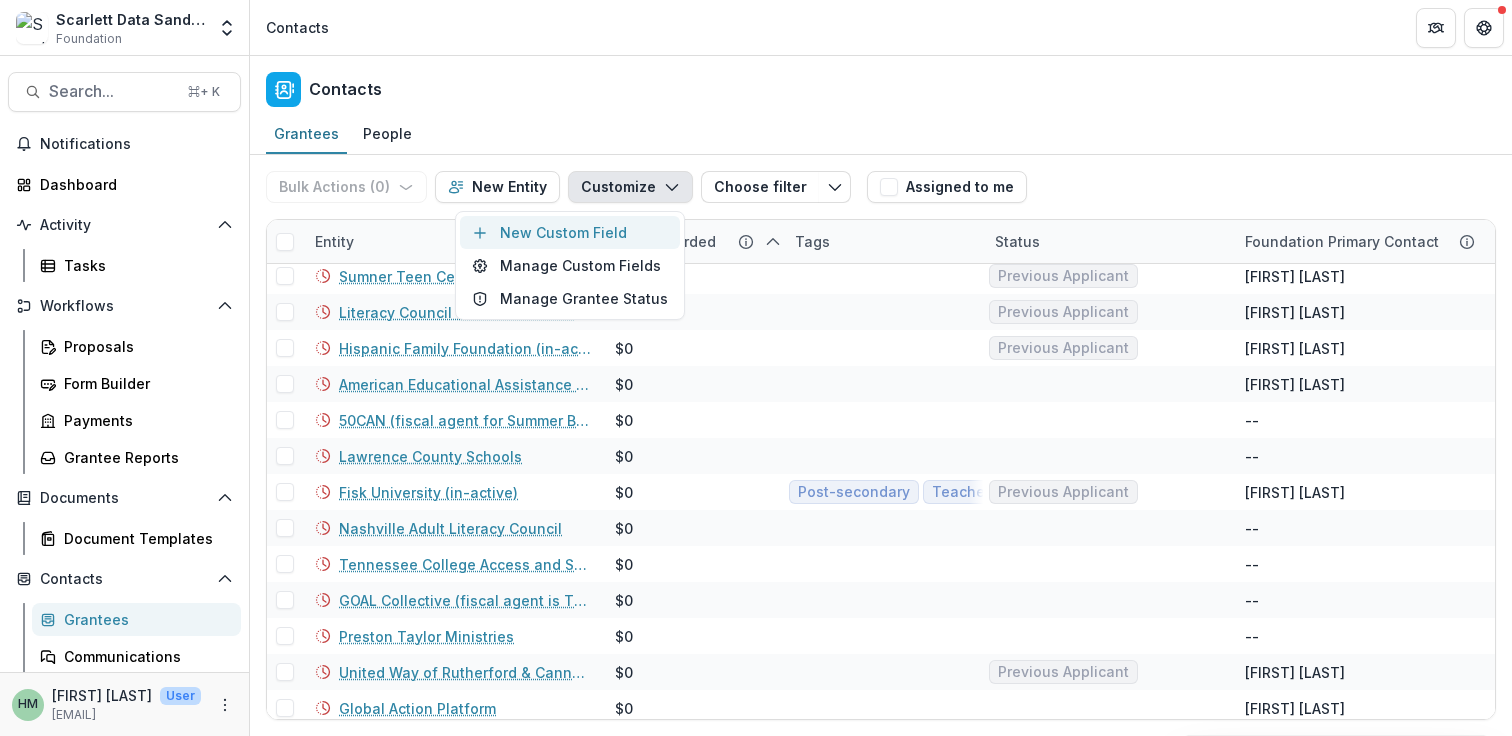 click on "New Custom Field" at bounding box center (570, 232) 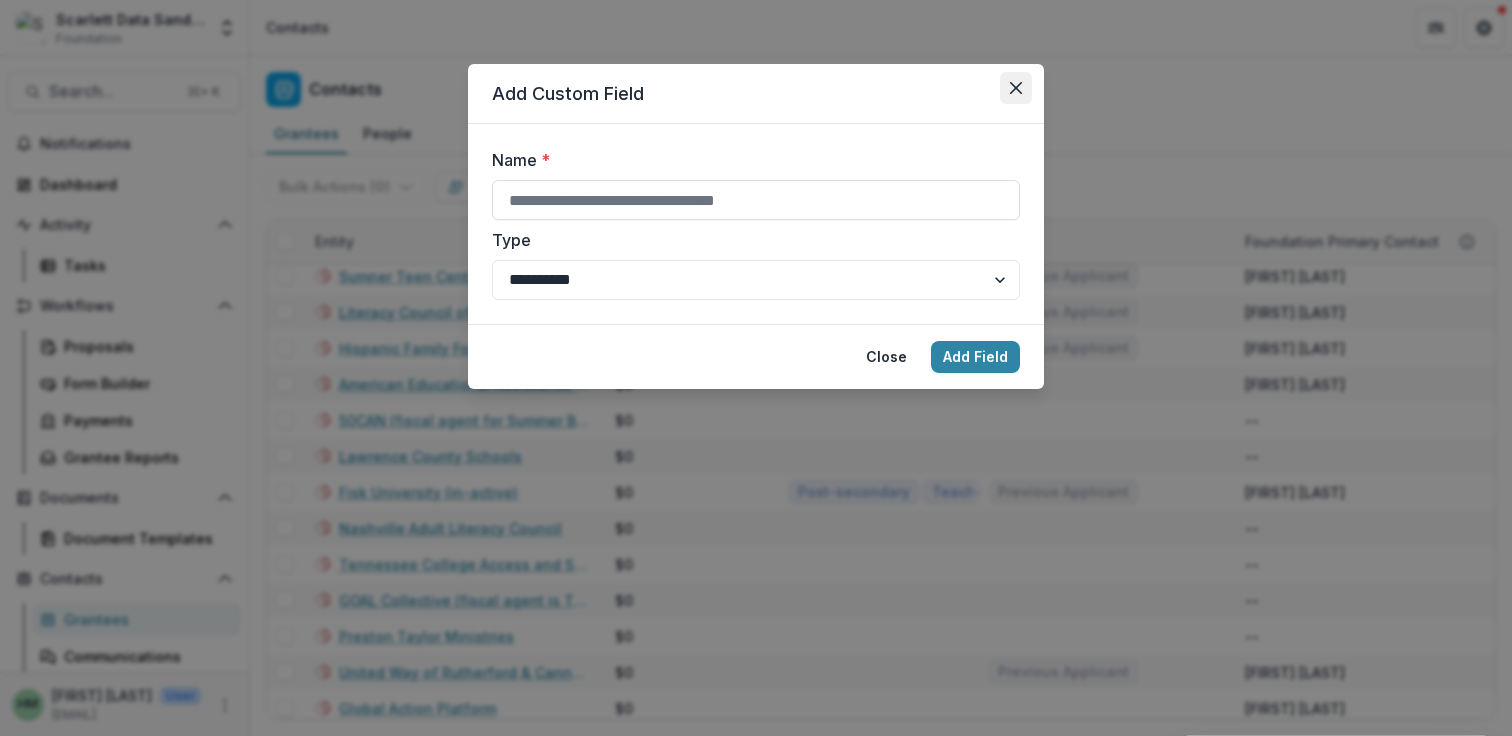 click at bounding box center [1016, 88] 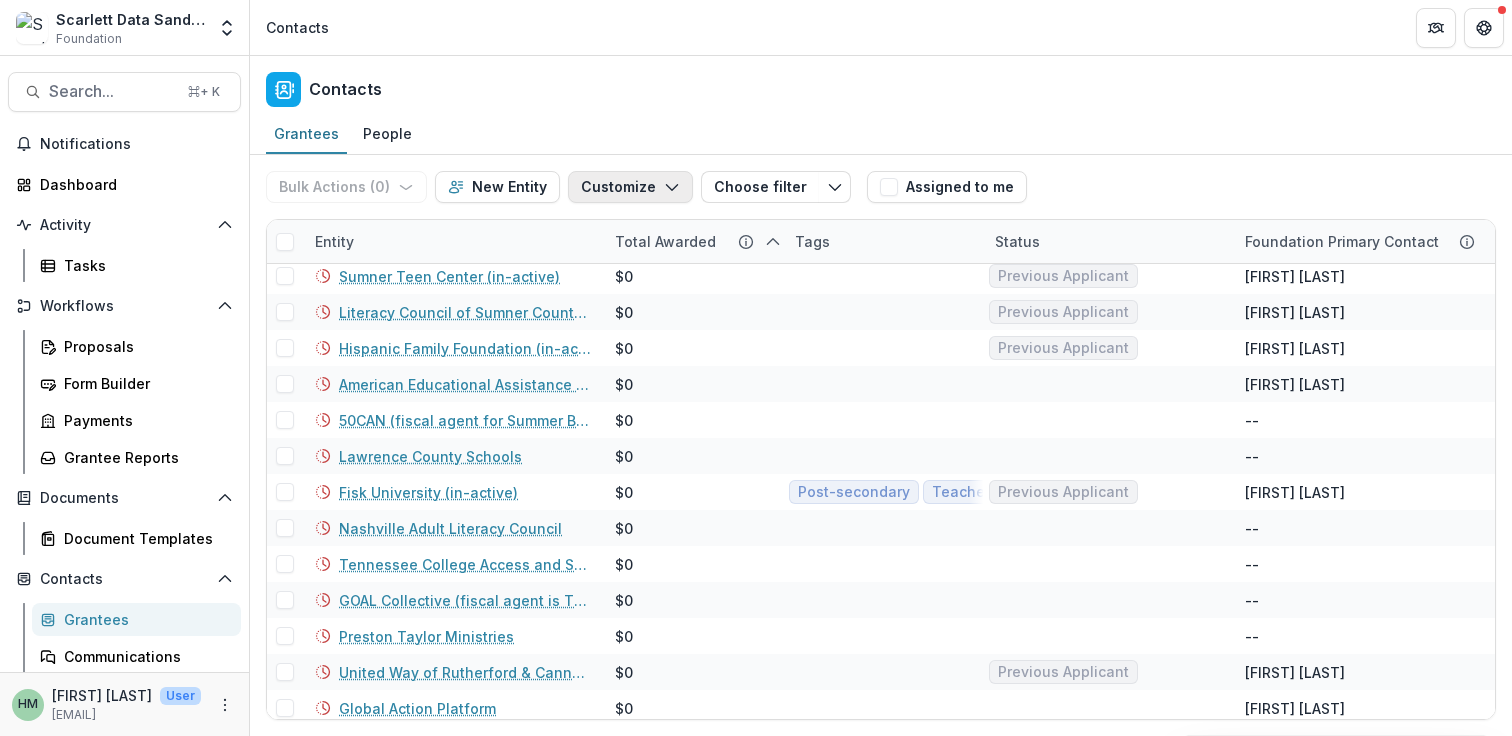 click 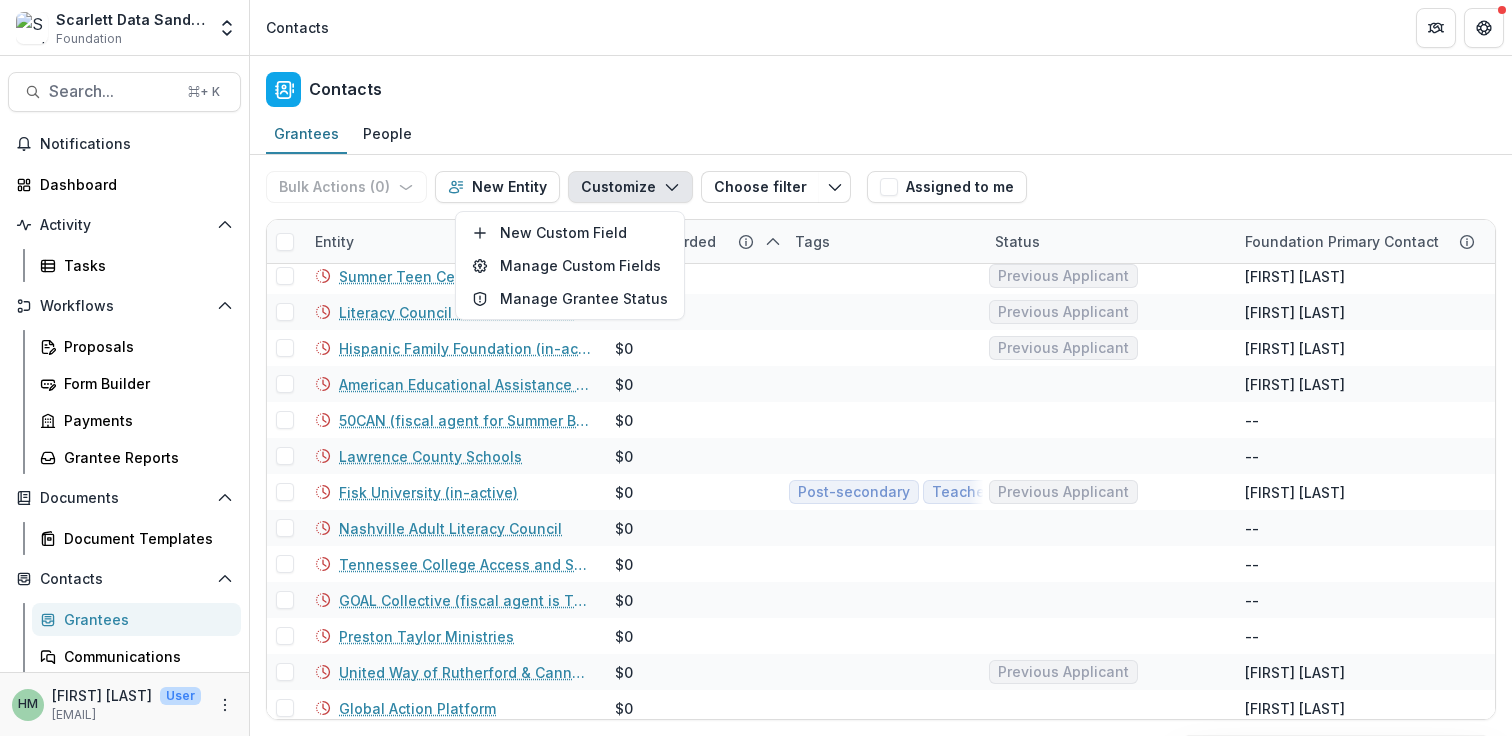 click on "Grantees People" at bounding box center (881, 135) 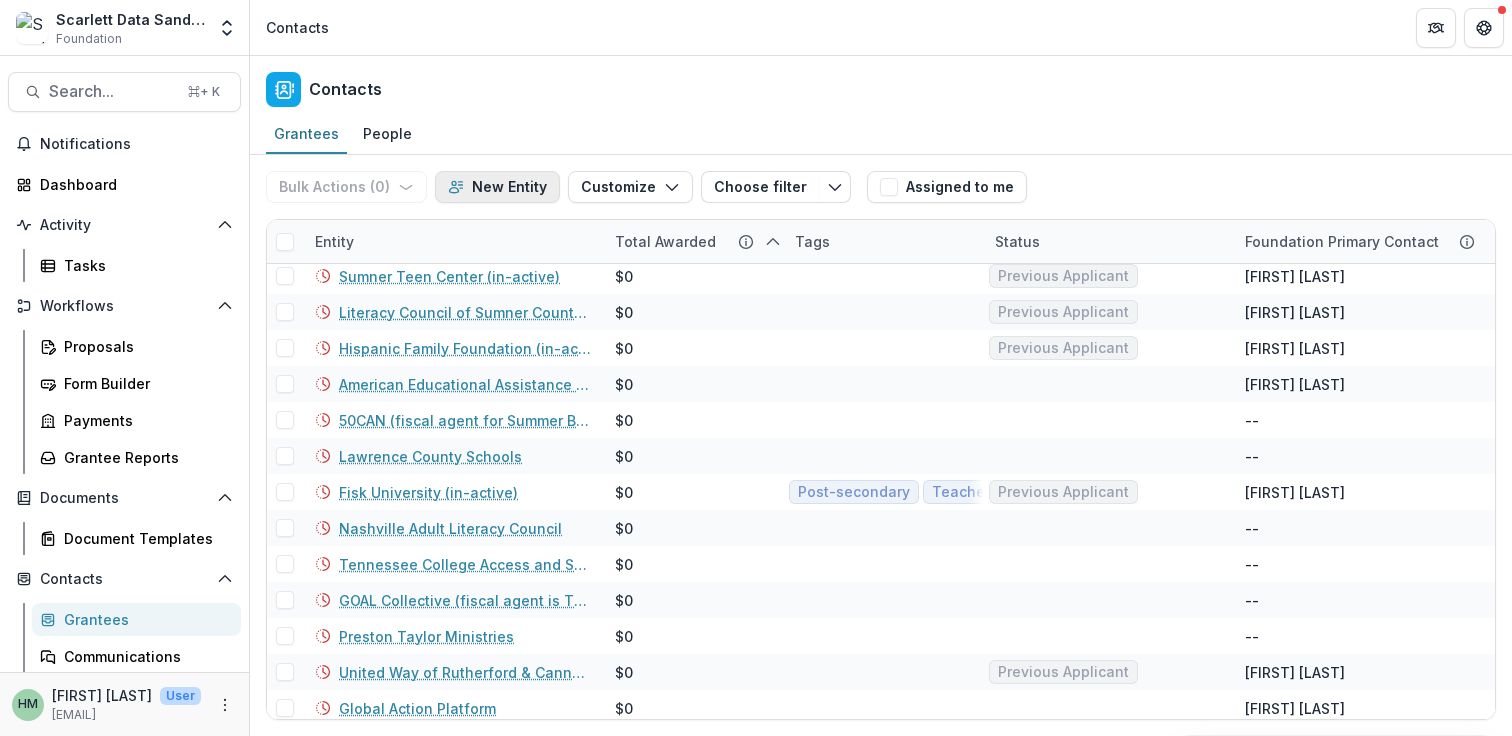 click on "New Entity" at bounding box center (497, 187) 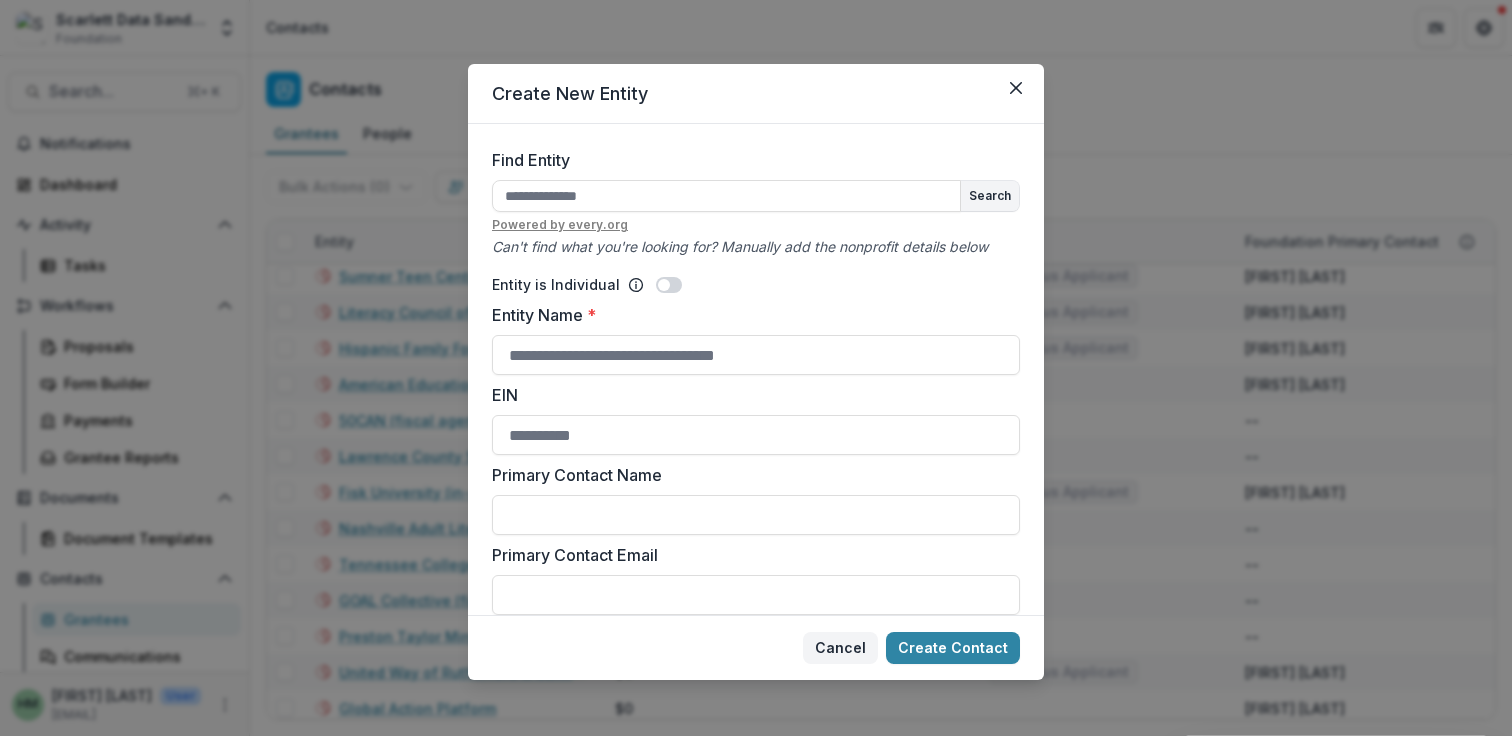 click on "Cancel" at bounding box center [840, 648] 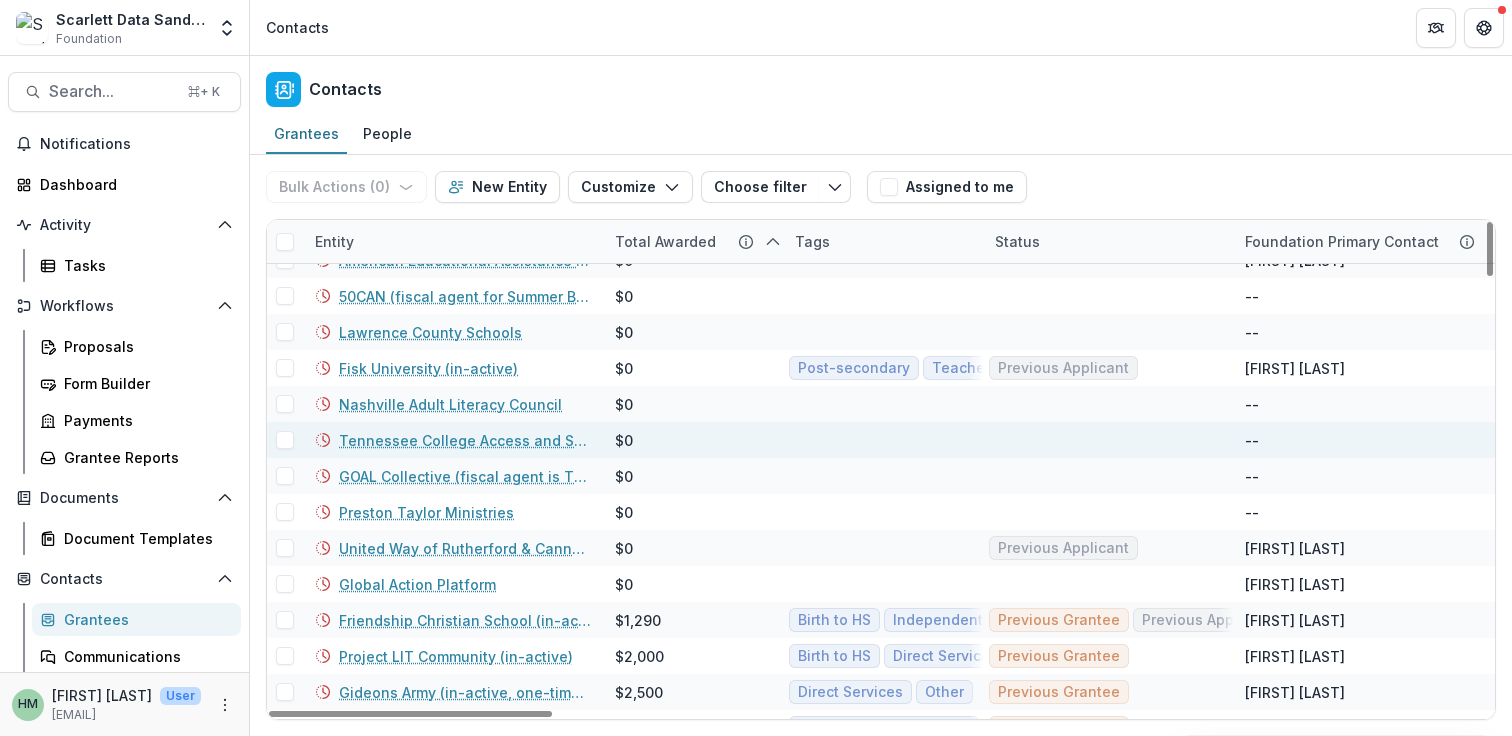 scroll, scrollTop: 0, scrollLeft: 0, axis: both 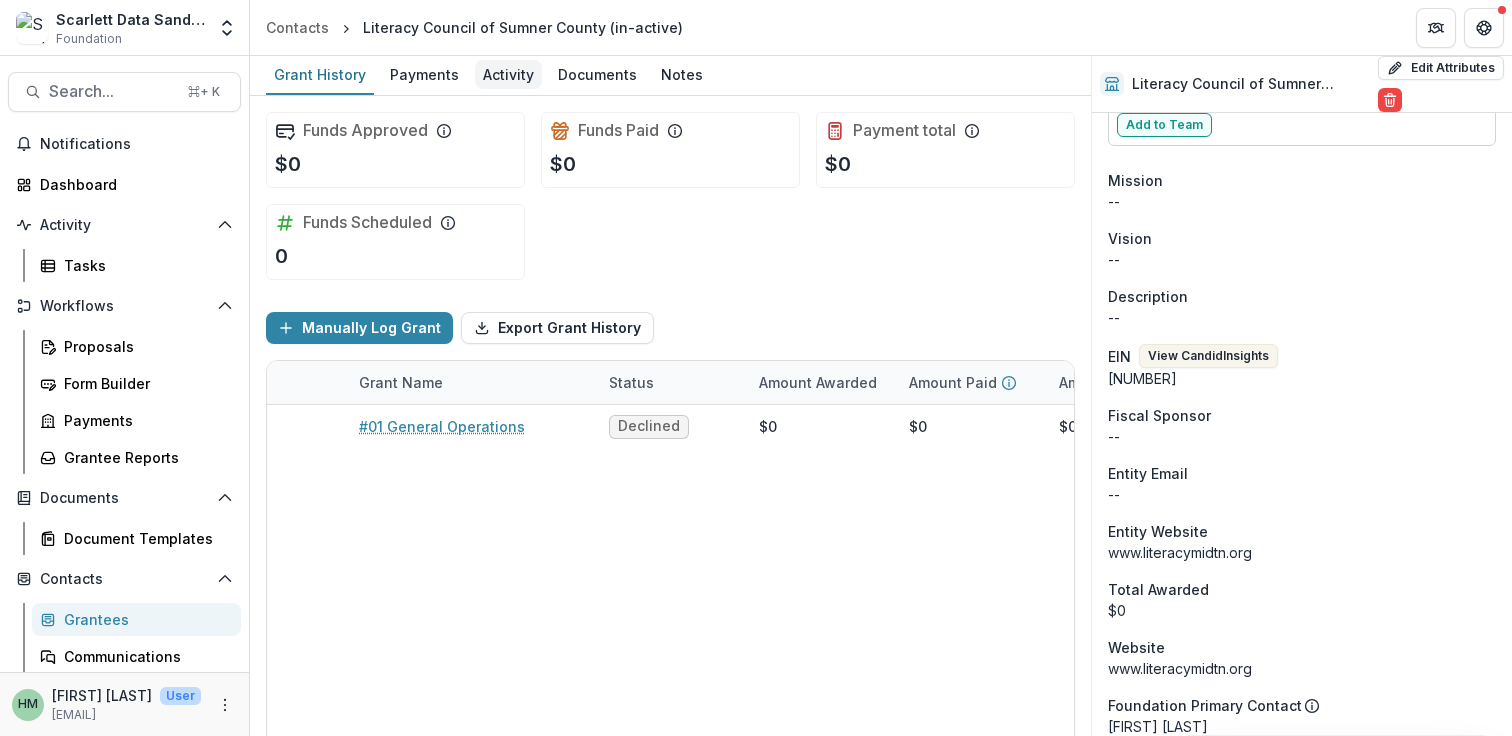 click on "Activity" at bounding box center (508, 74) 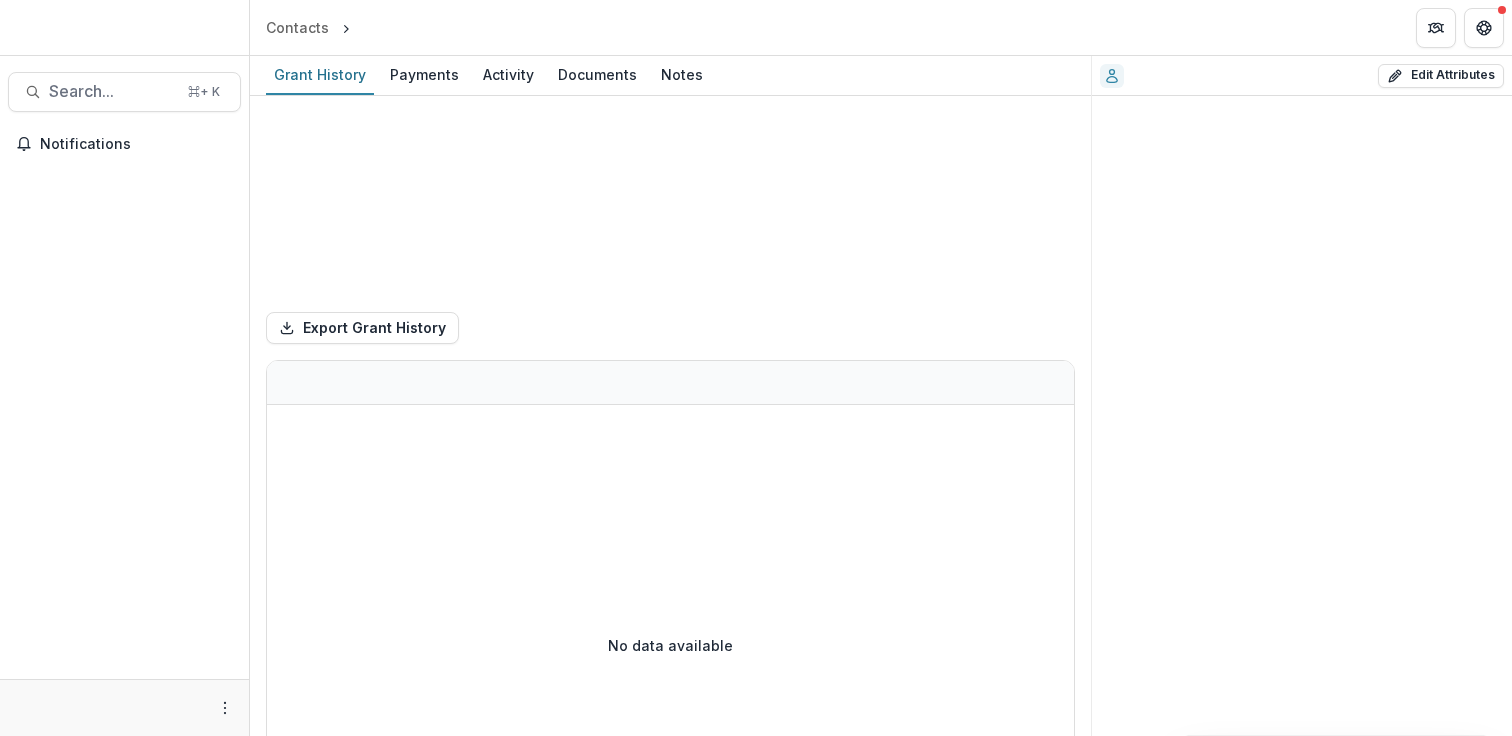 scroll, scrollTop: 0, scrollLeft: 0, axis: both 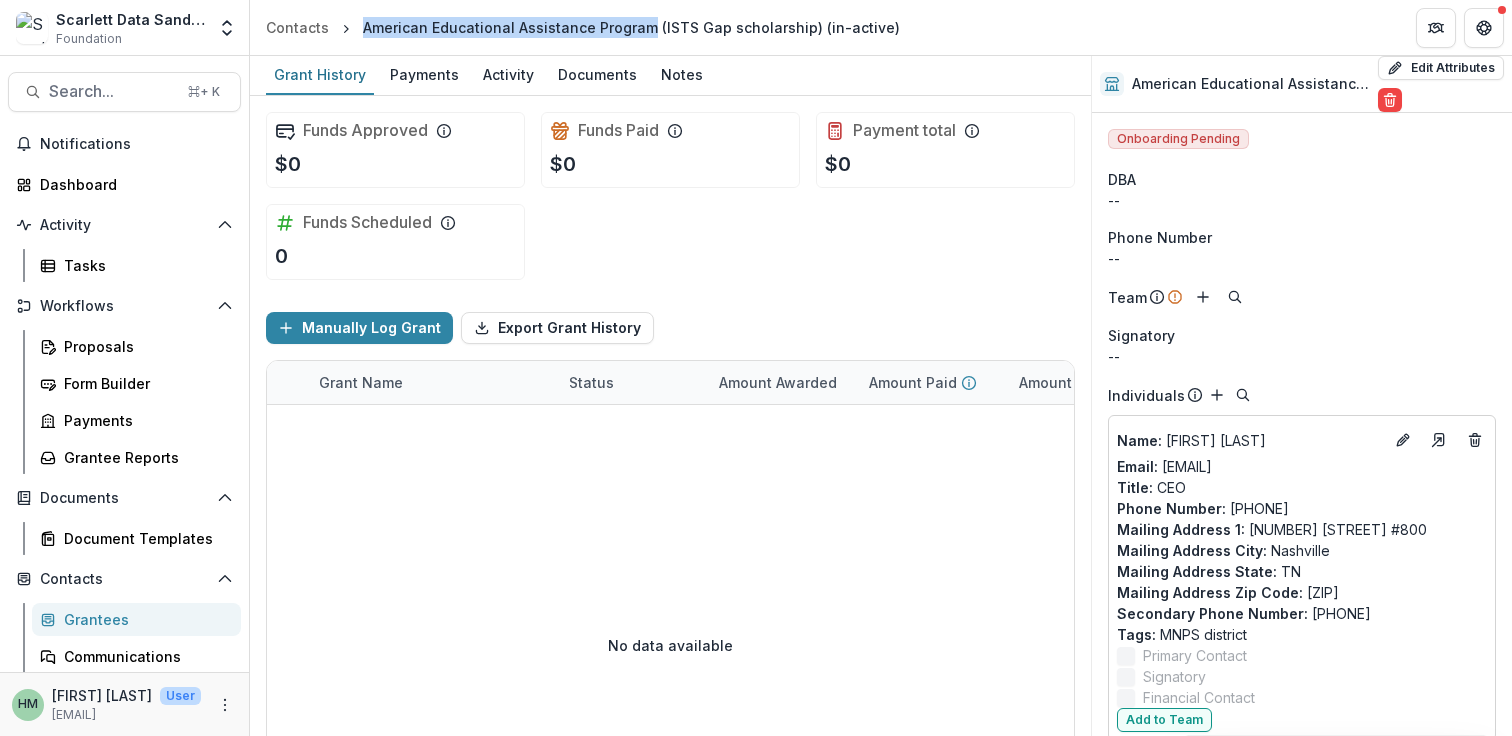 drag, startPoint x: 362, startPoint y: 29, endPoint x: 638, endPoint y: 26, distance: 276.0163 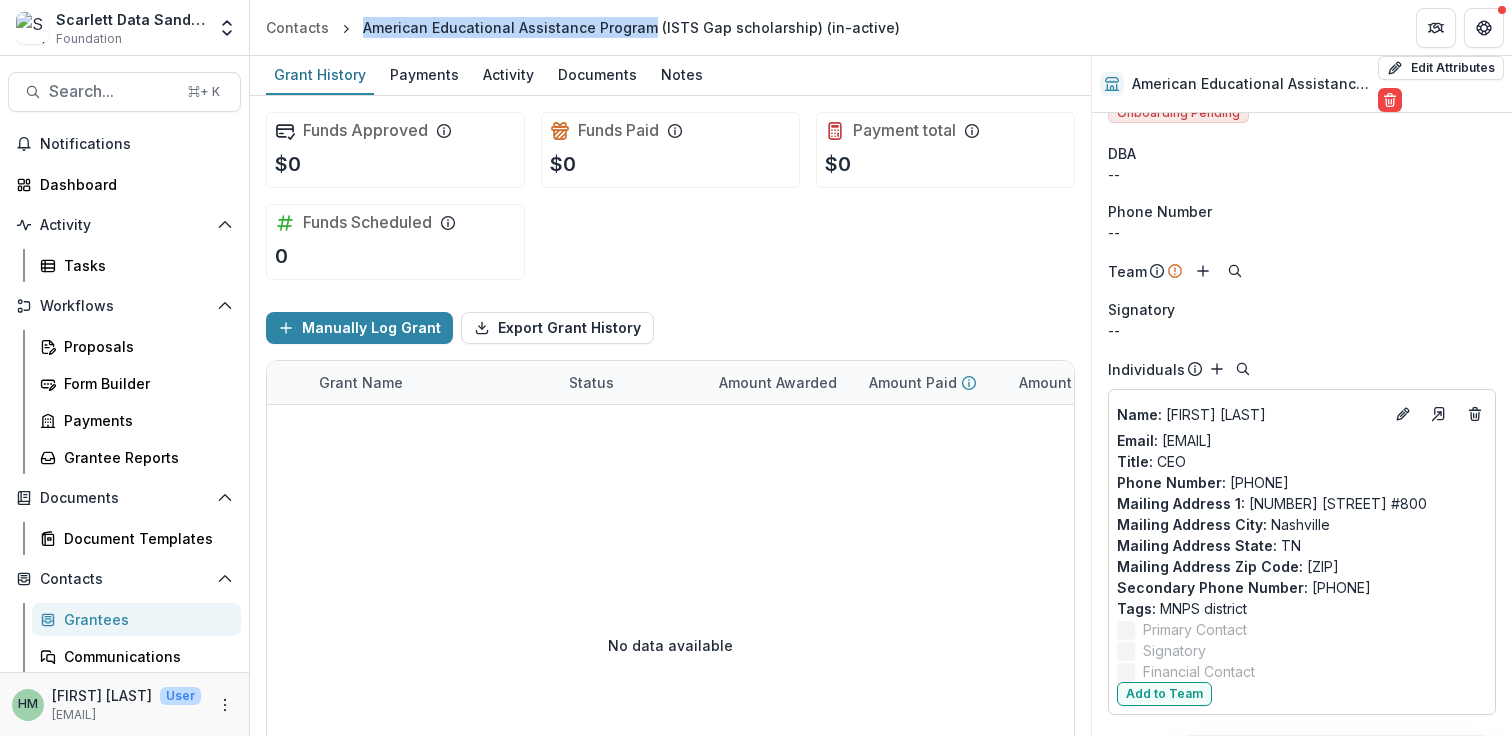 scroll, scrollTop: 0, scrollLeft: 0, axis: both 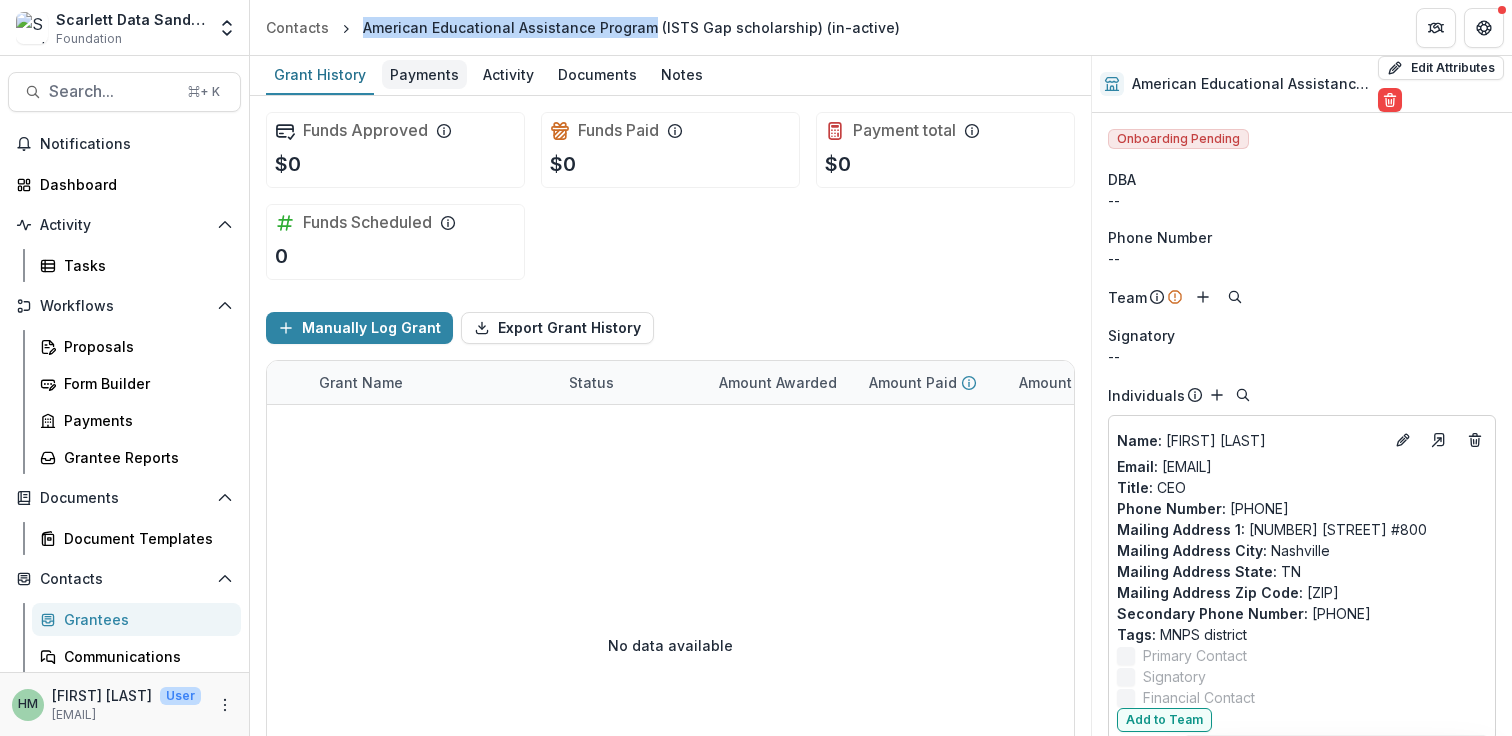 click on "Payments" at bounding box center [424, 74] 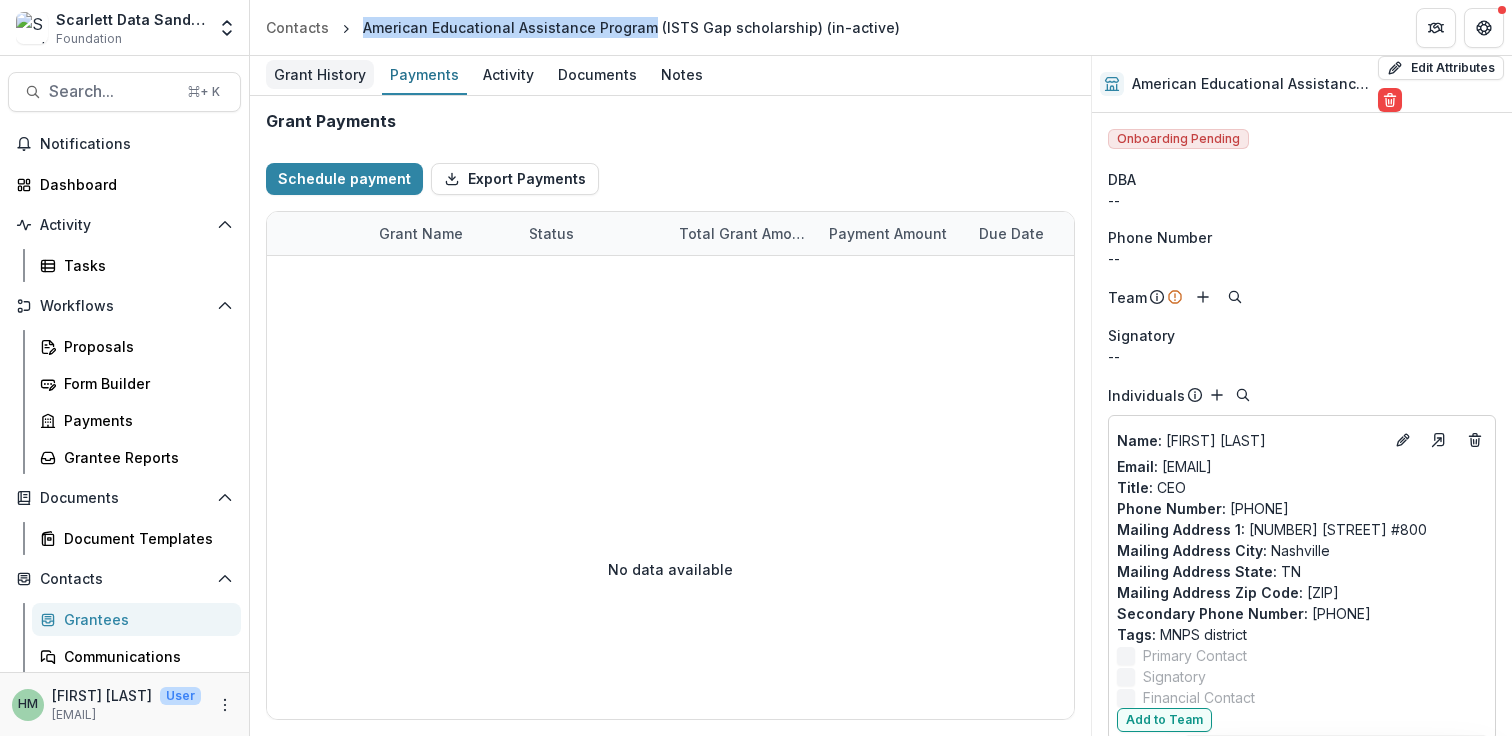 click on "Grant History" at bounding box center [320, 74] 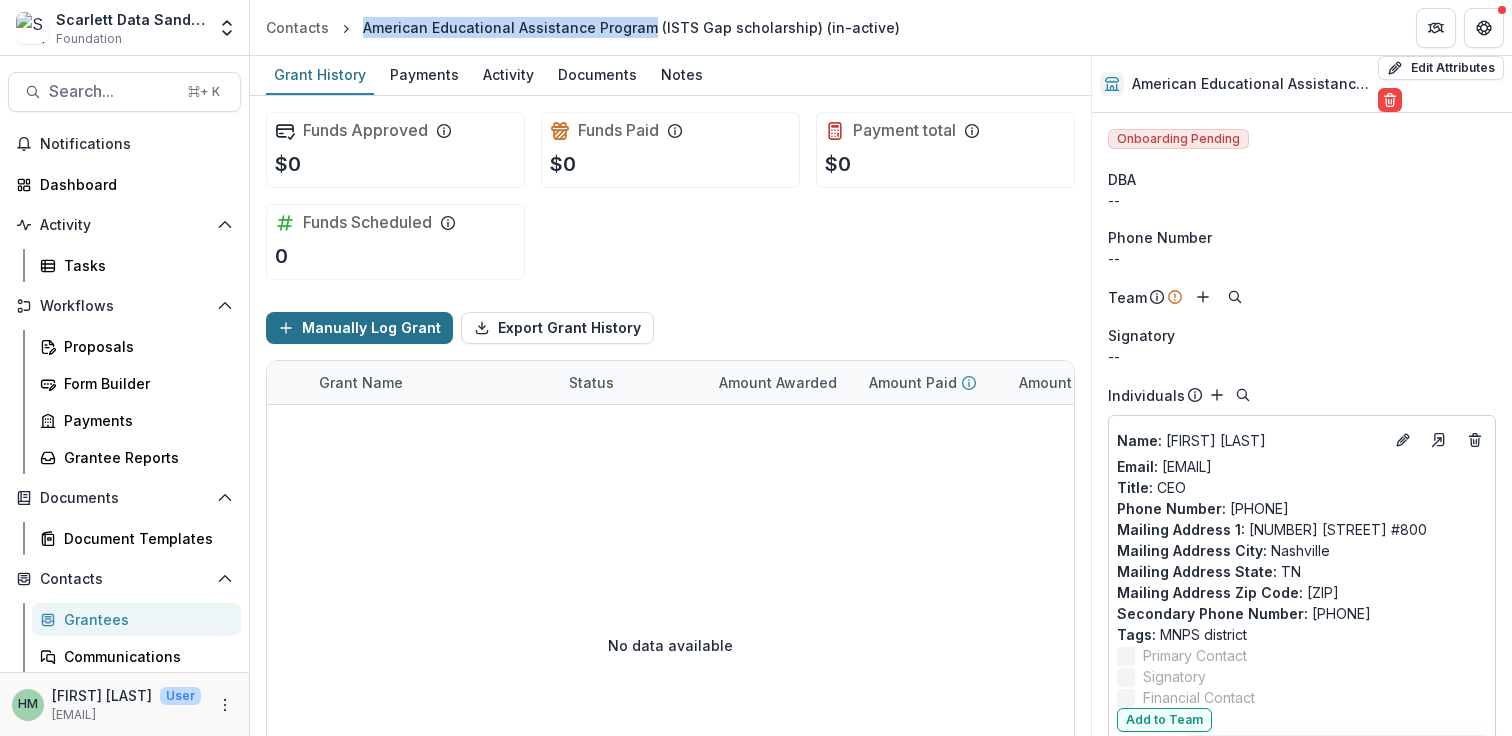 click on "Manually Log Grant" at bounding box center [359, 328] 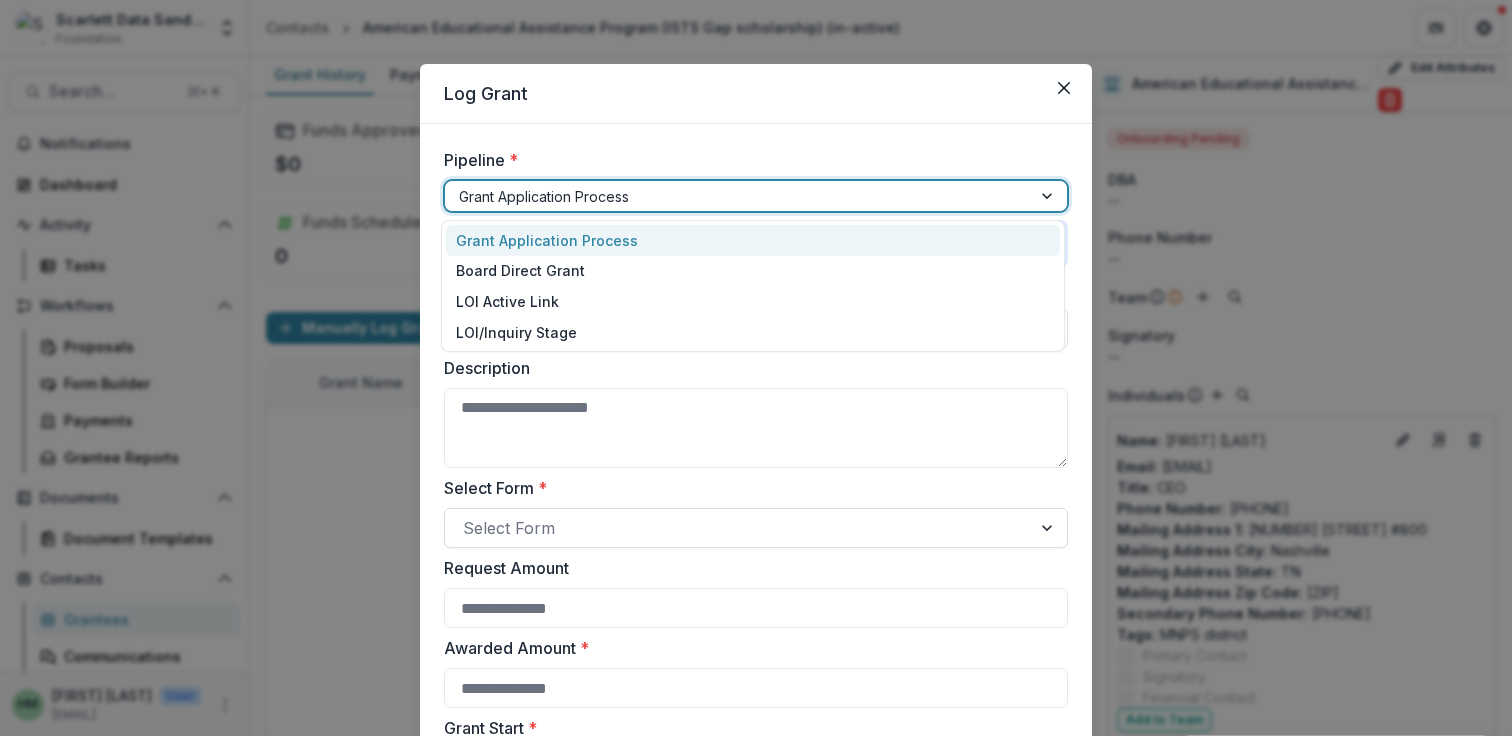 click at bounding box center [738, 196] 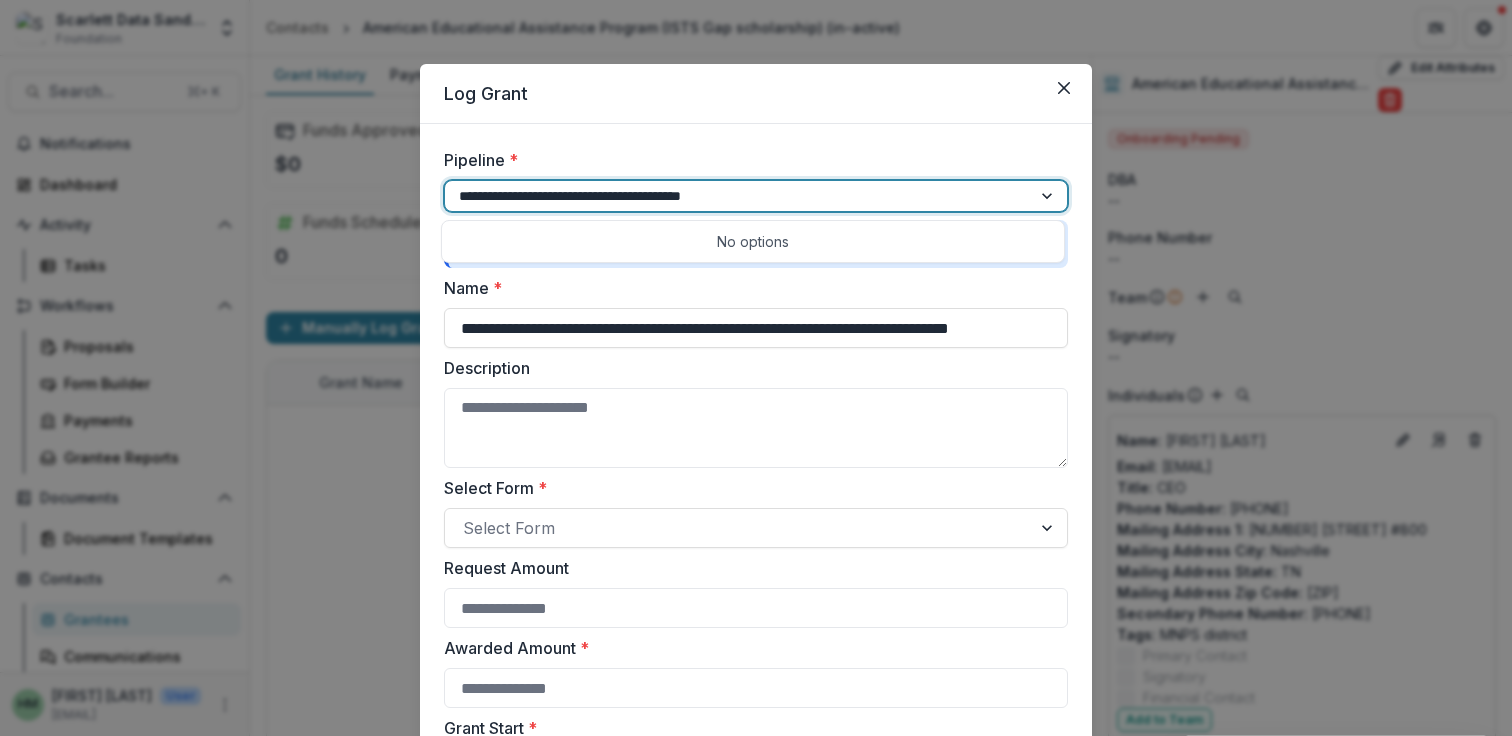 type 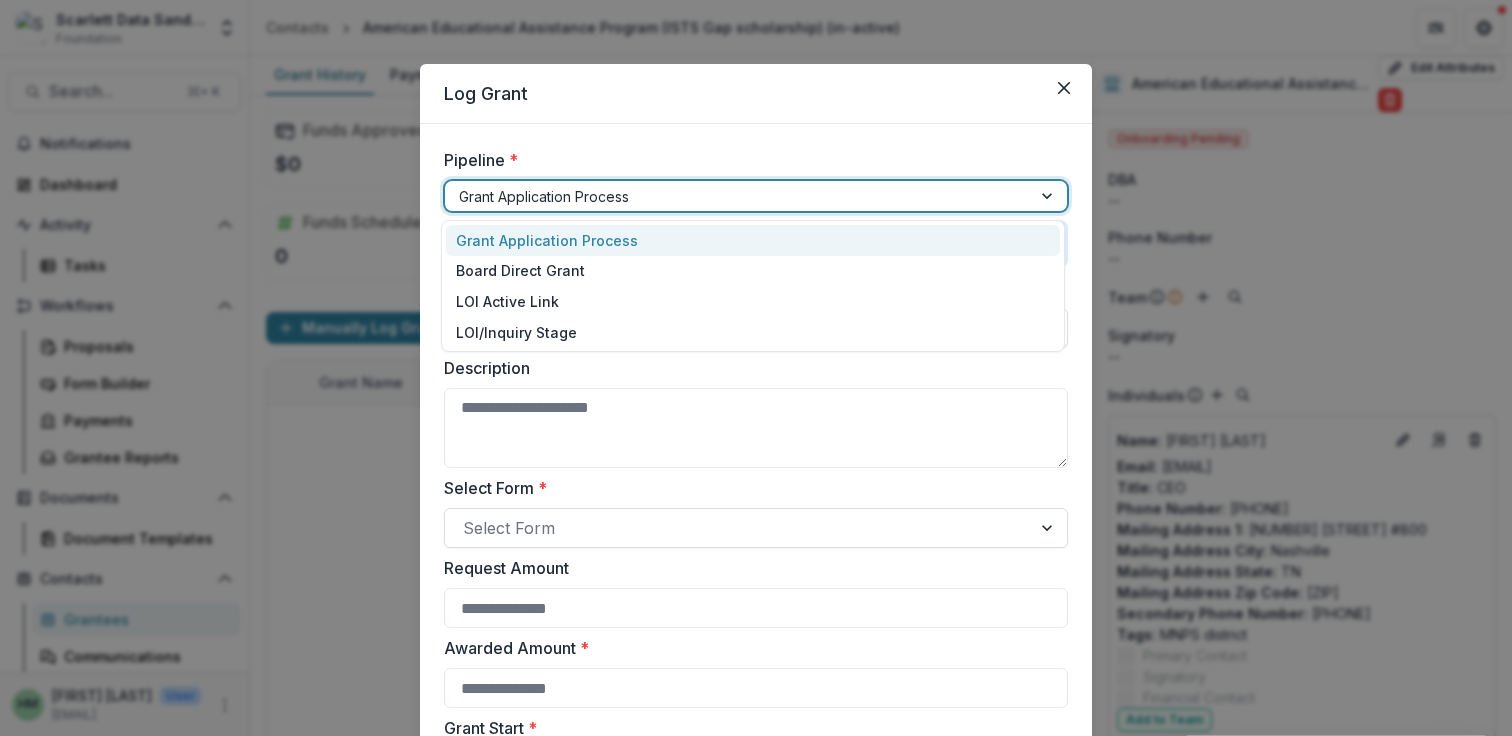 click on "Grant Application Process" at bounding box center [753, 240] 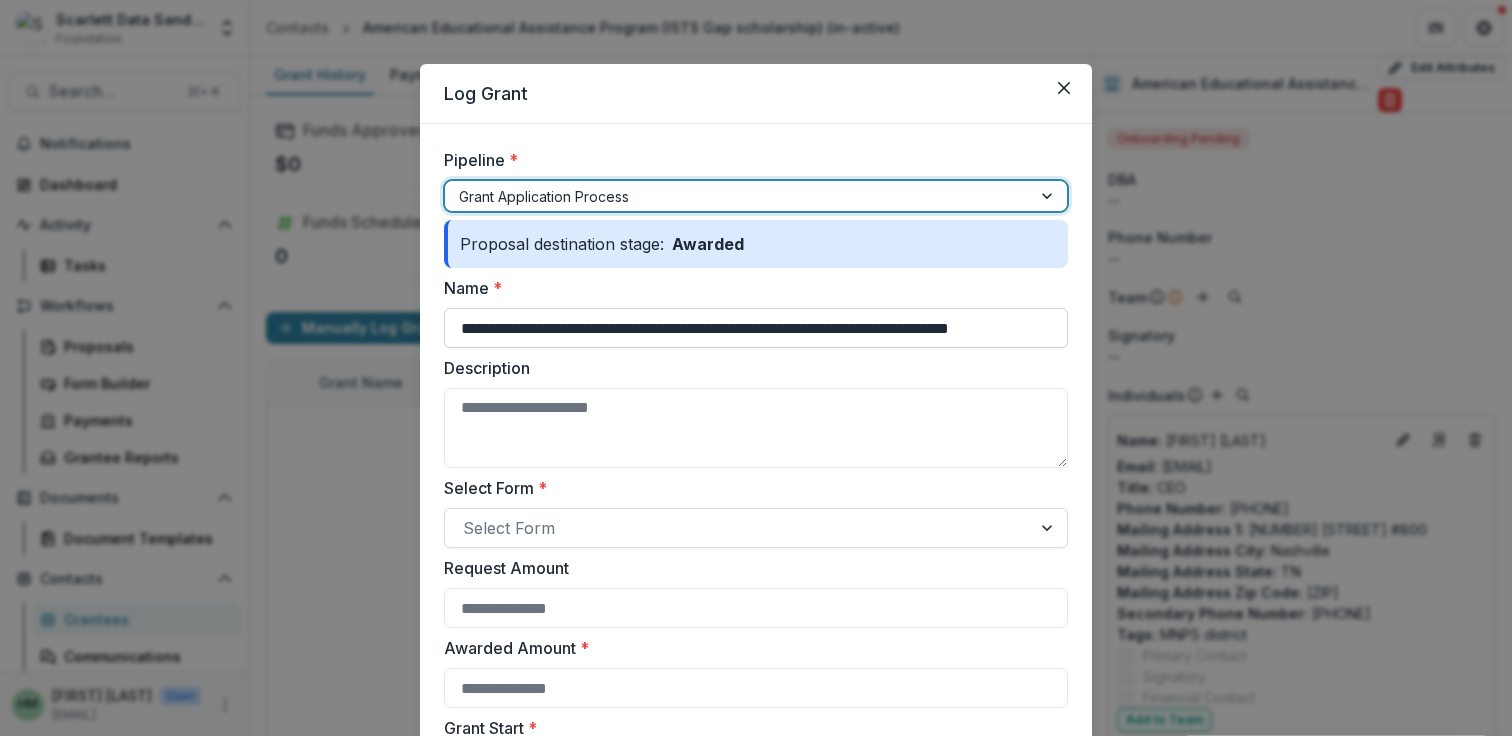 click on "**********" at bounding box center (756, 328) 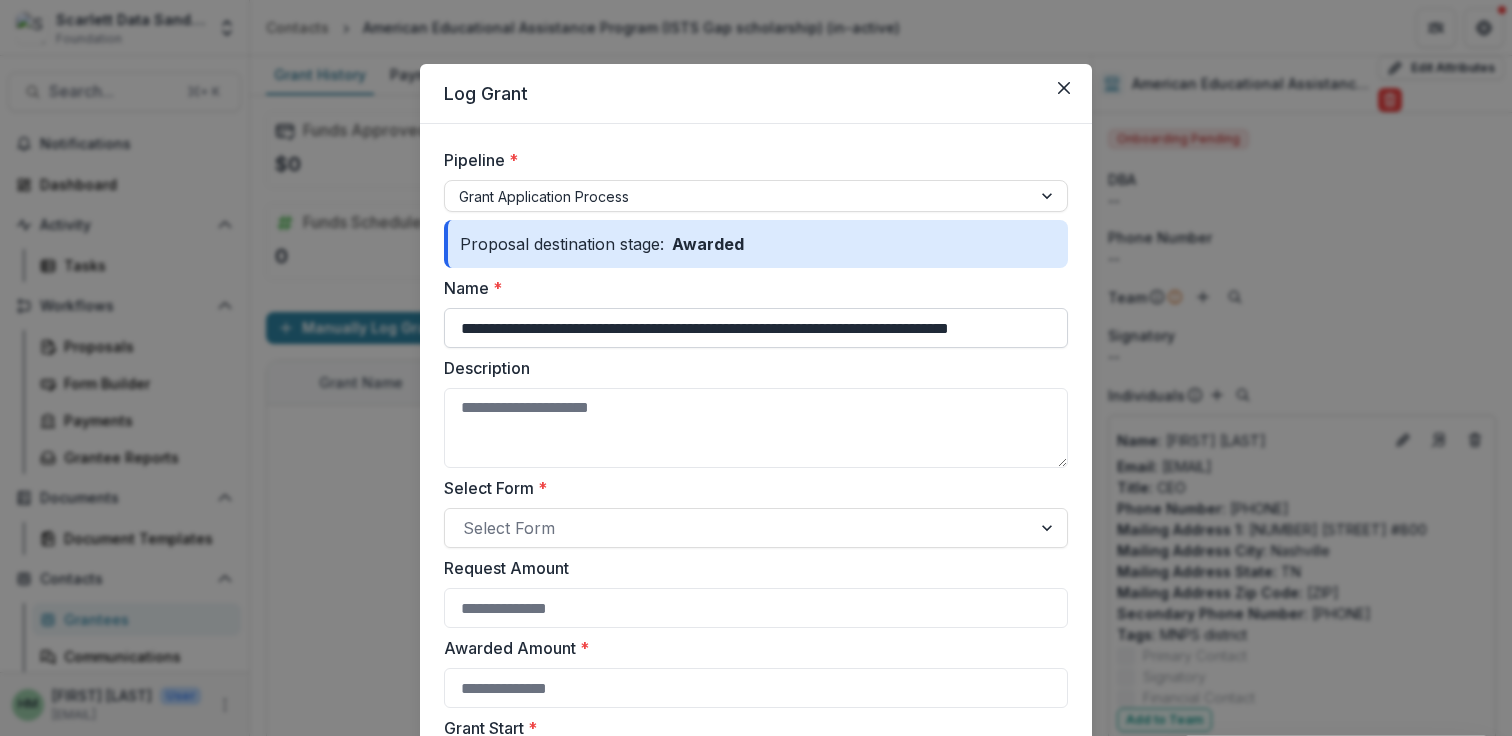 click on "**********" at bounding box center (756, 328) 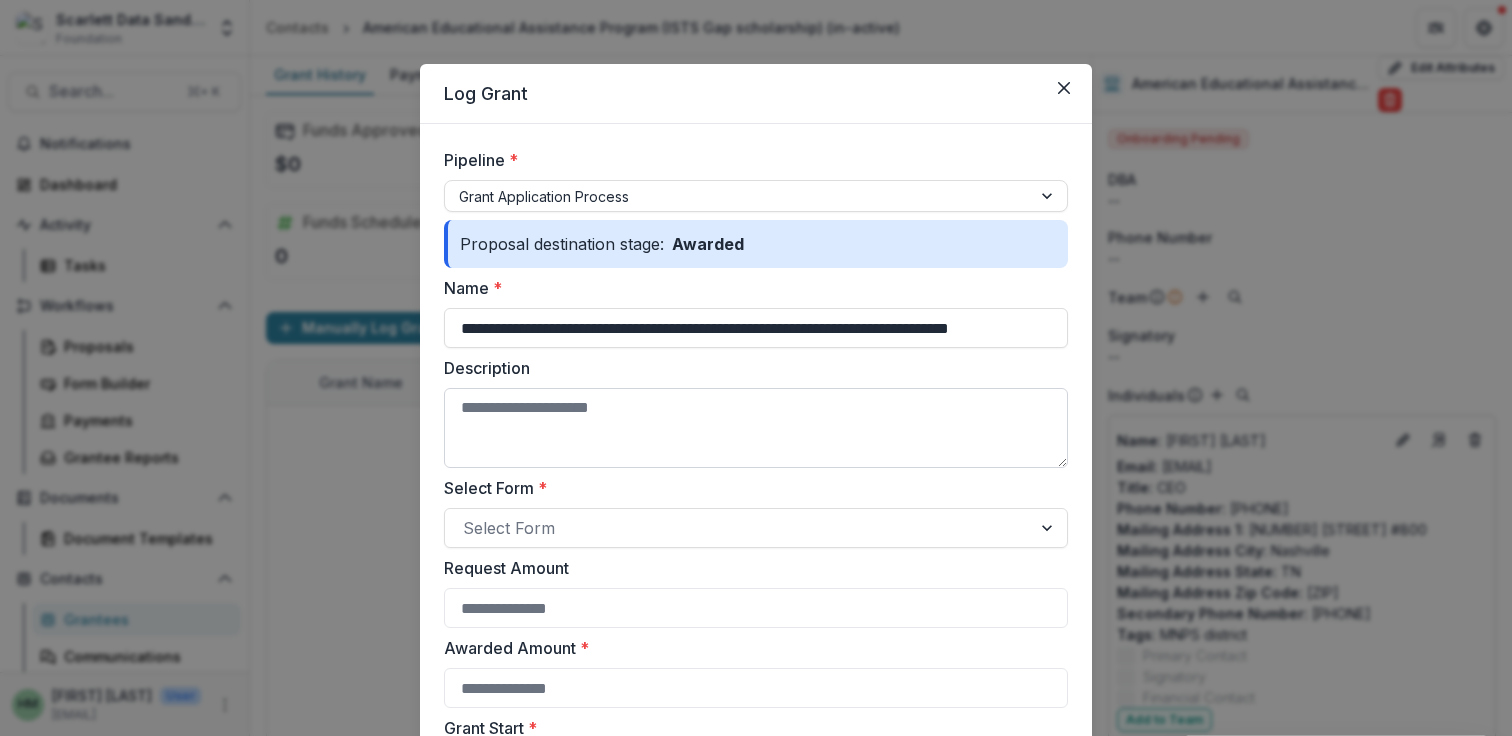 click on "Description" at bounding box center [756, 428] 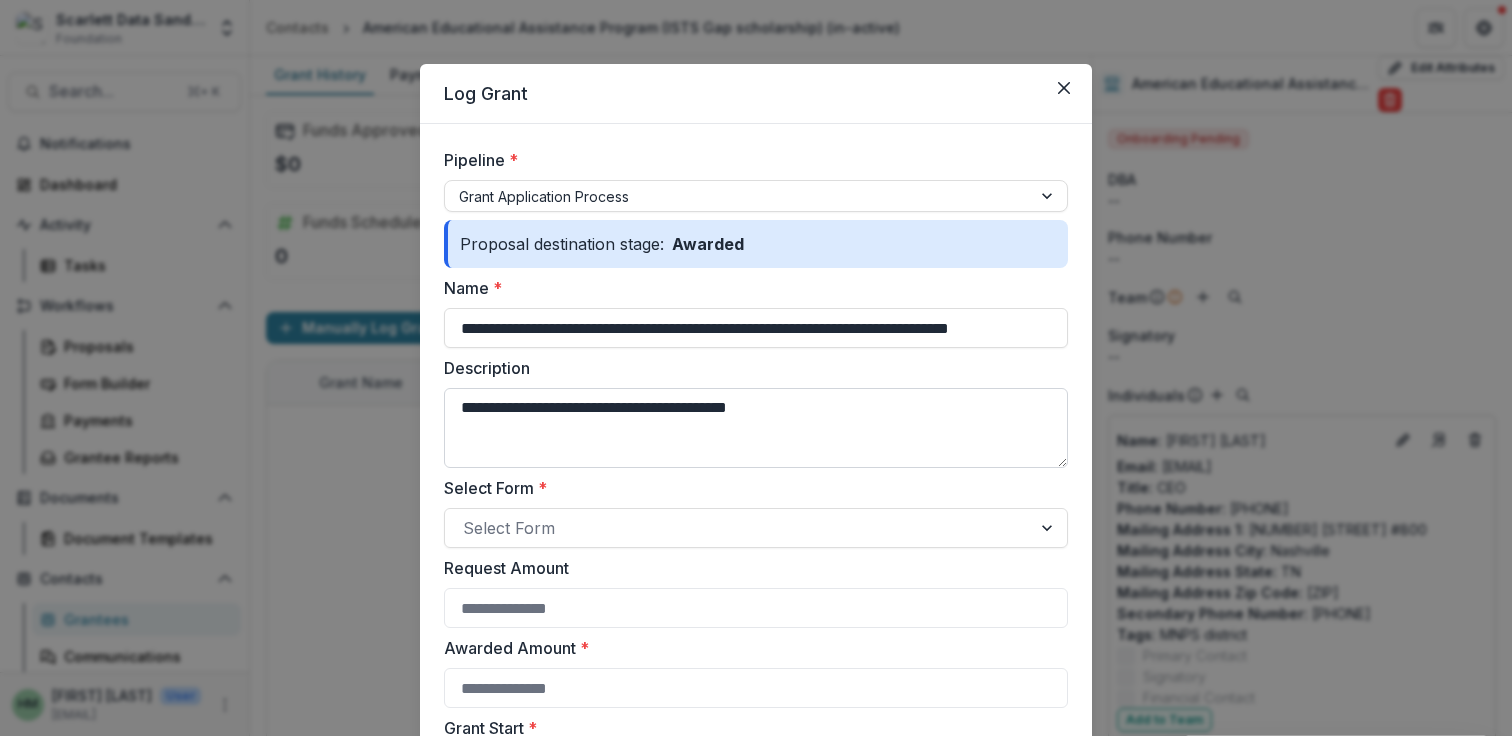 type 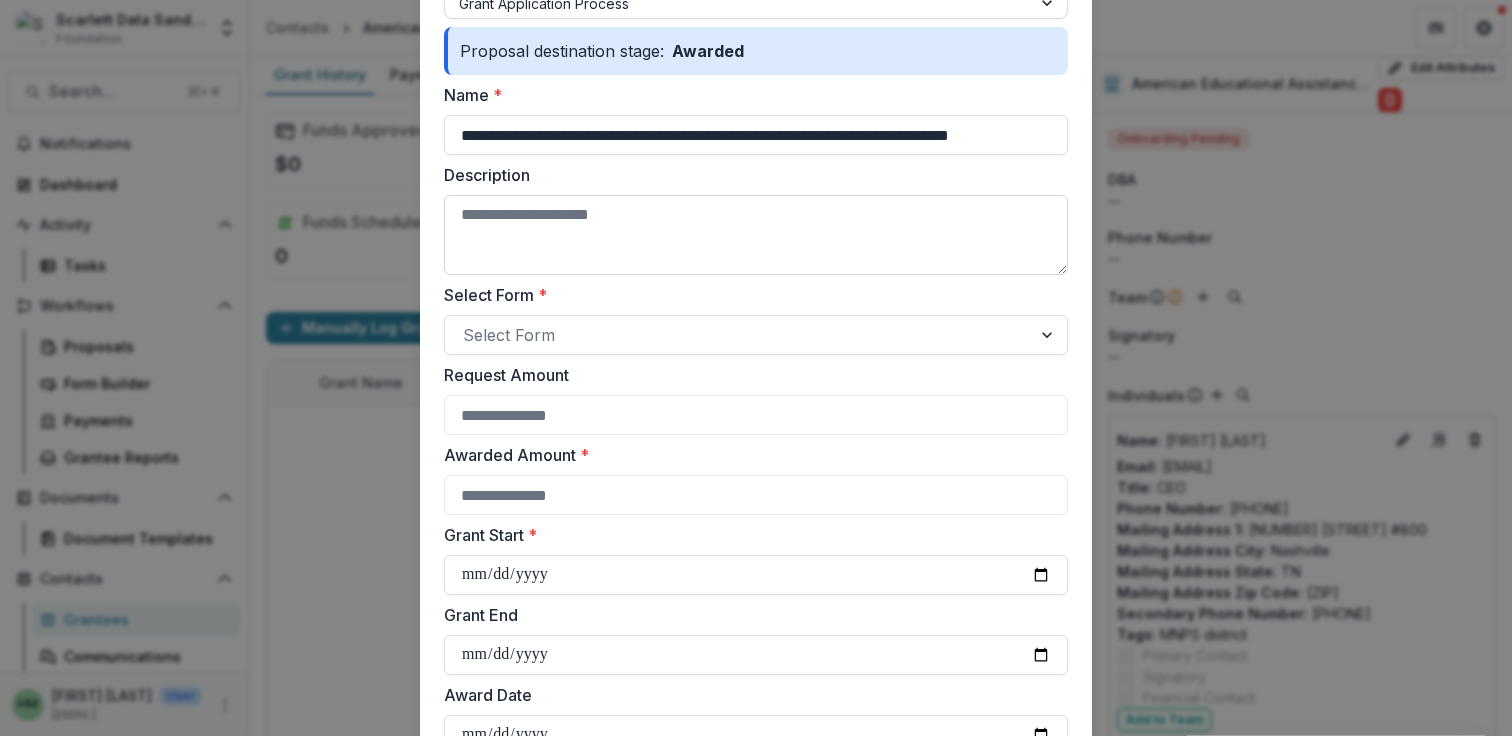 scroll, scrollTop: 0, scrollLeft: 0, axis: both 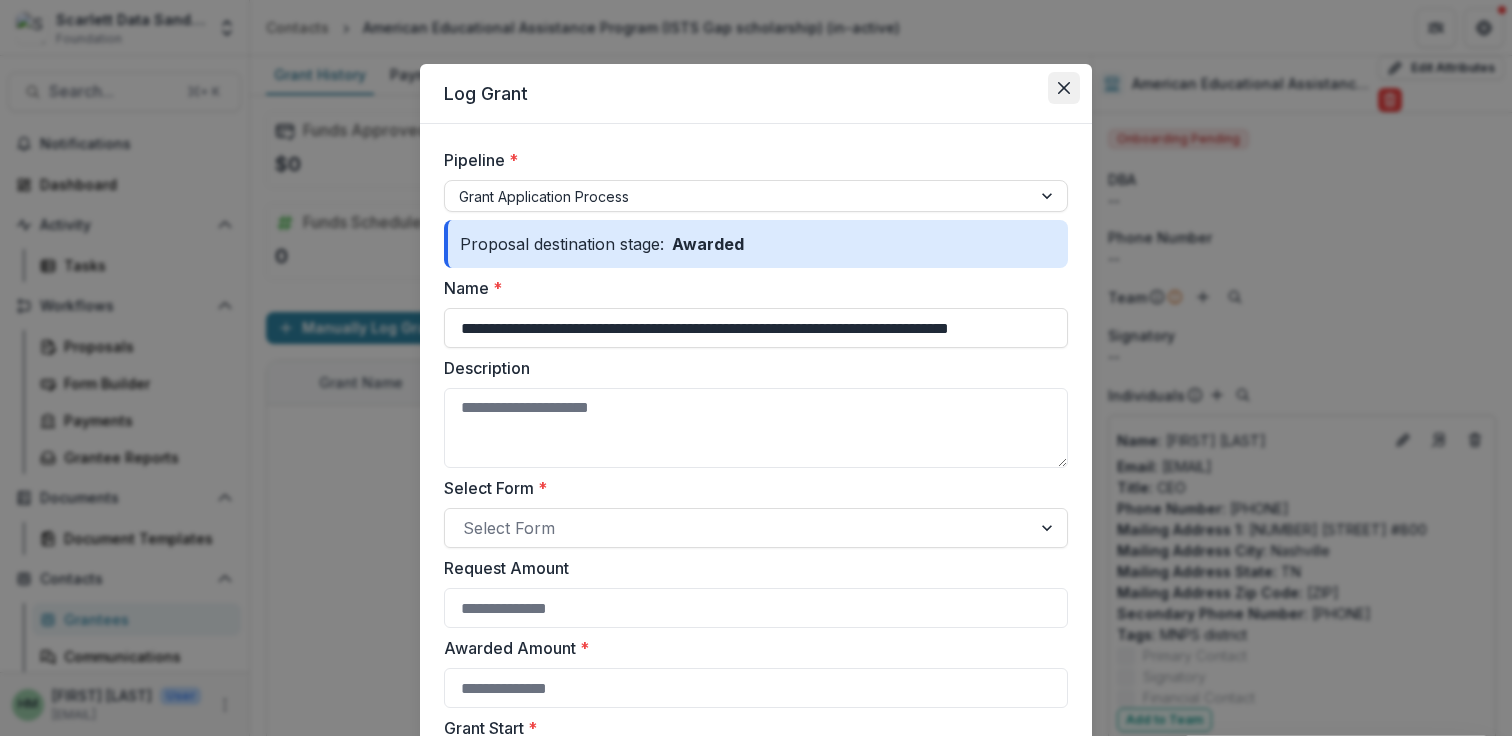 click 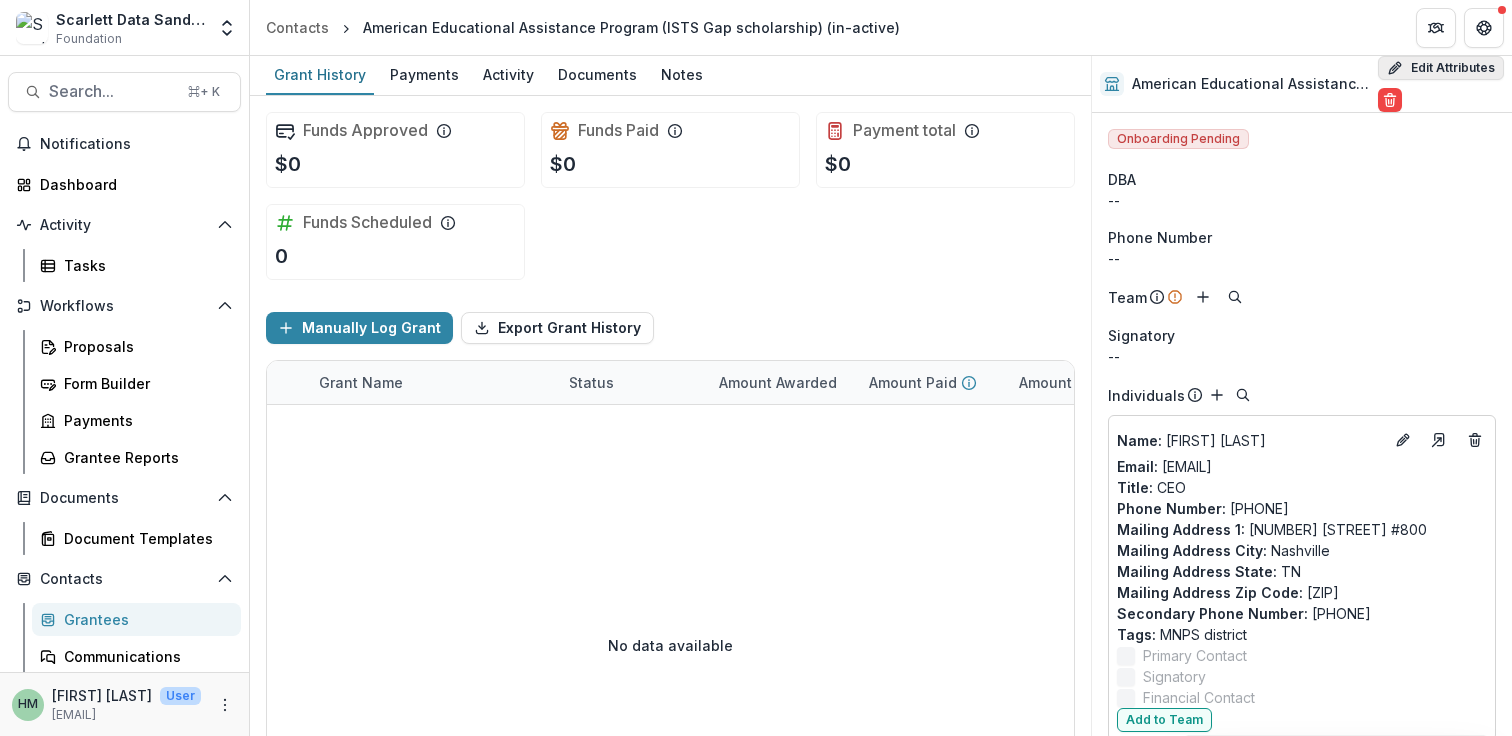 click on "Edit Attributes" at bounding box center (1441, 68) 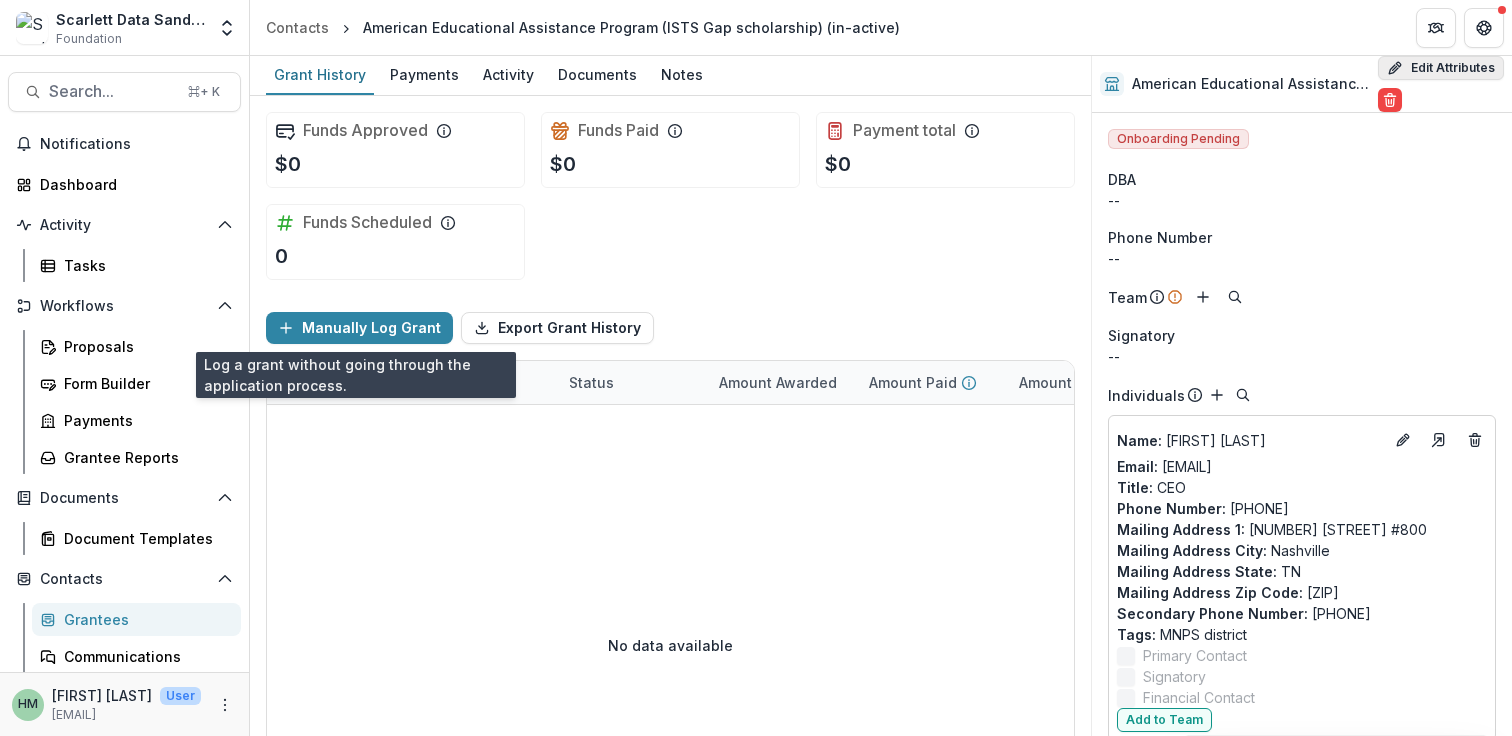 select 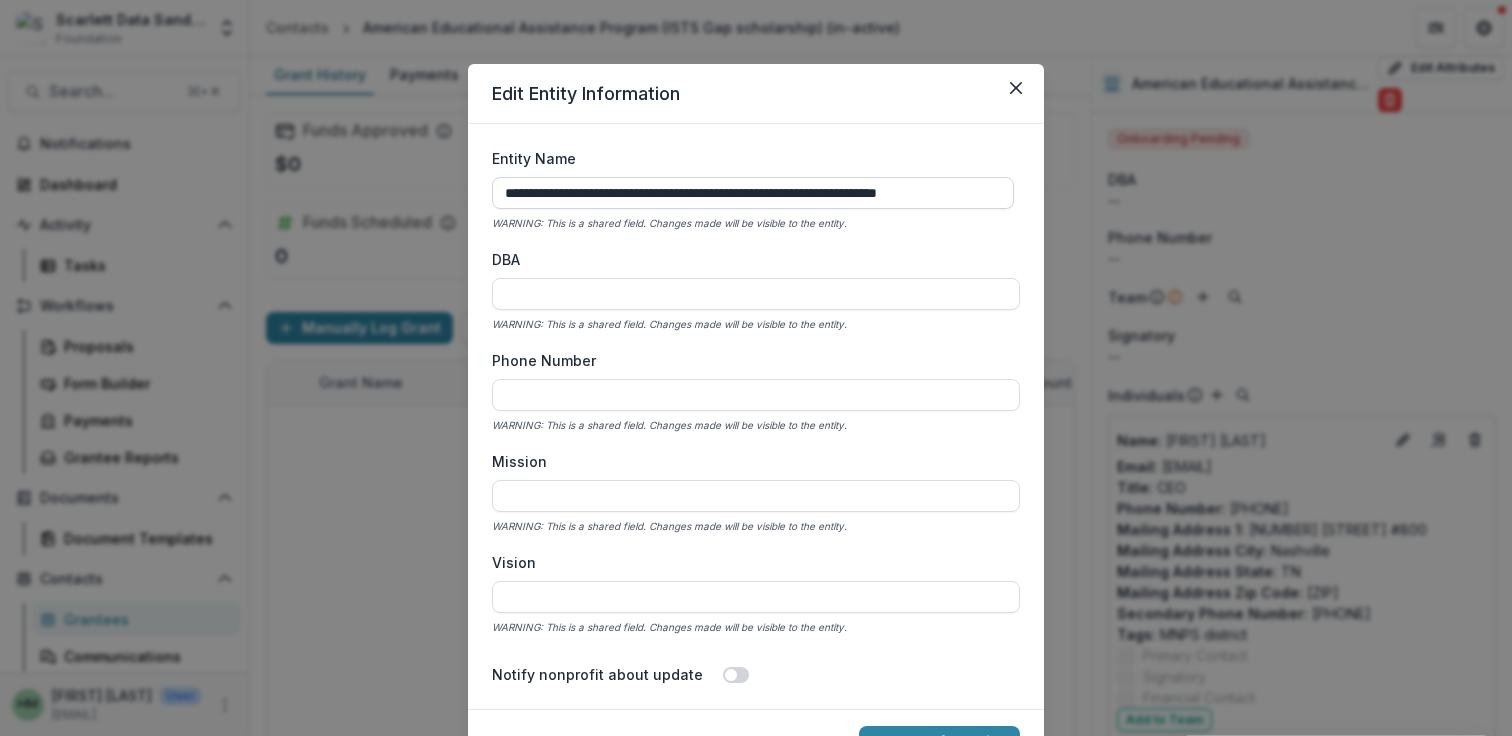 scroll, scrollTop: 0, scrollLeft: 12, axis: horizontal 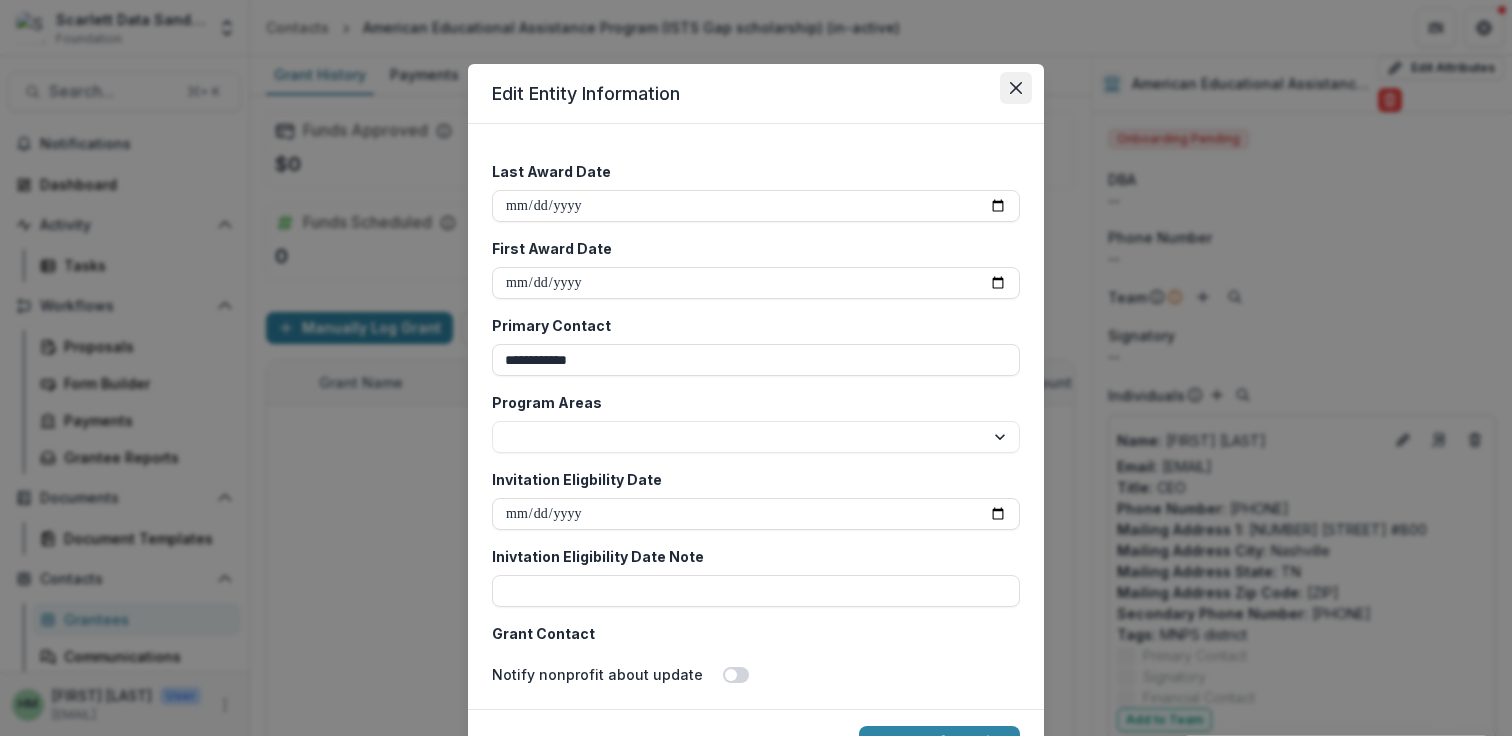 click 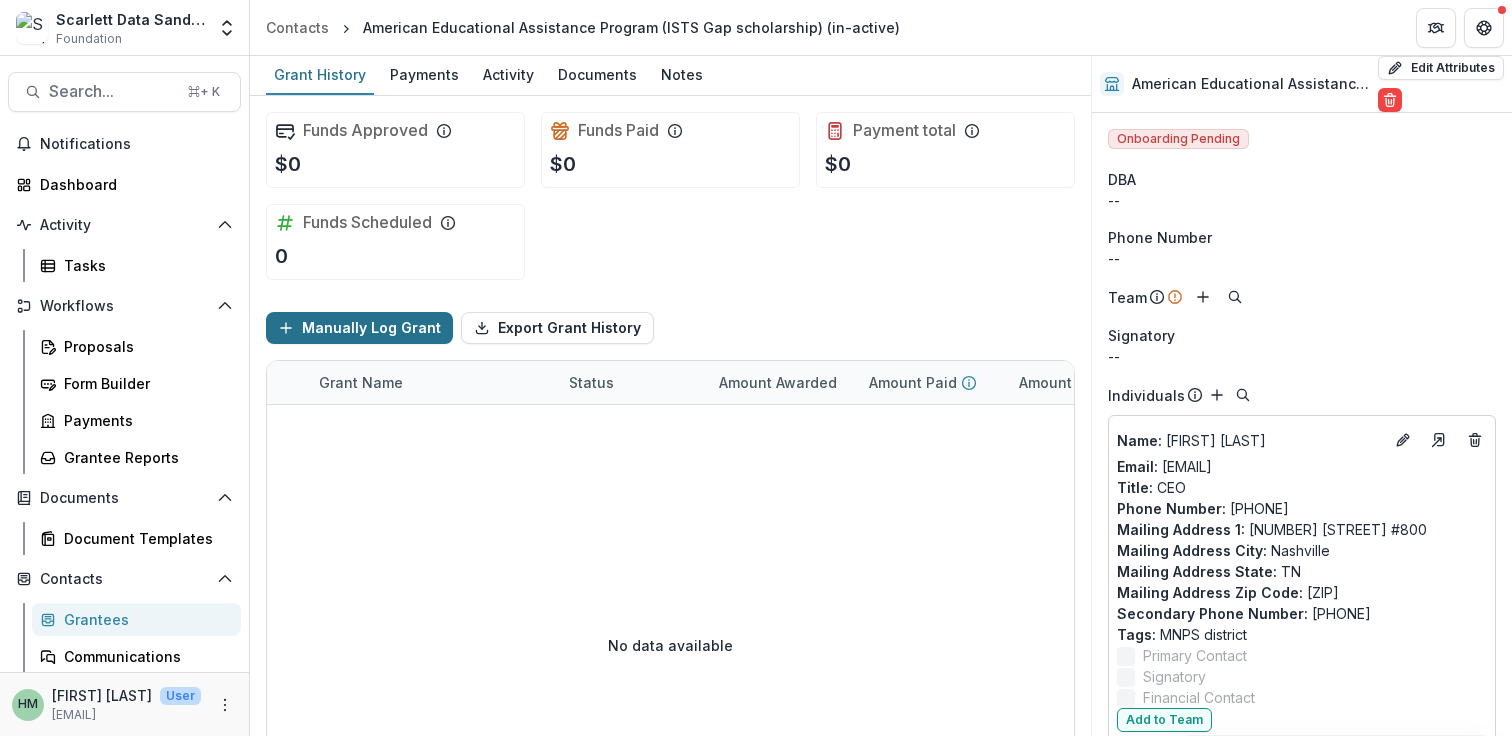 click on "Manually Log Grant" at bounding box center [359, 328] 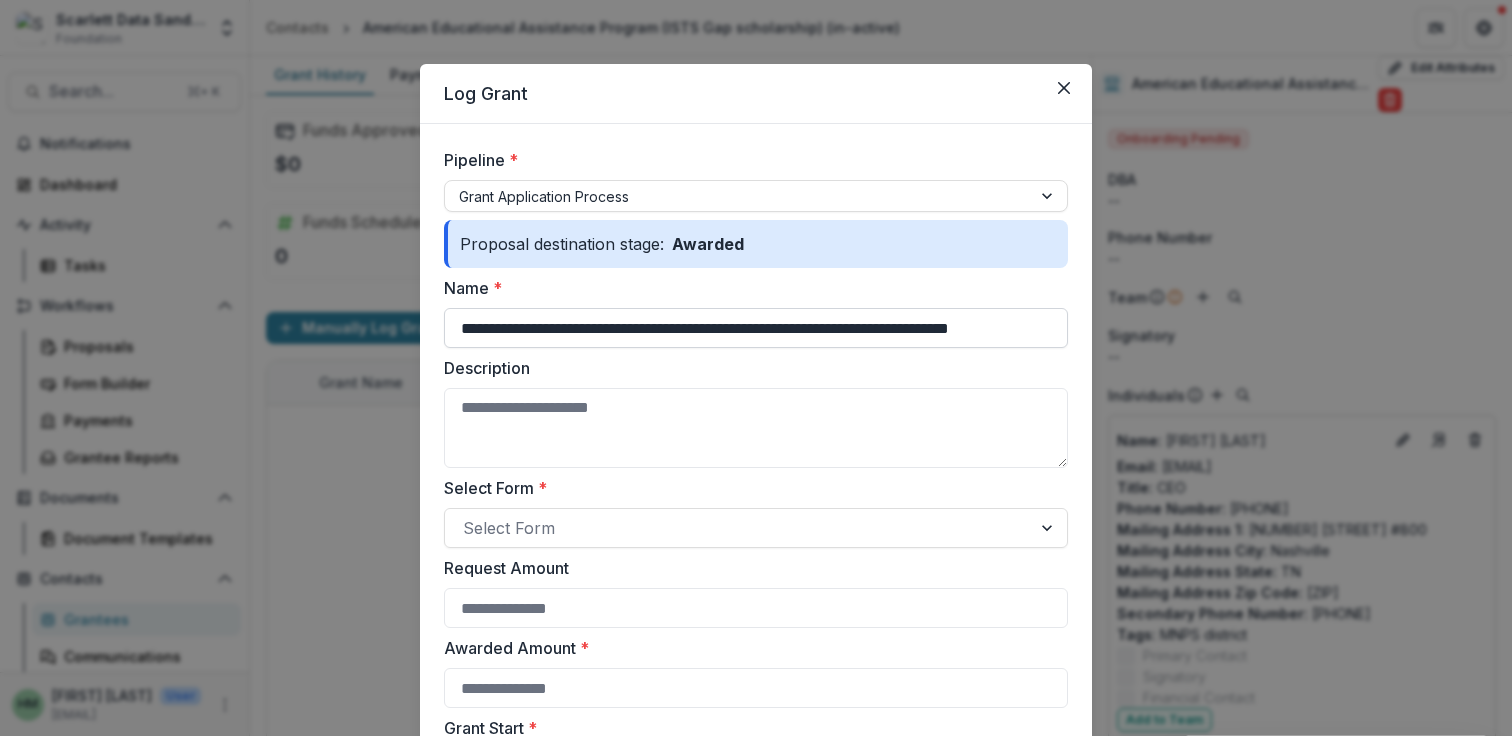 click on "**********" at bounding box center [756, 328] 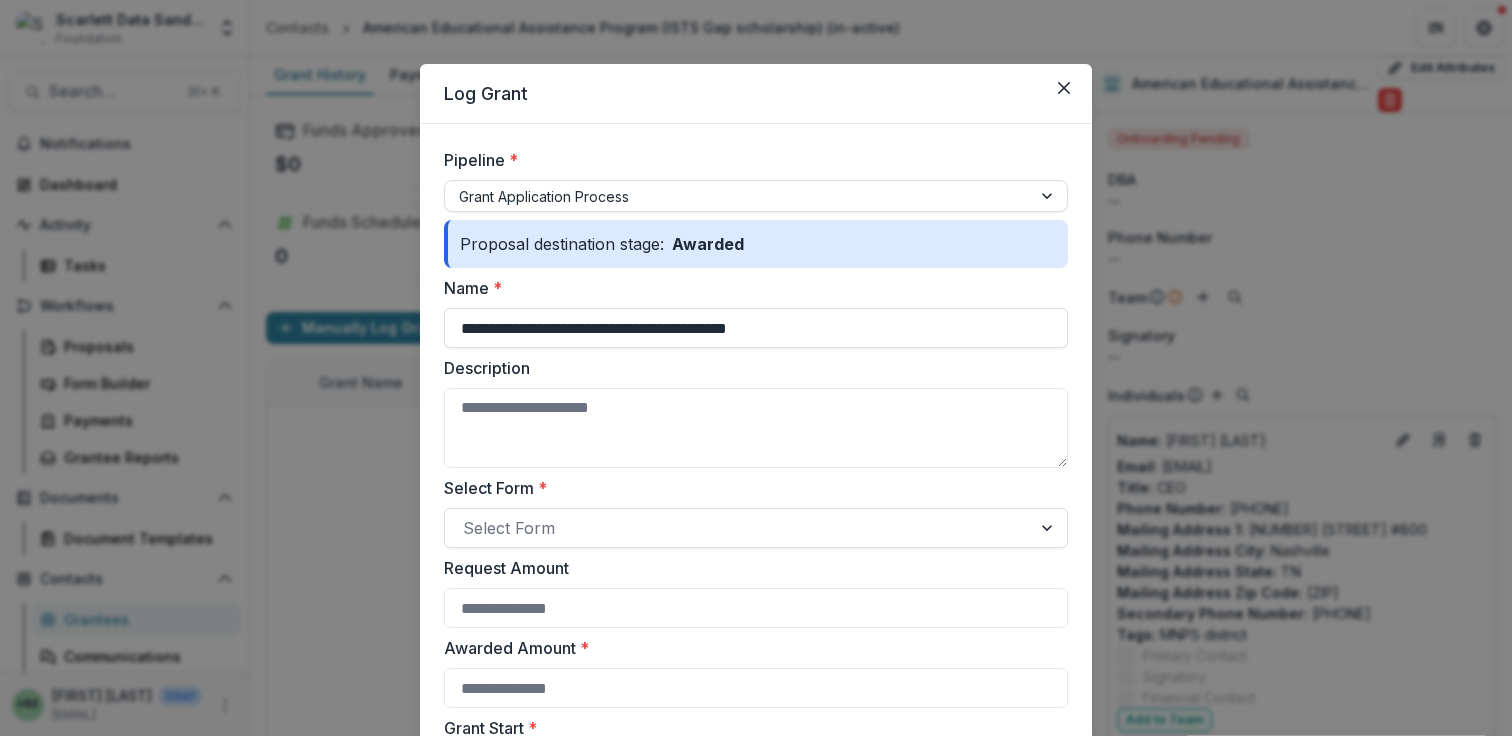 type on "**********" 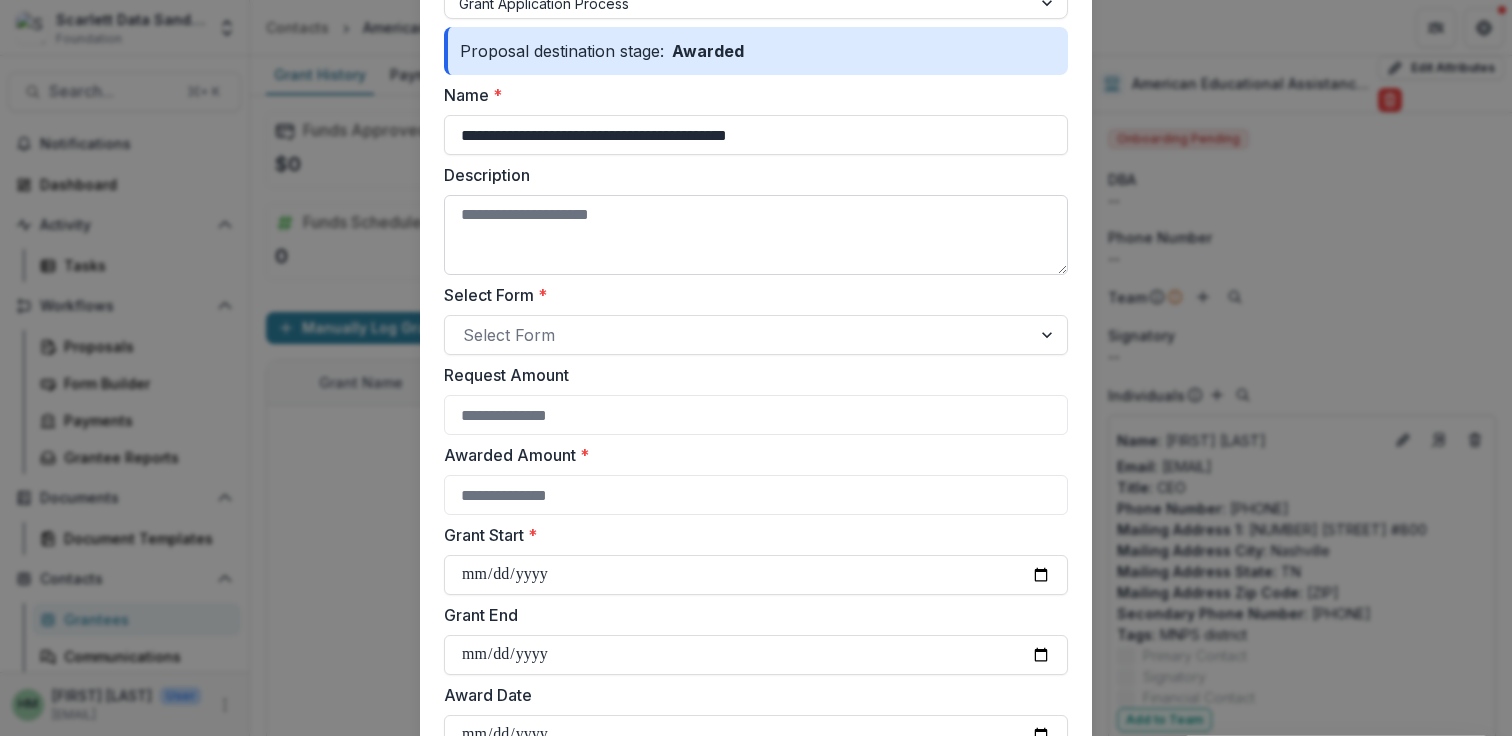 scroll, scrollTop: 208, scrollLeft: 0, axis: vertical 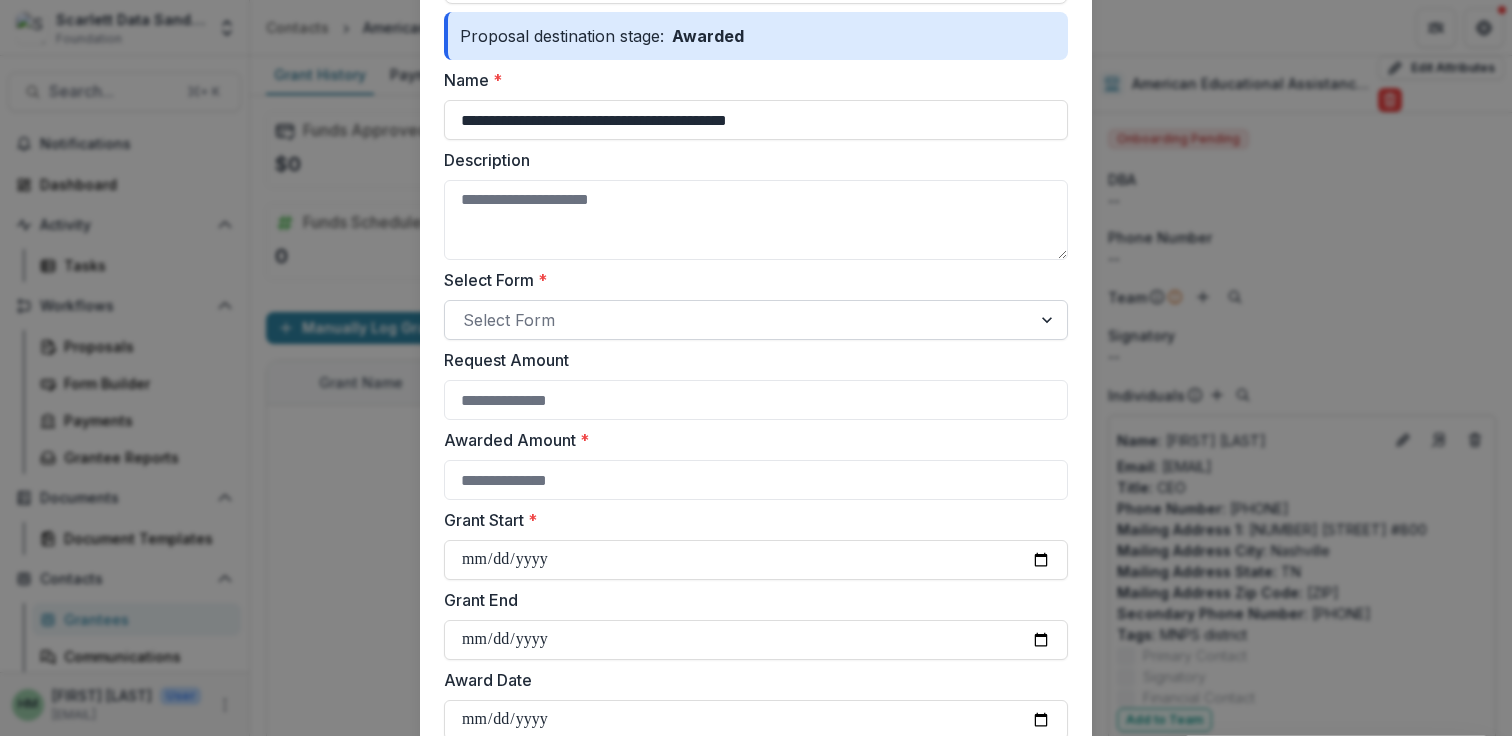 click at bounding box center [738, 320] 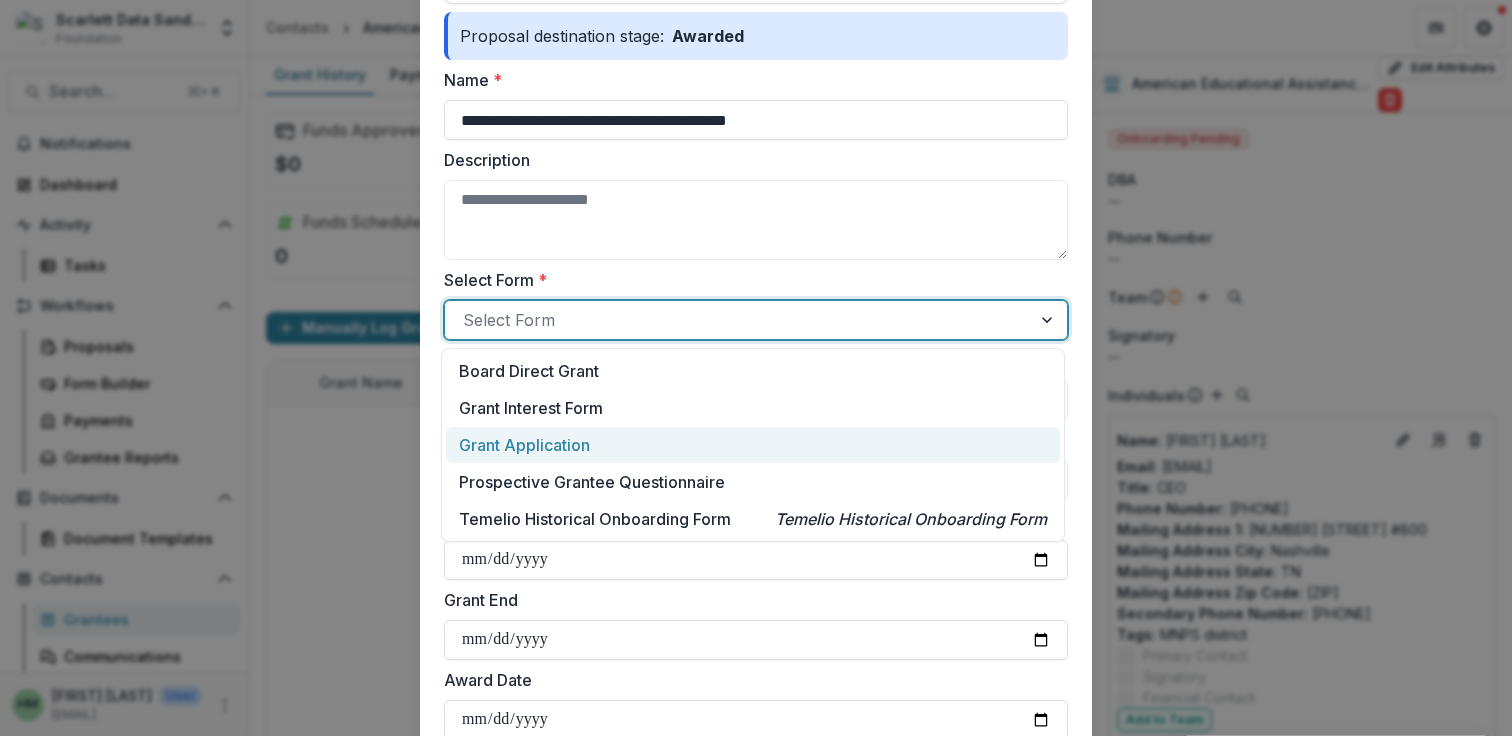 click on "Grant Application" at bounding box center (753, 445) 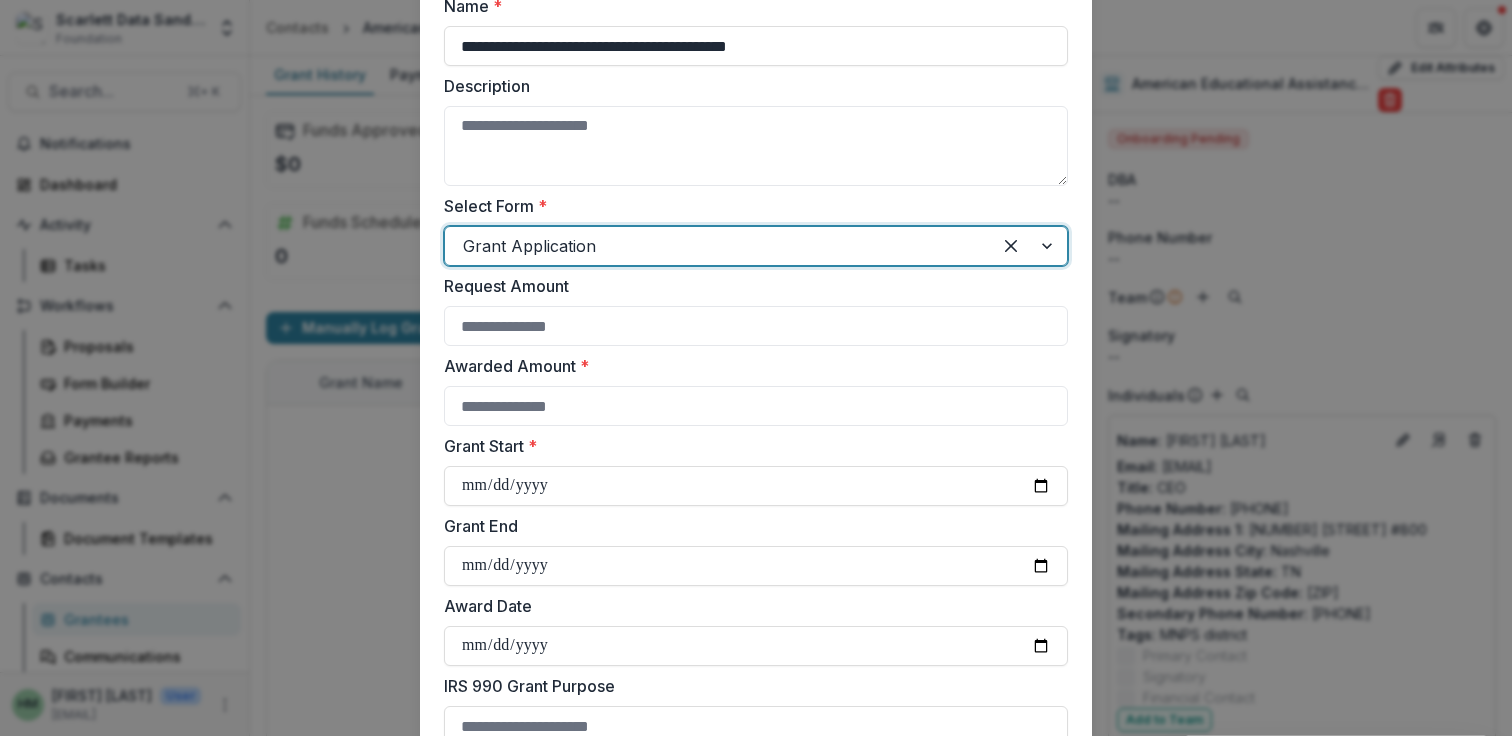 scroll, scrollTop: 284, scrollLeft: 0, axis: vertical 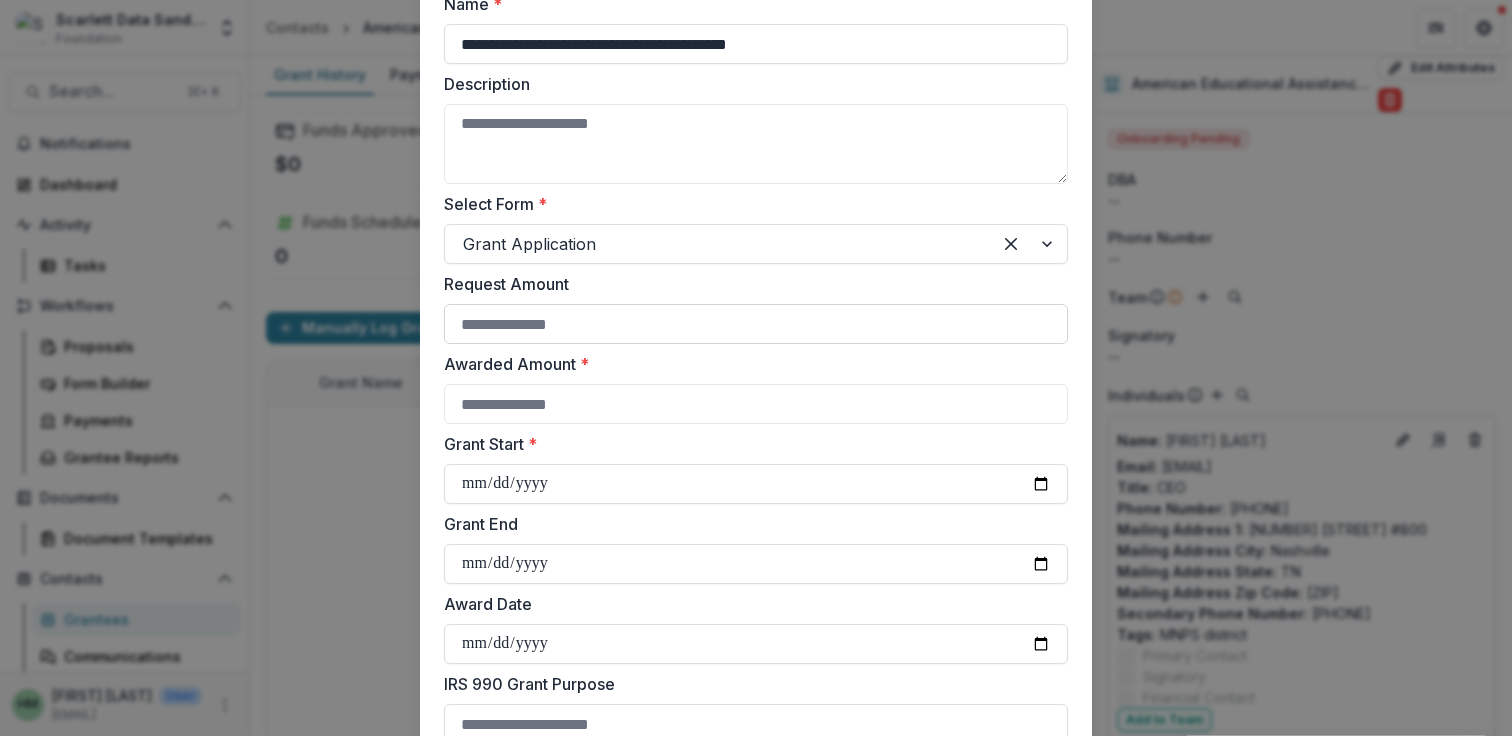click on "Request Amount" at bounding box center [756, 324] 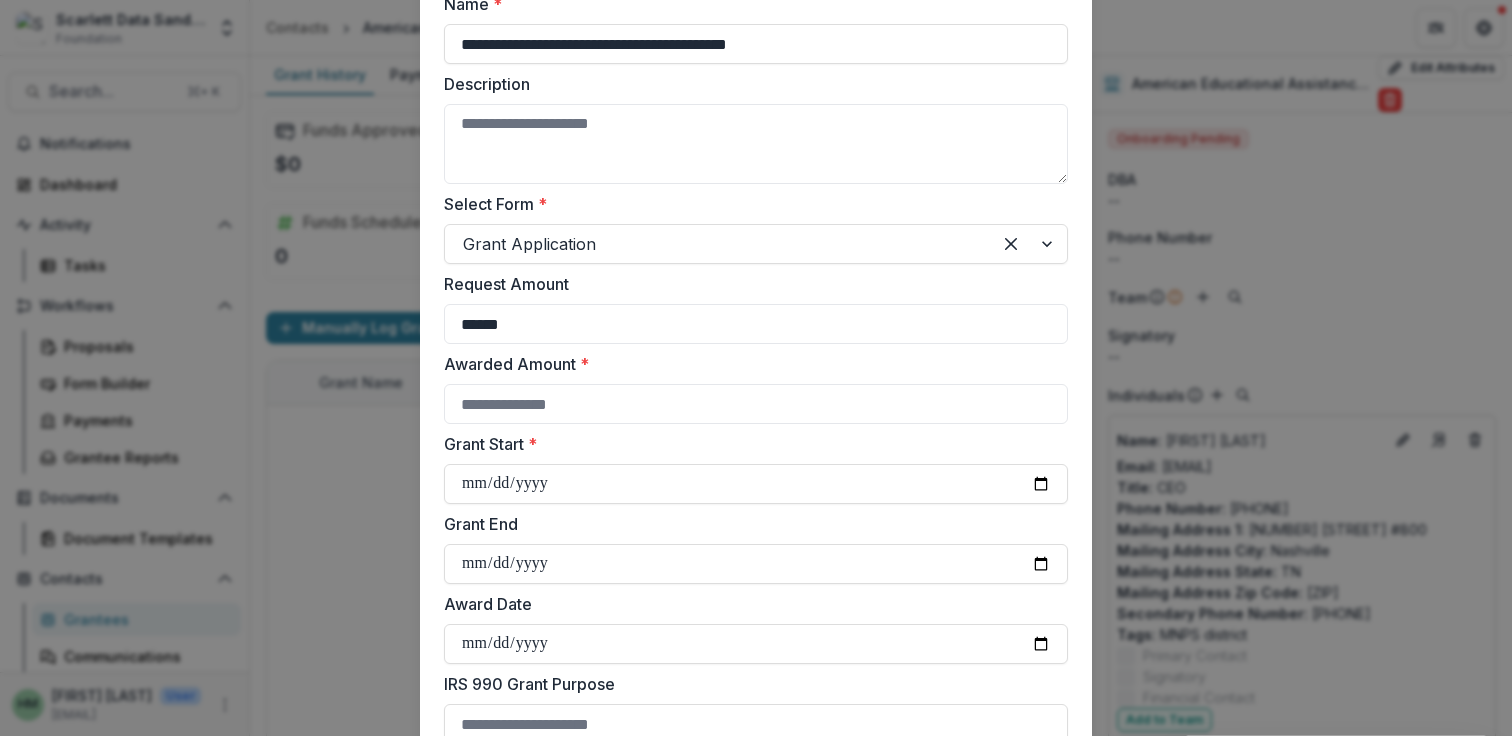 type on "******" 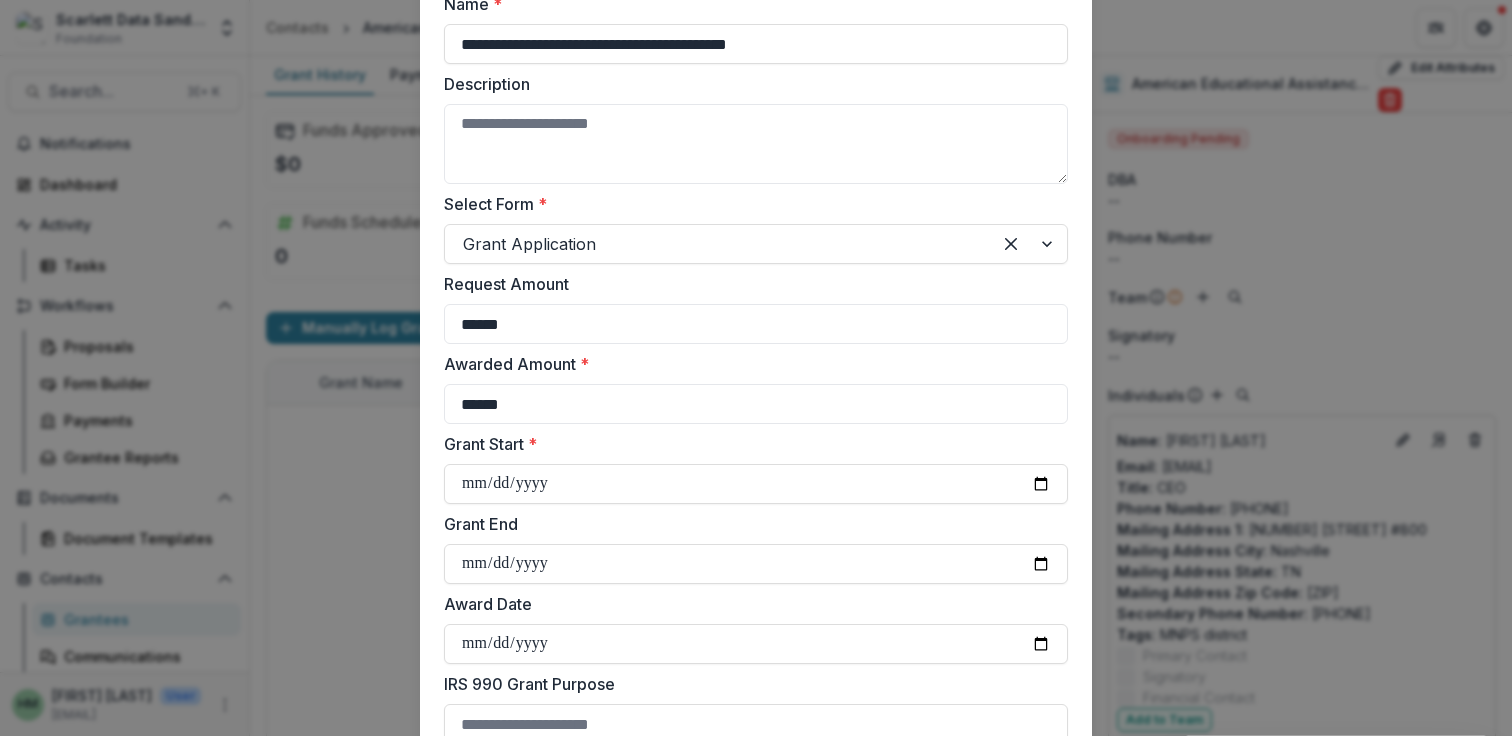 type on "******" 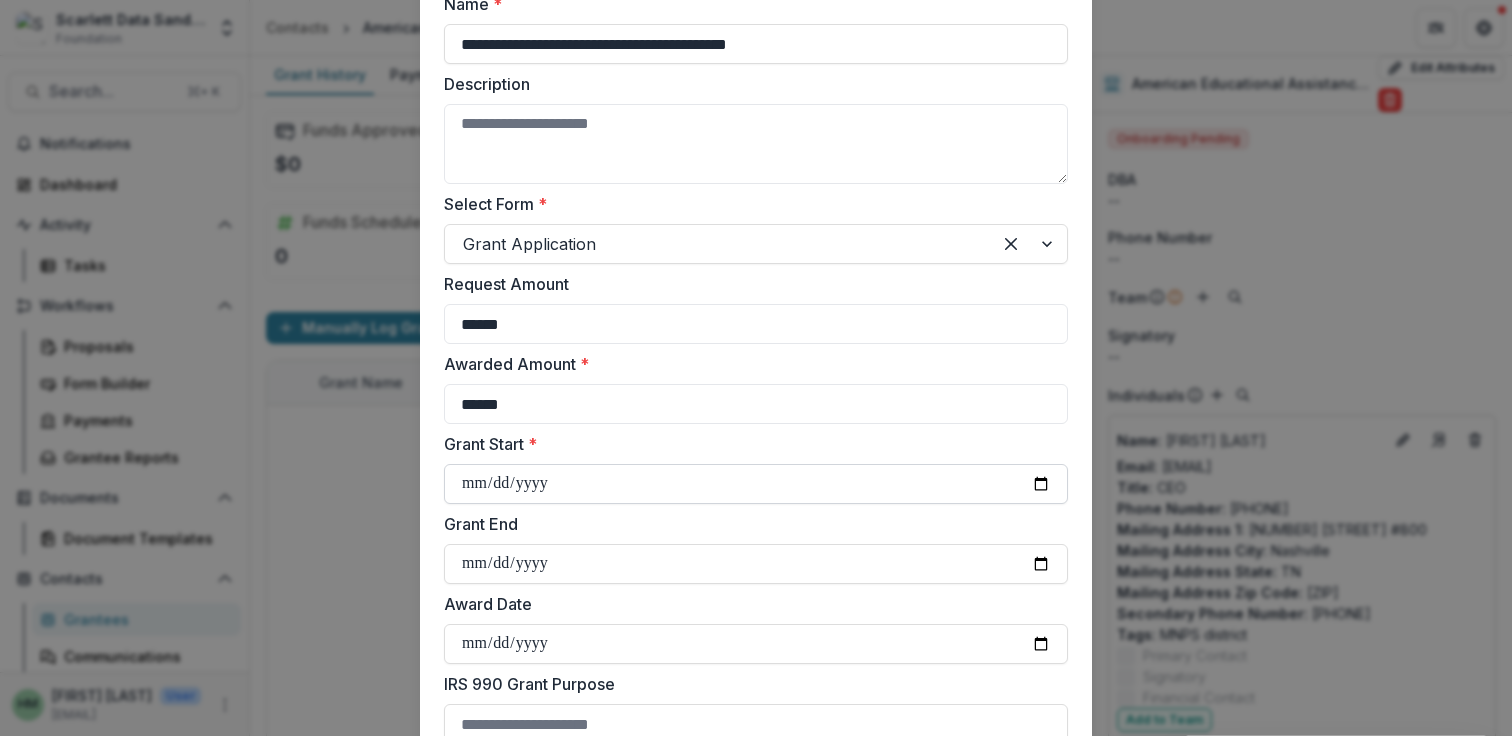 click on "Grant Start *" at bounding box center [756, 484] 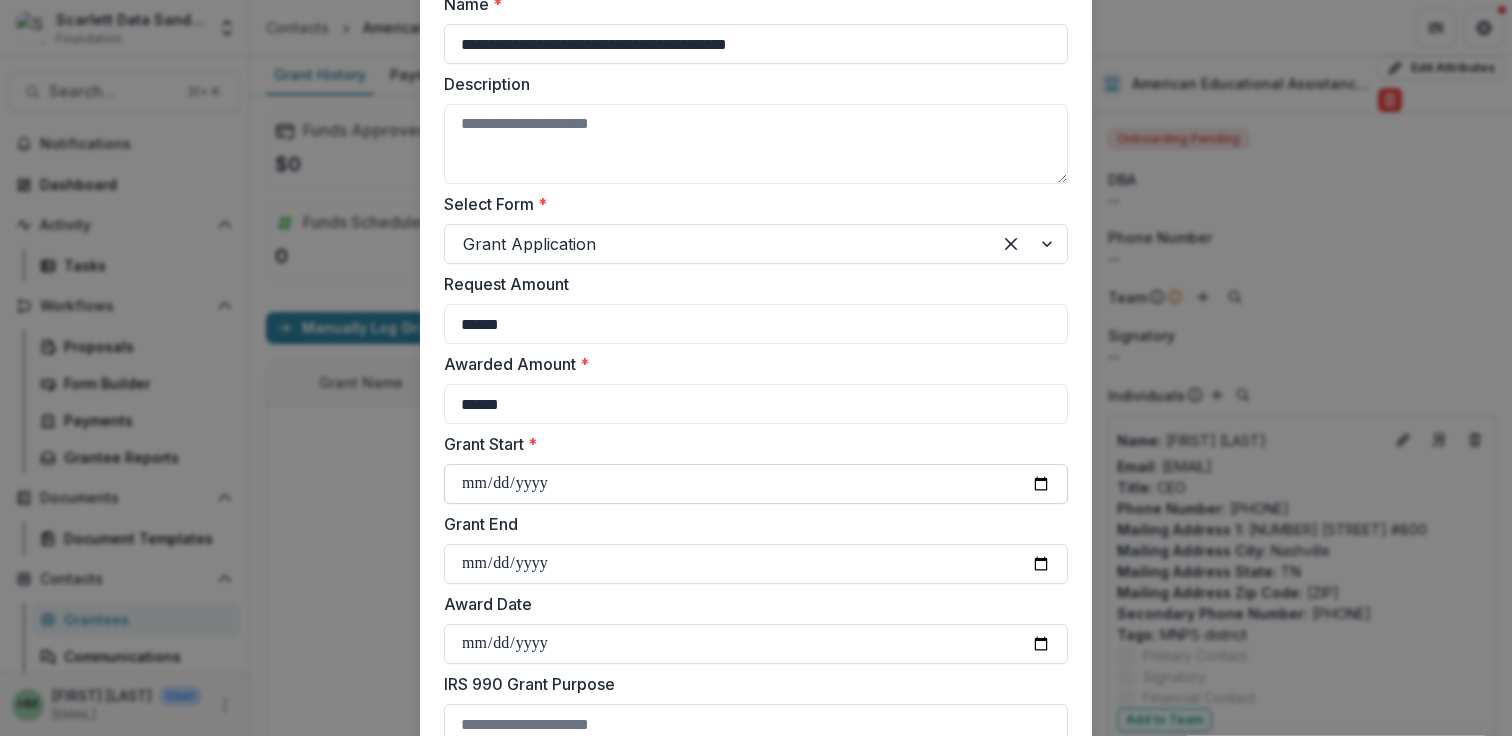click on "**********" at bounding box center (756, 484) 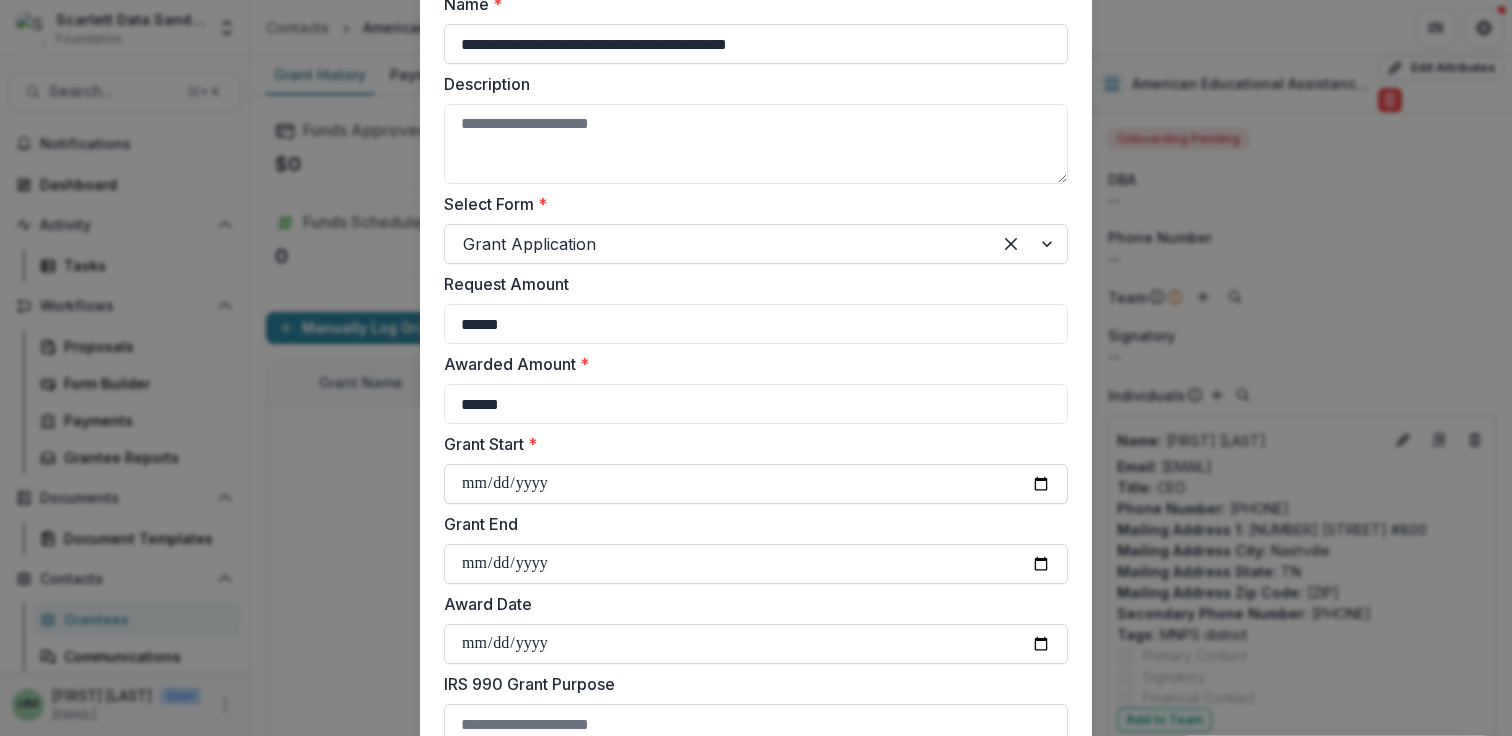 type on "**********" 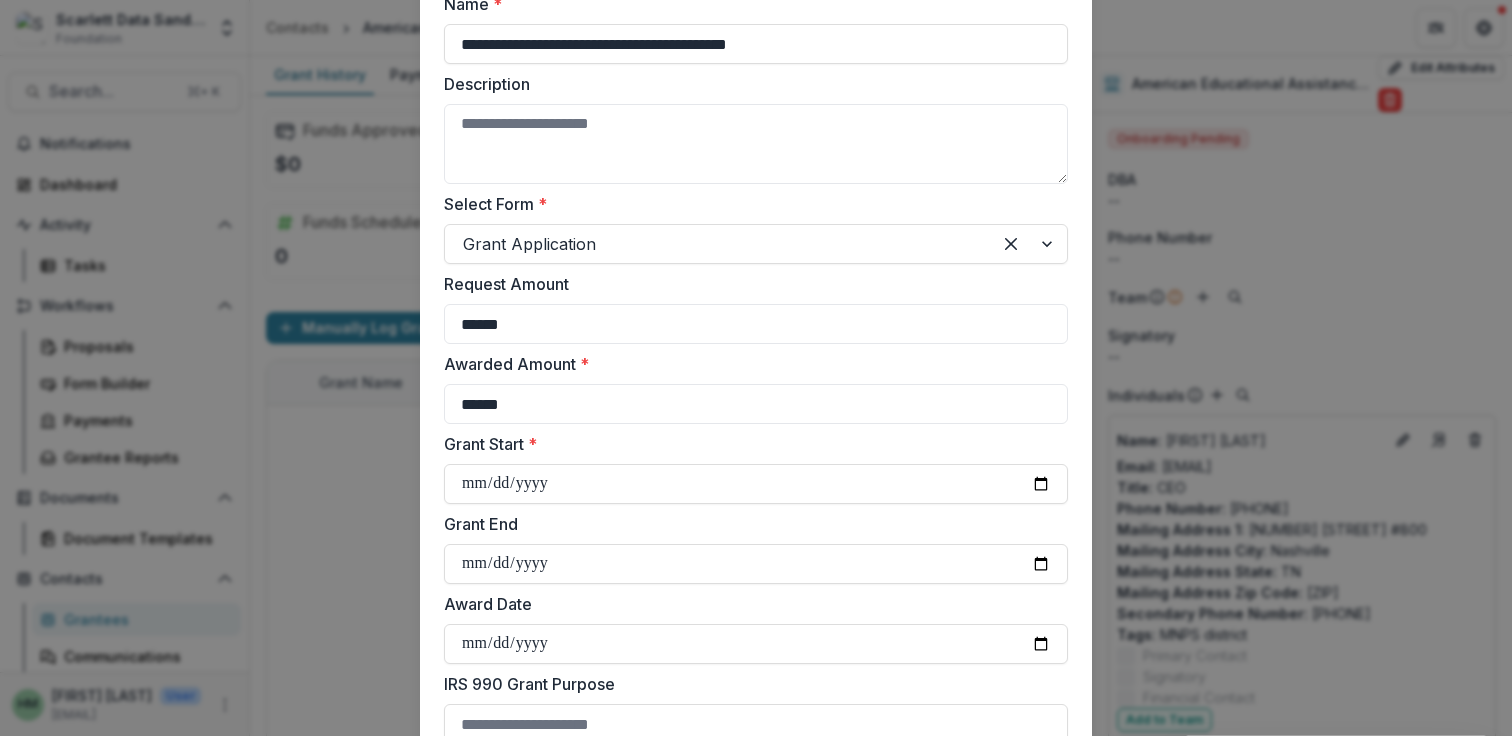 click on "Grant End" at bounding box center [756, 548] 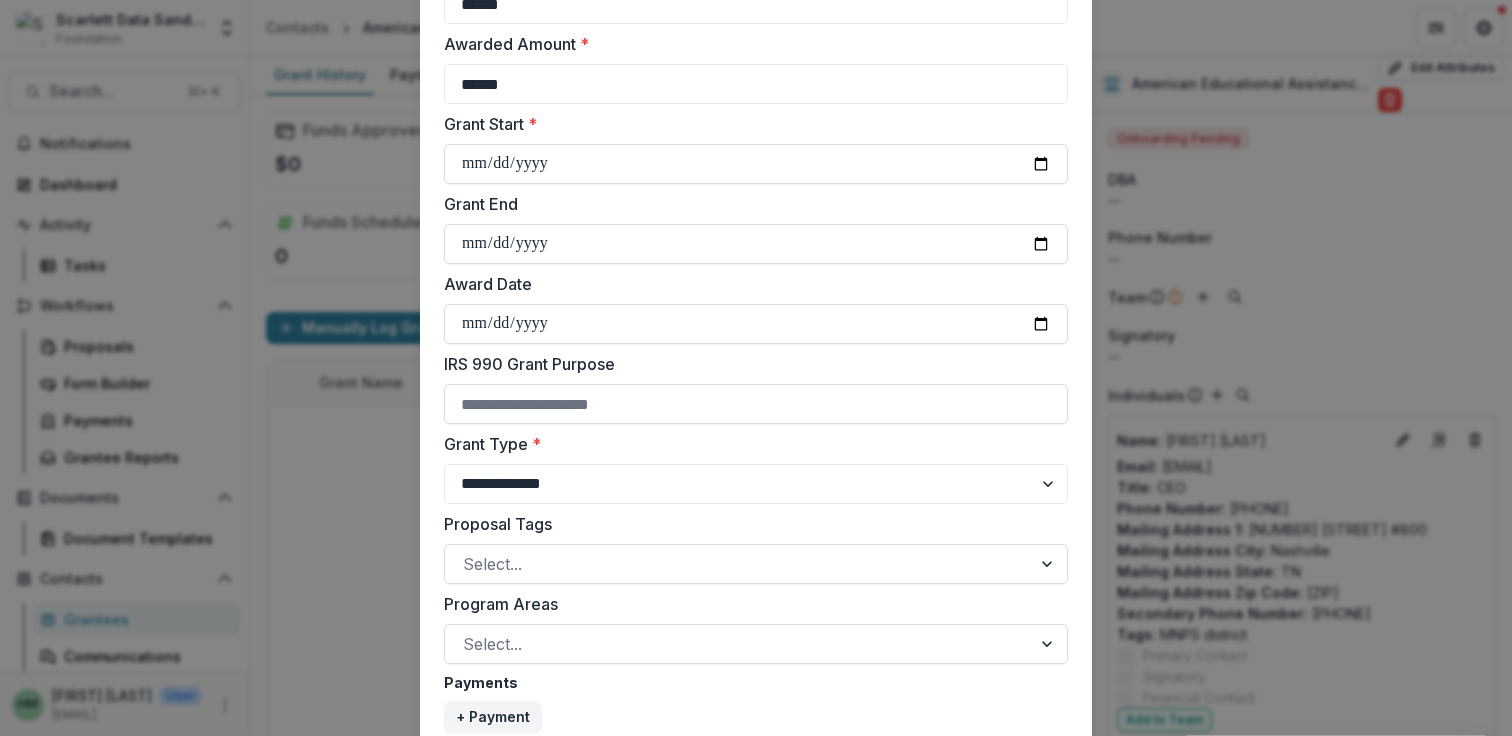 scroll, scrollTop: 605, scrollLeft: 0, axis: vertical 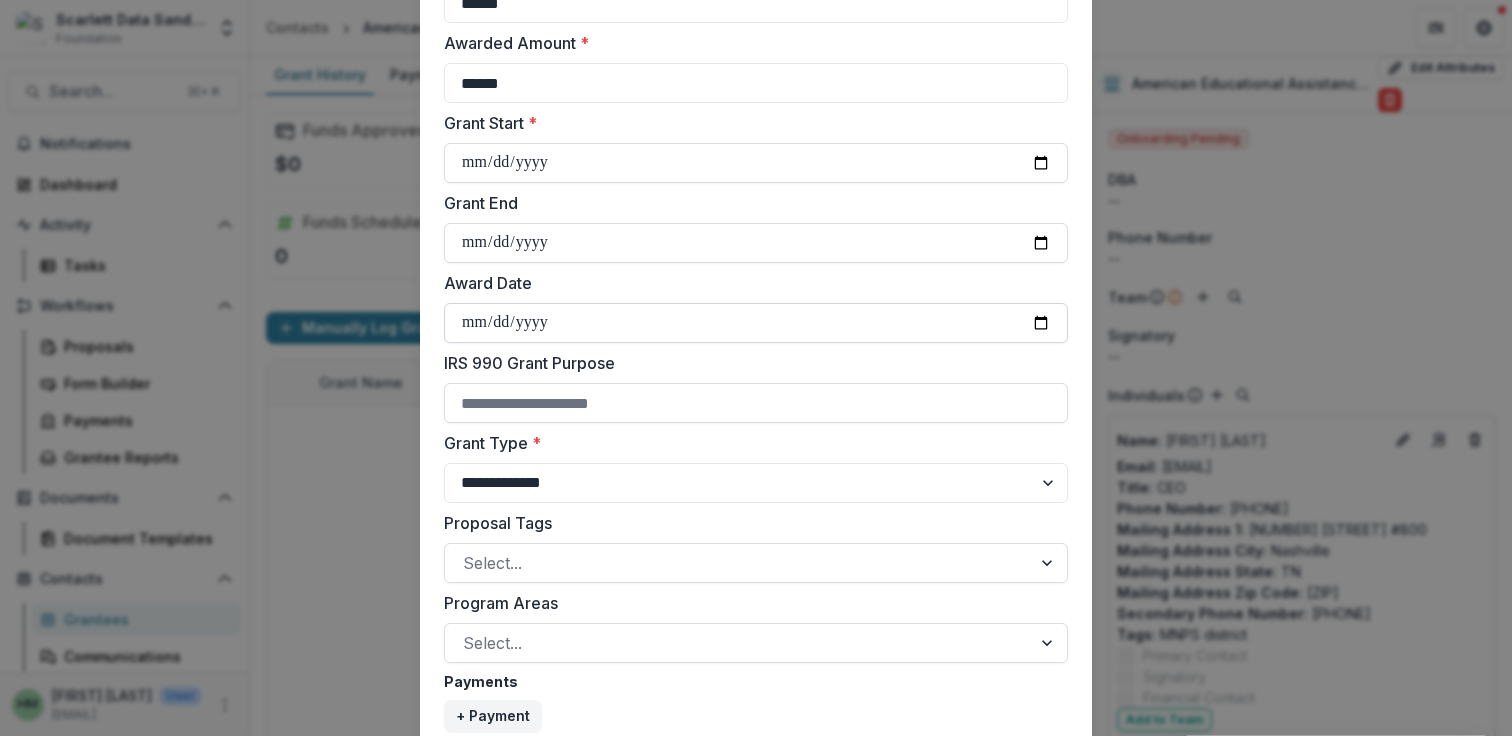 click on "Award Date" at bounding box center (756, 323) 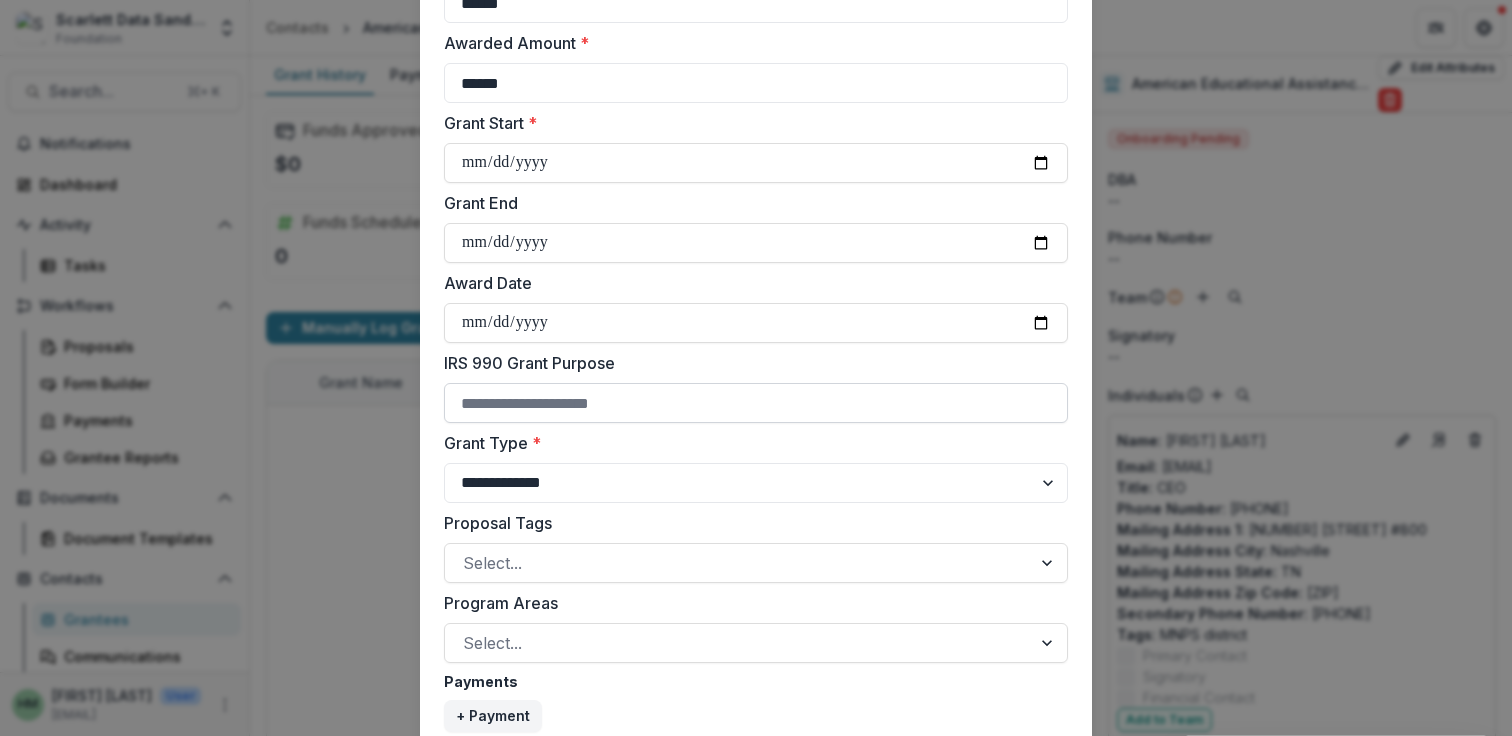 click on "IRS 990 Grant Purpose" at bounding box center [756, 403] 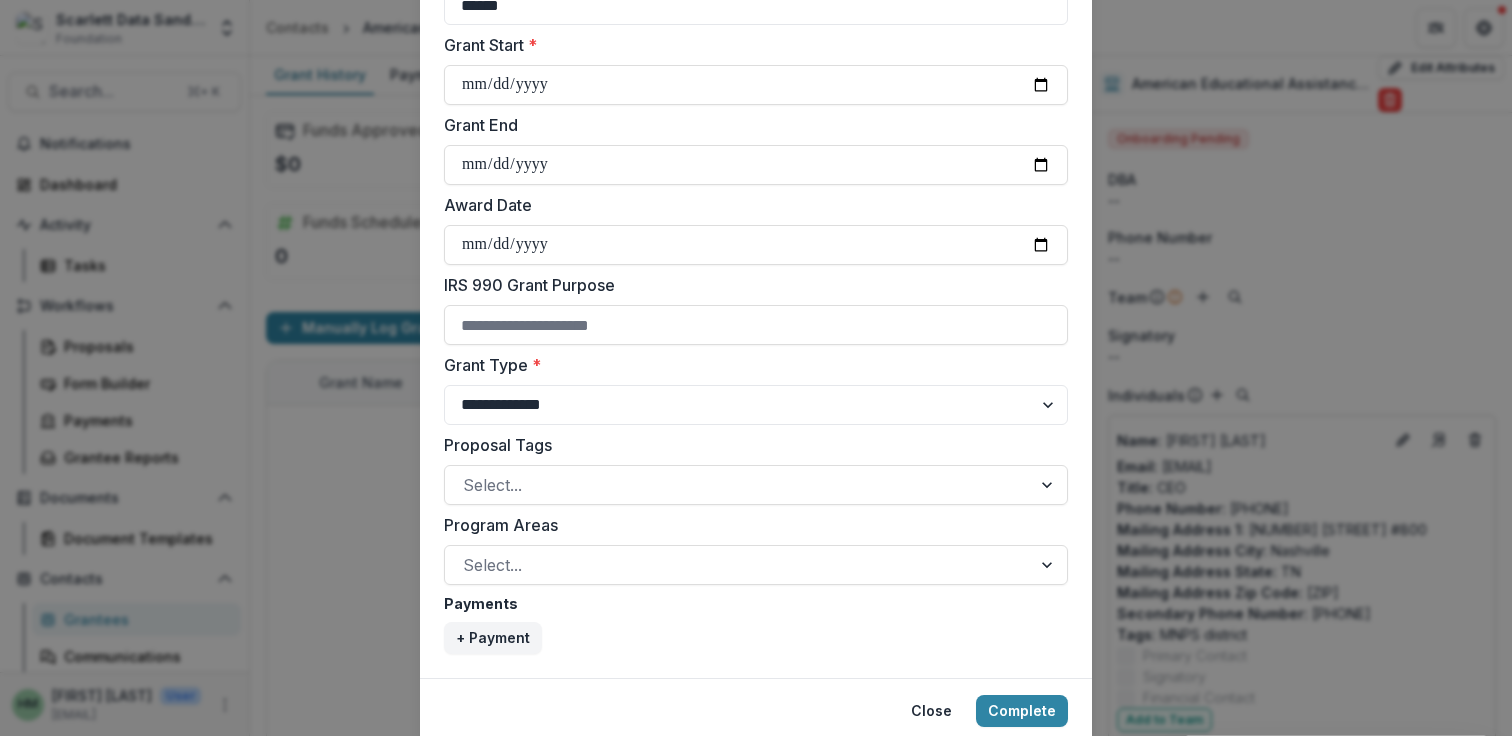 scroll, scrollTop: 754, scrollLeft: 0, axis: vertical 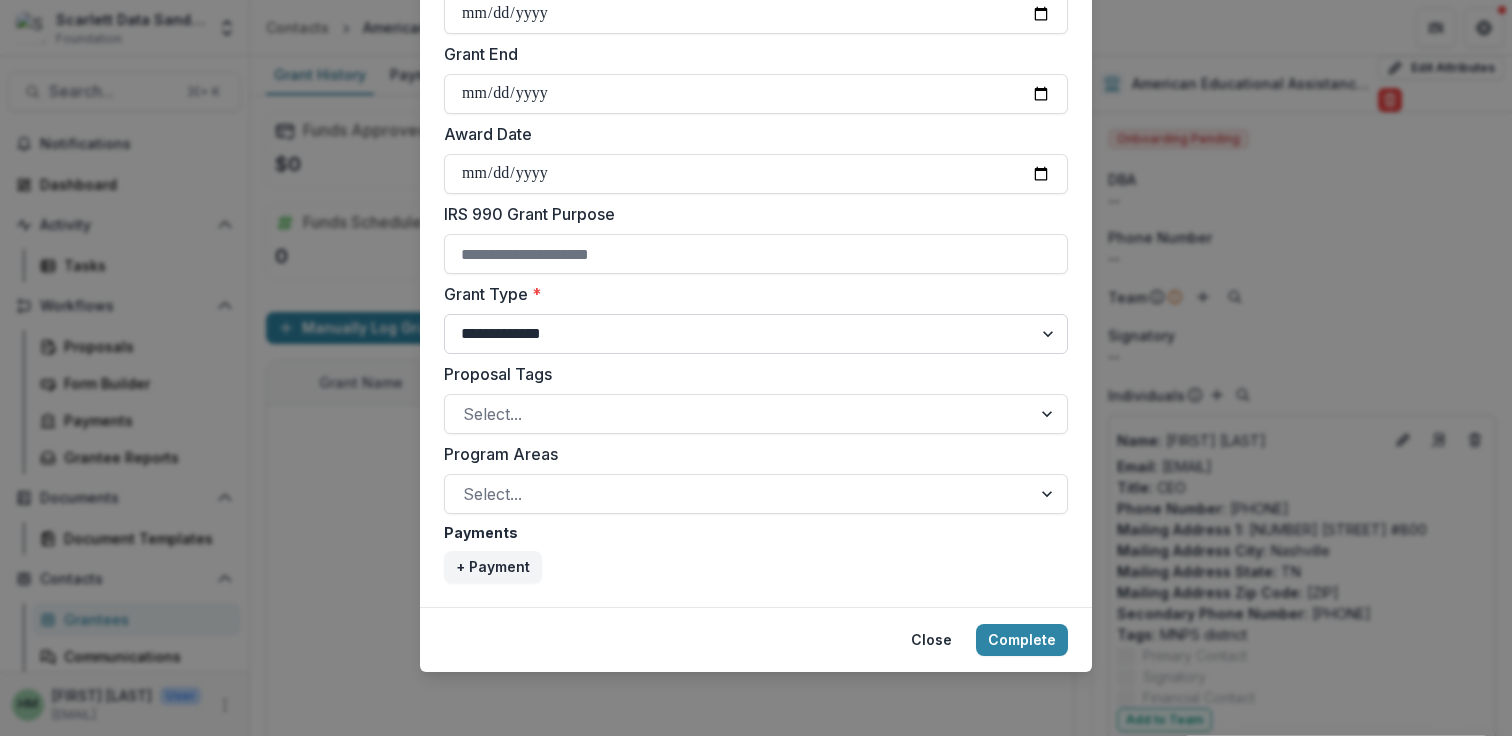click on "**********" at bounding box center (756, 334) 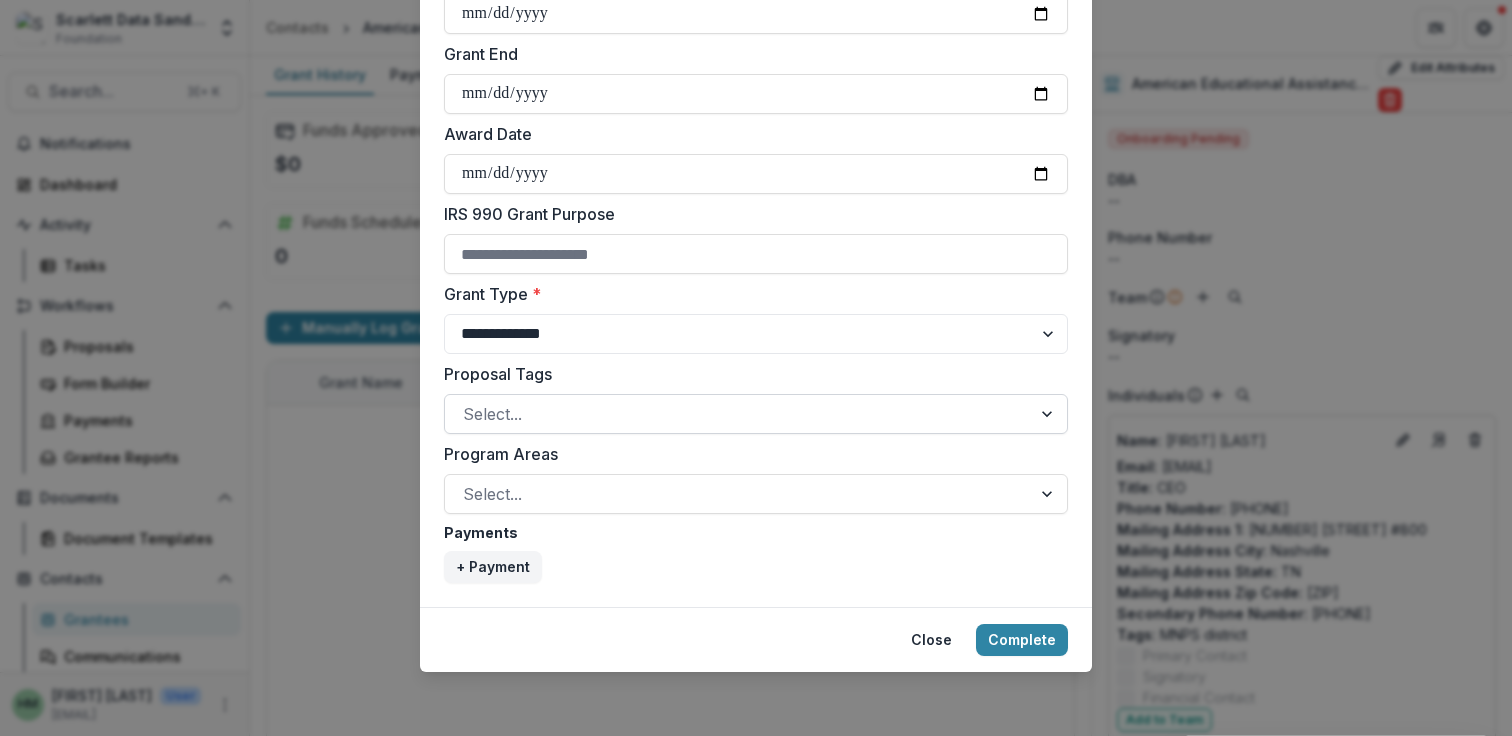 click at bounding box center (738, 414) 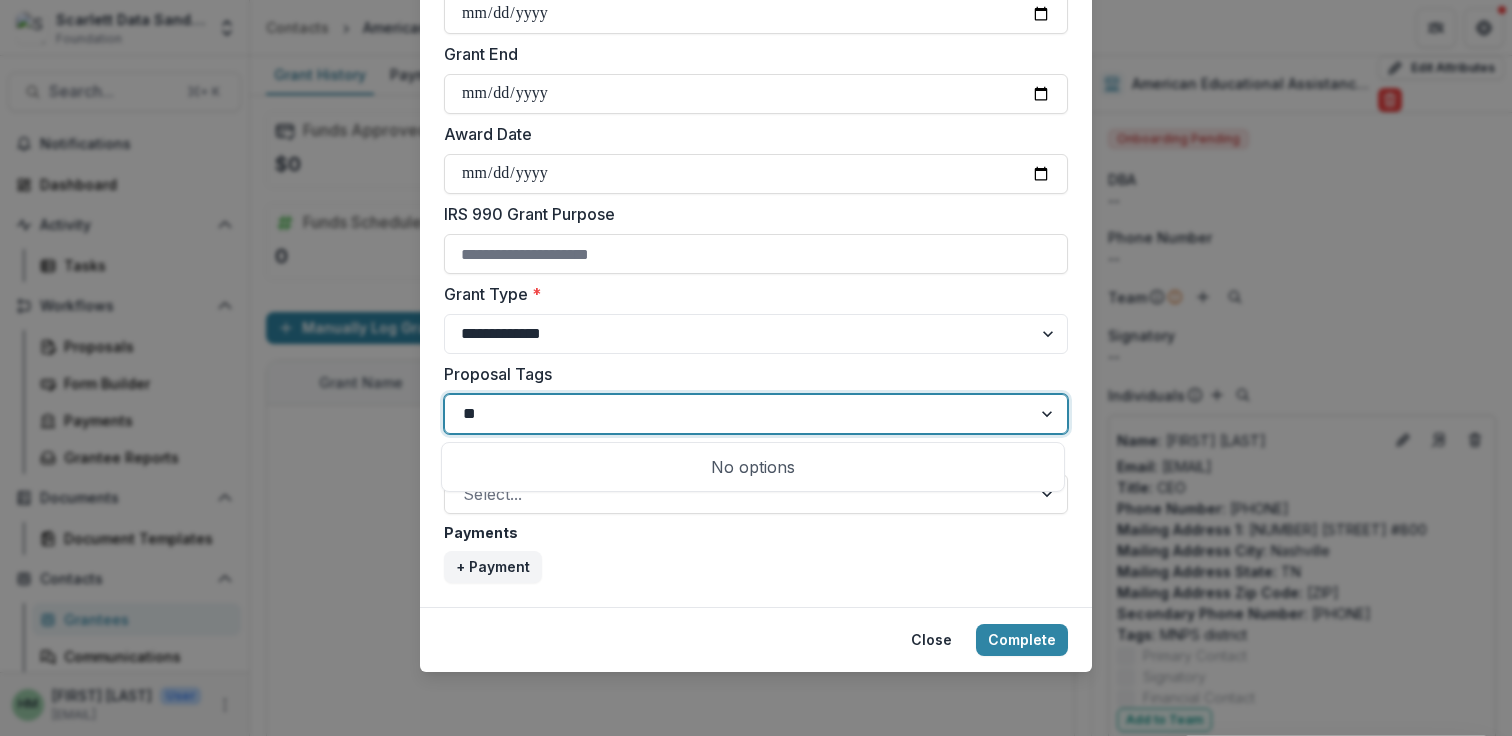 type on "*" 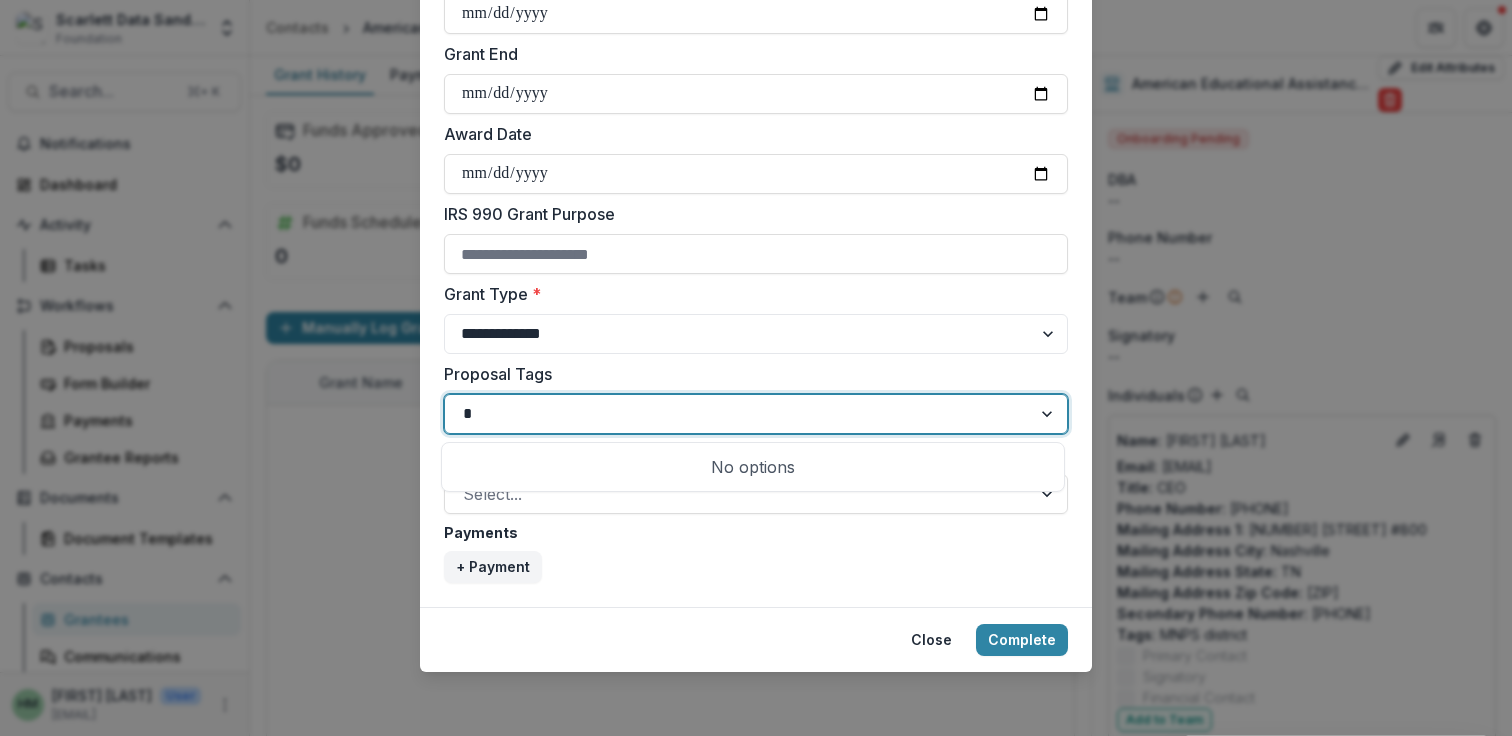 type 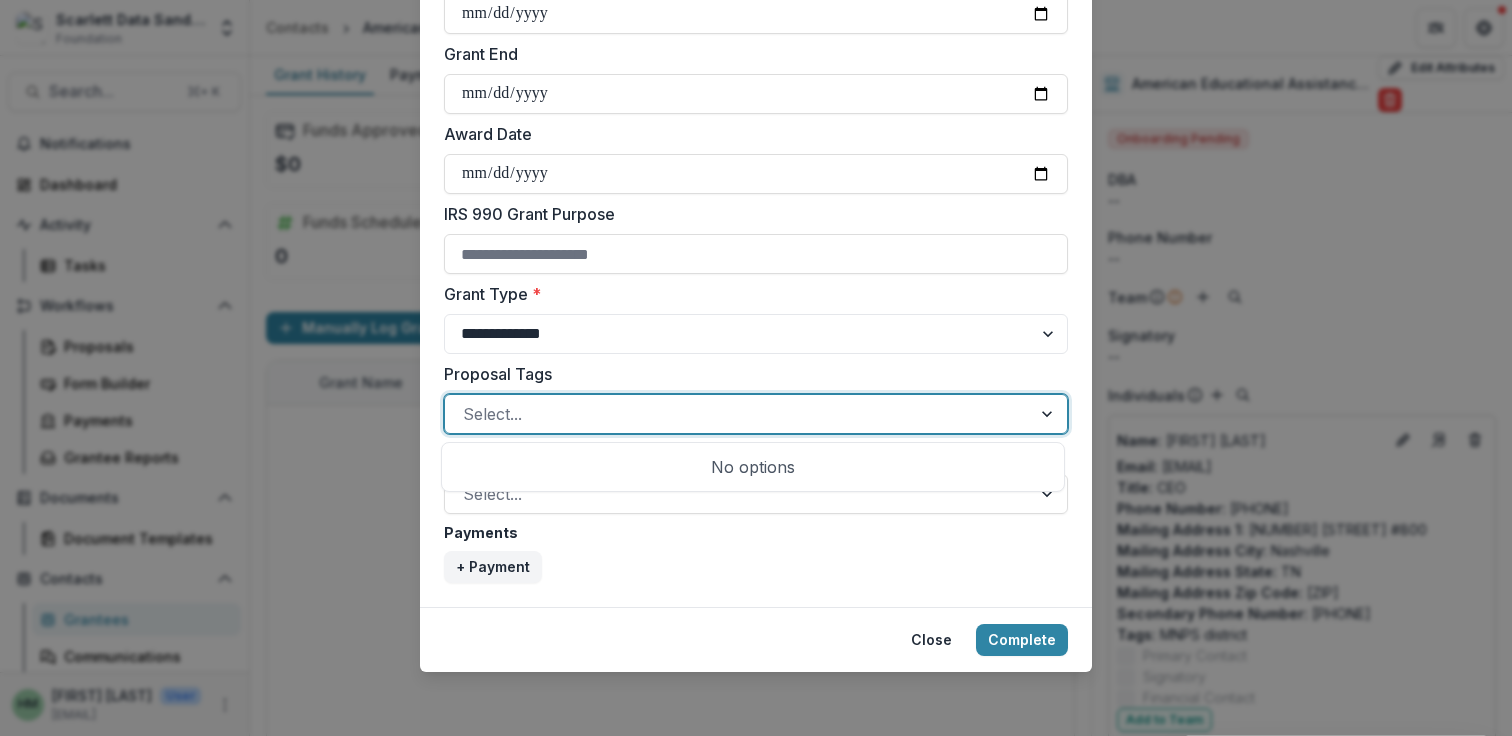 click on "**********" at bounding box center (756, -12) 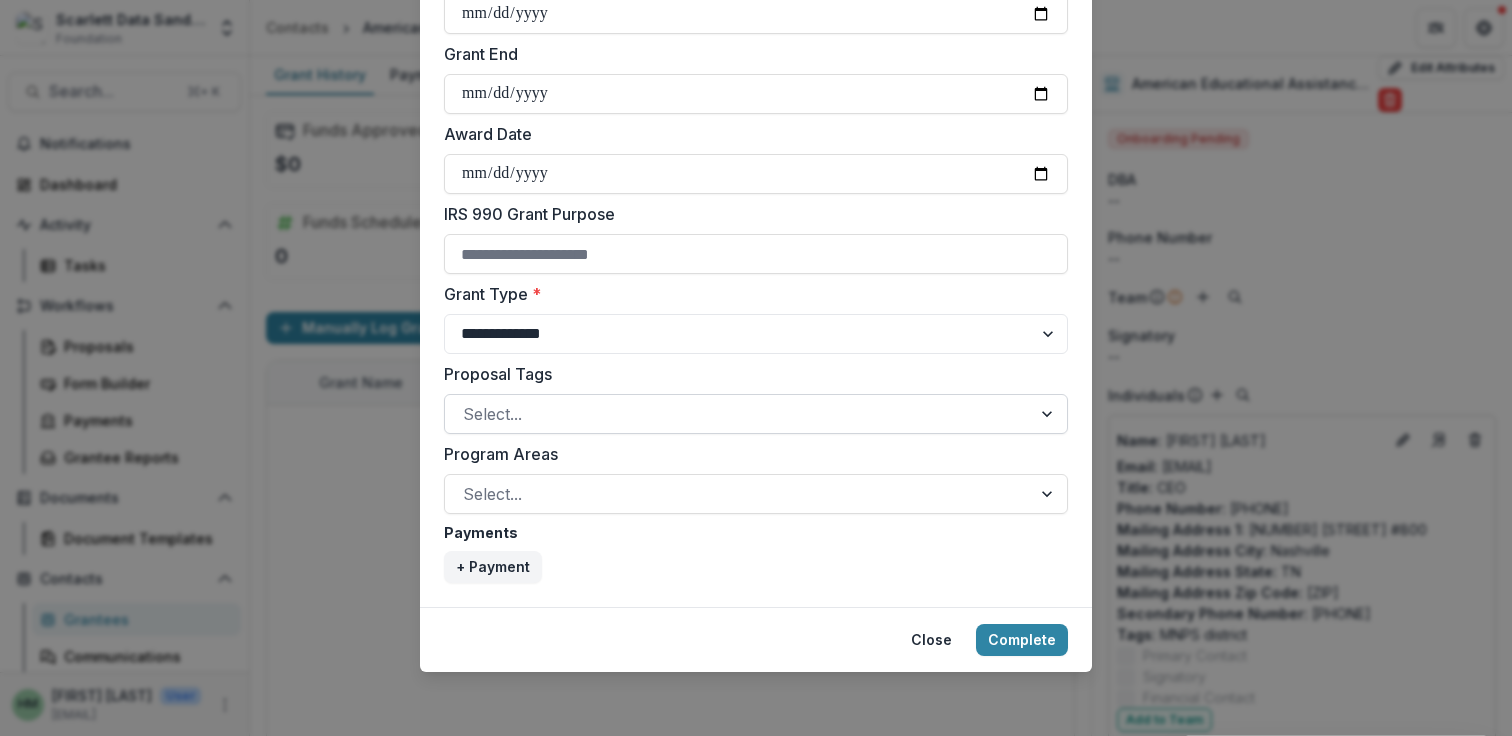 click at bounding box center [1049, 414] 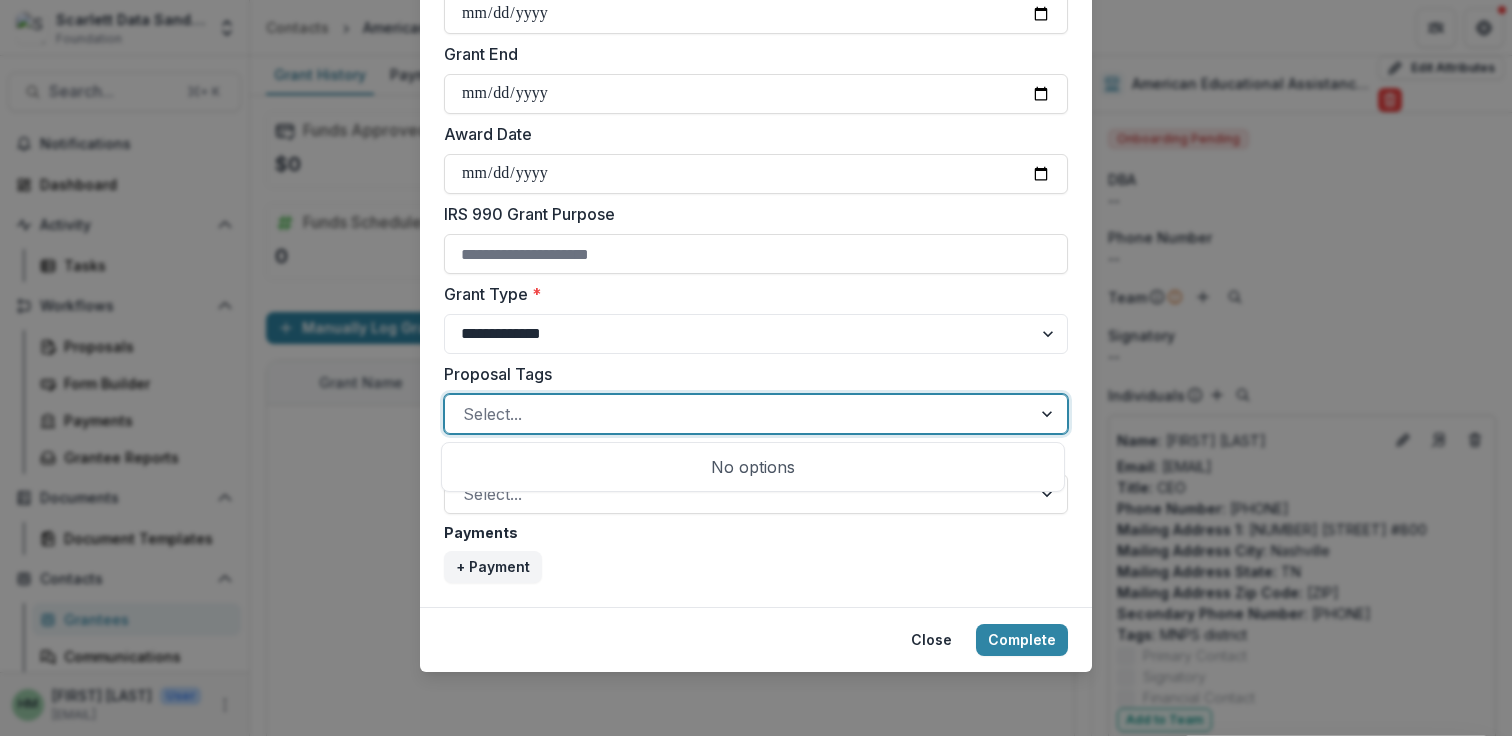 click on "Proposal Tags Use Up and Down to choose options, press Enter to select the currently focused option, press Escape to exit the menu, press Tab to select the option and exit the menu. Select..." at bounding box center (756, 398) 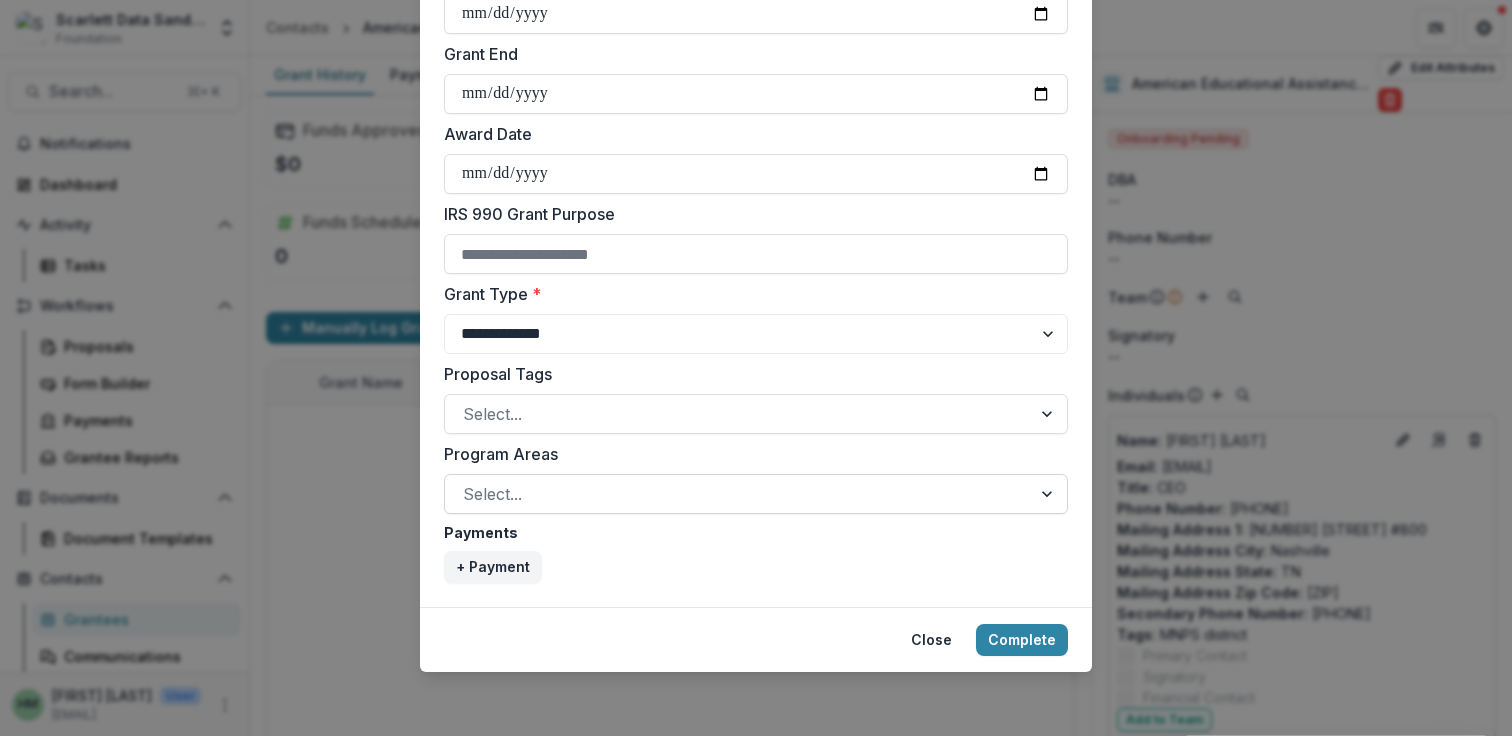 click at bounding box center (1049, 494) 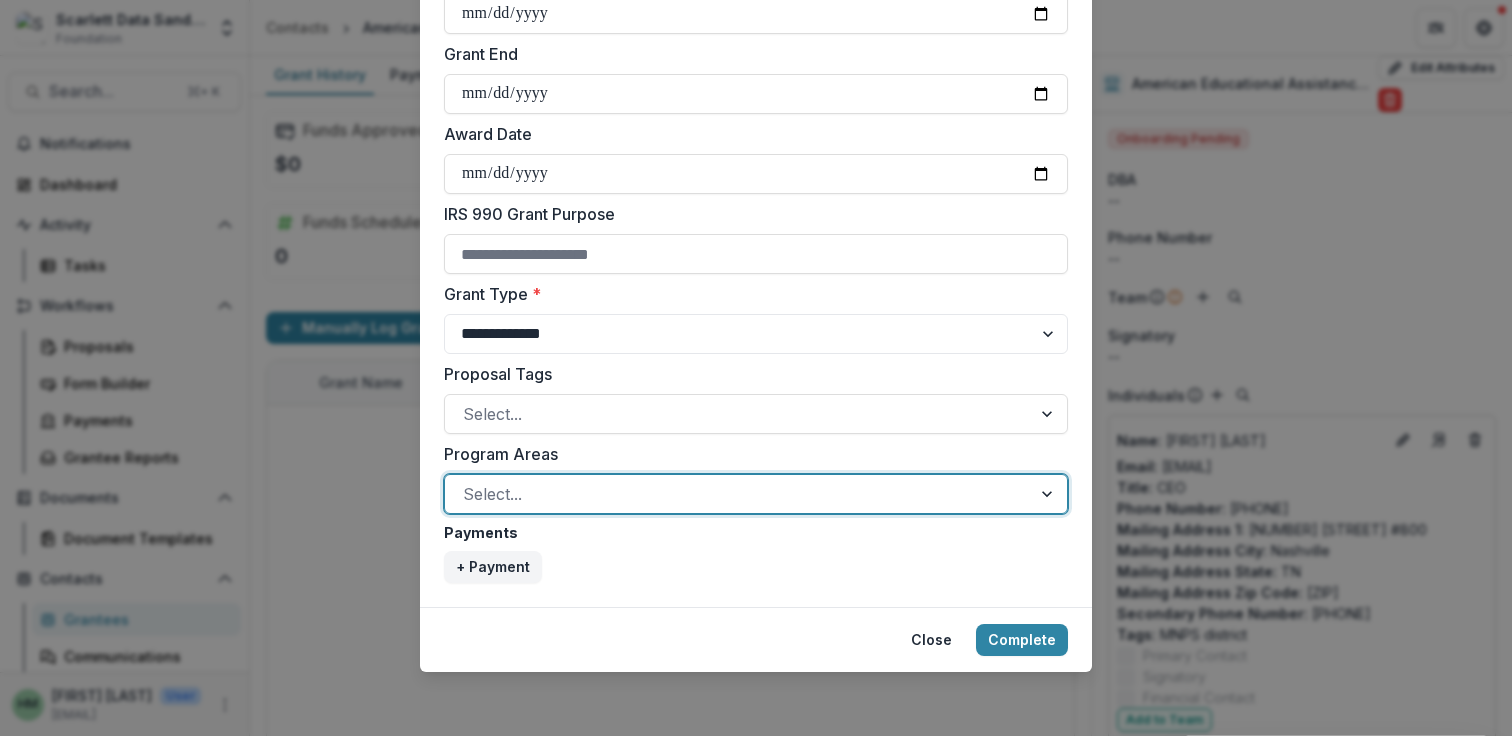 click at bounding box center [1049, 494] 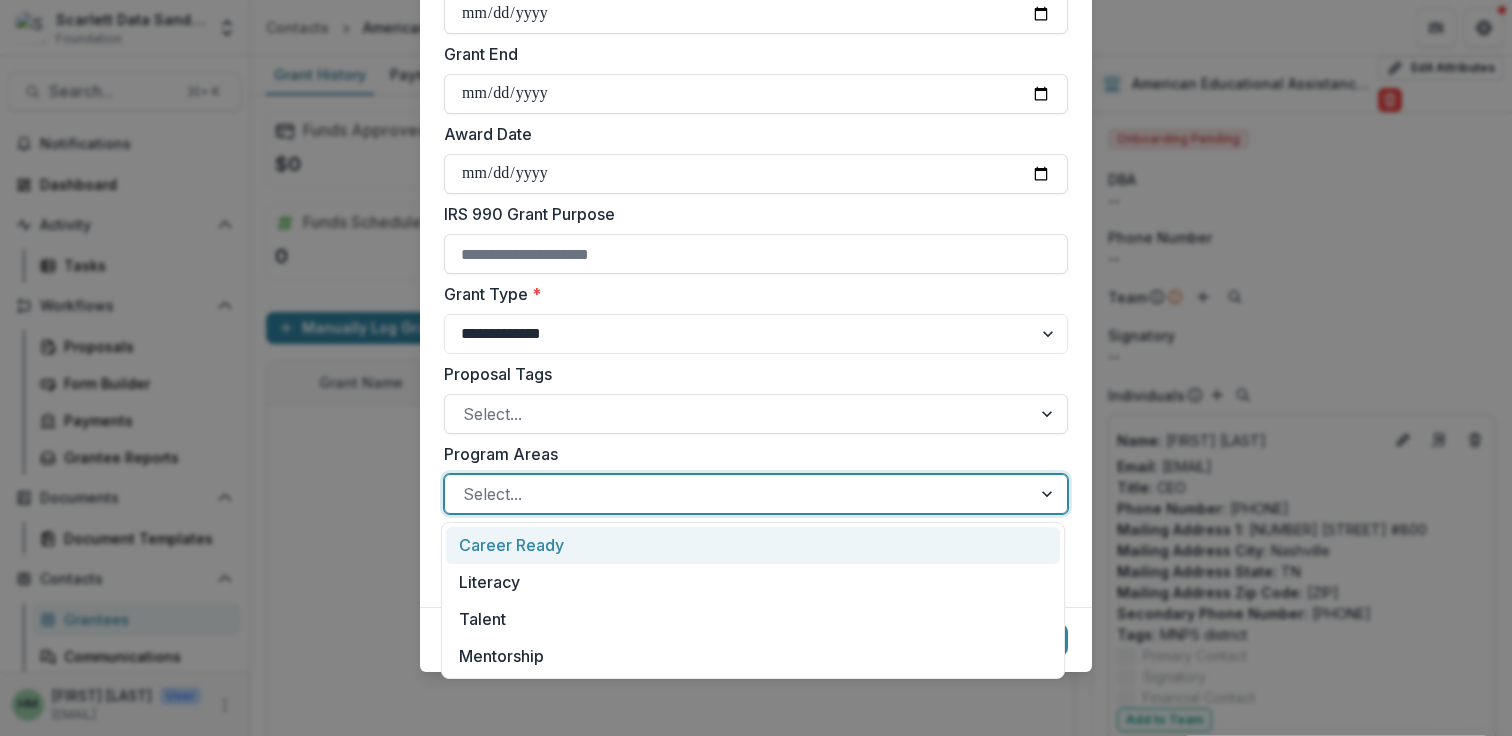 click on "Program Areas" at bounding box center (750, 454) 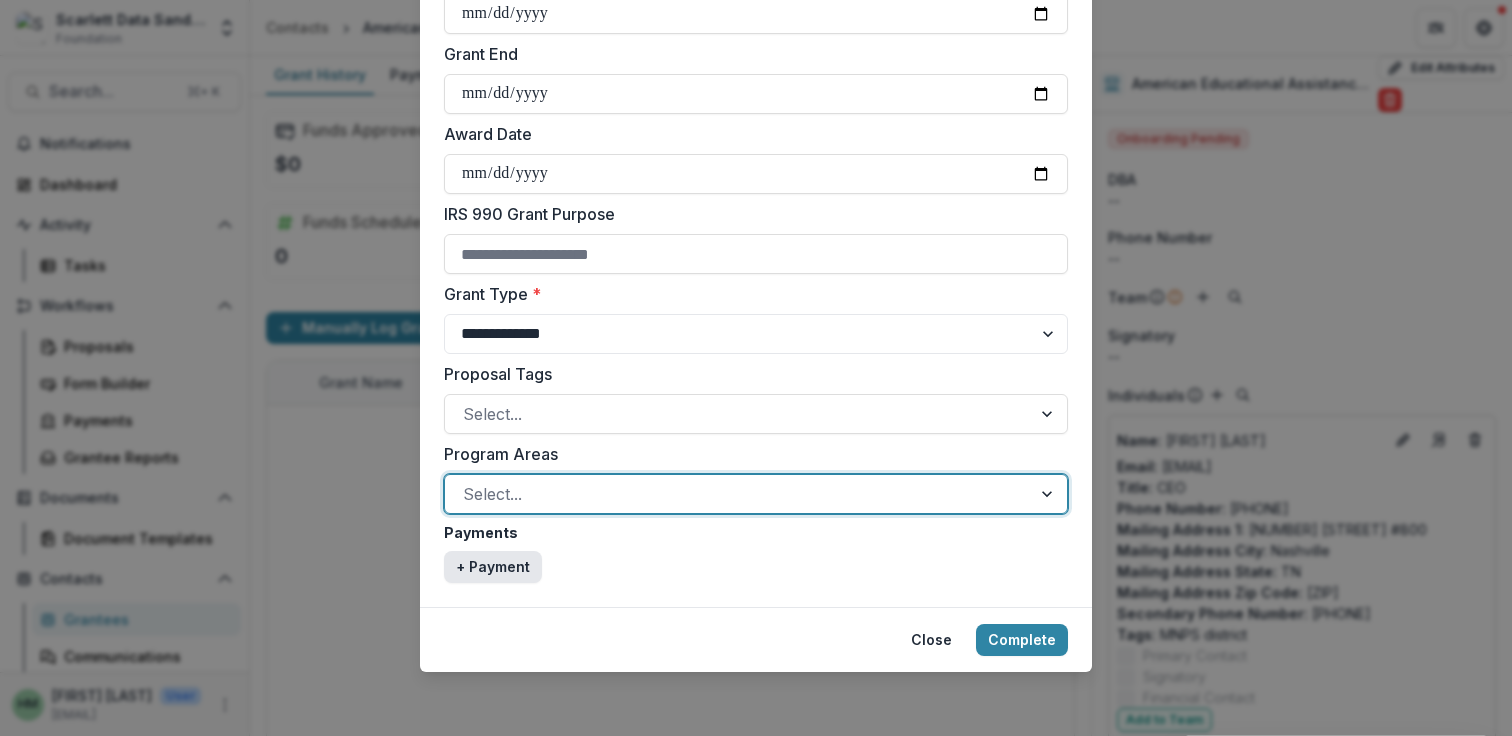 click on "+ Payment" at bounding box center (493, 567) 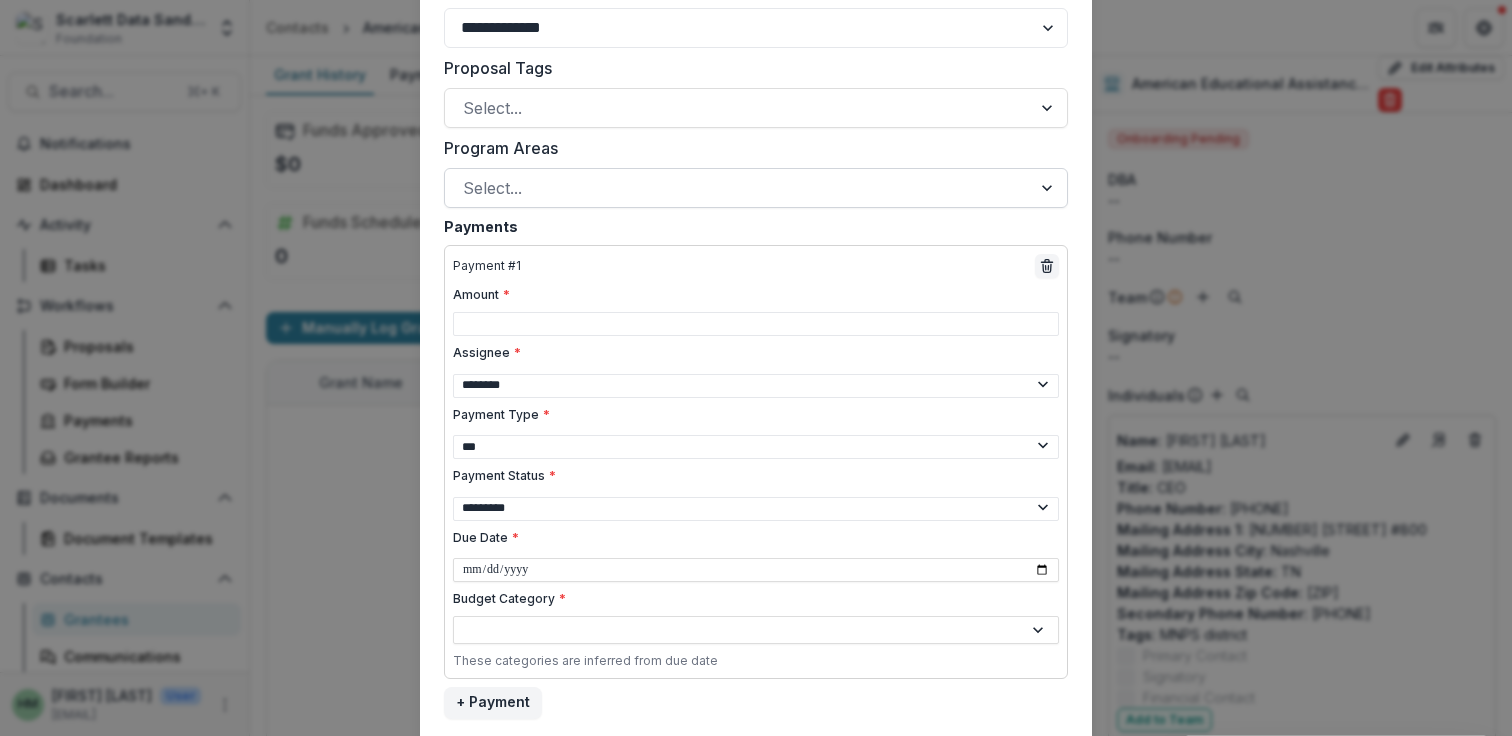 scroll, scrollTop: 1100, scrollLeft: 0, axis: vertical 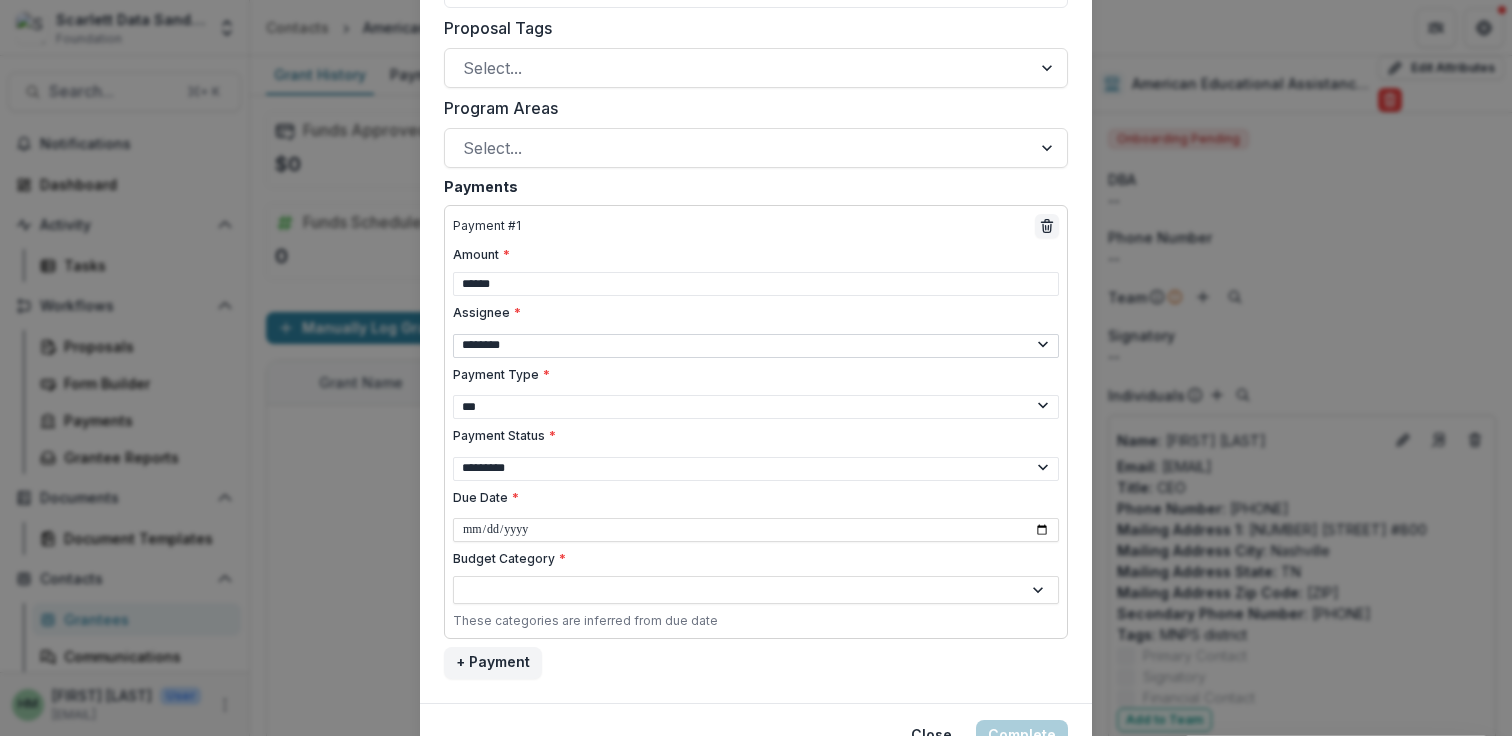 type on "******" 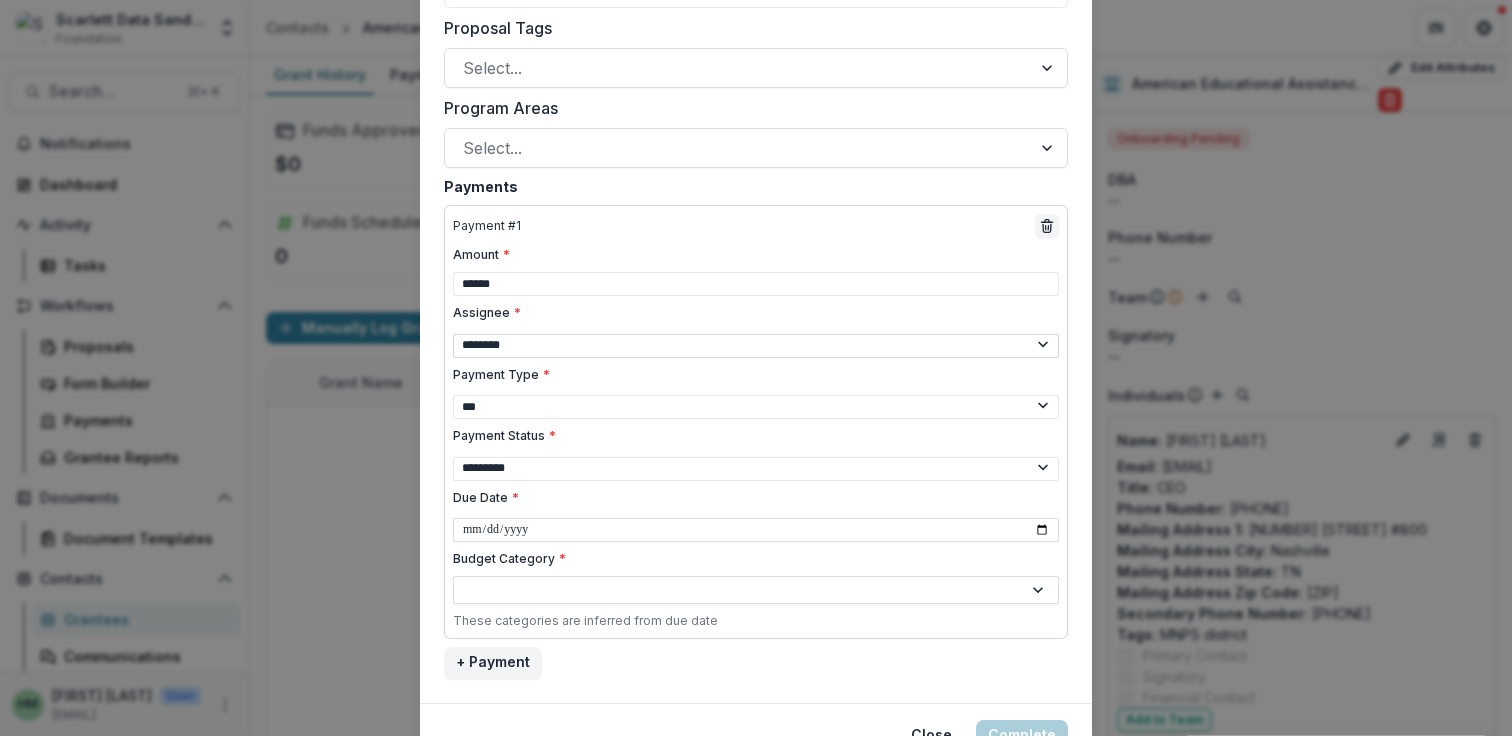 select on "**********" 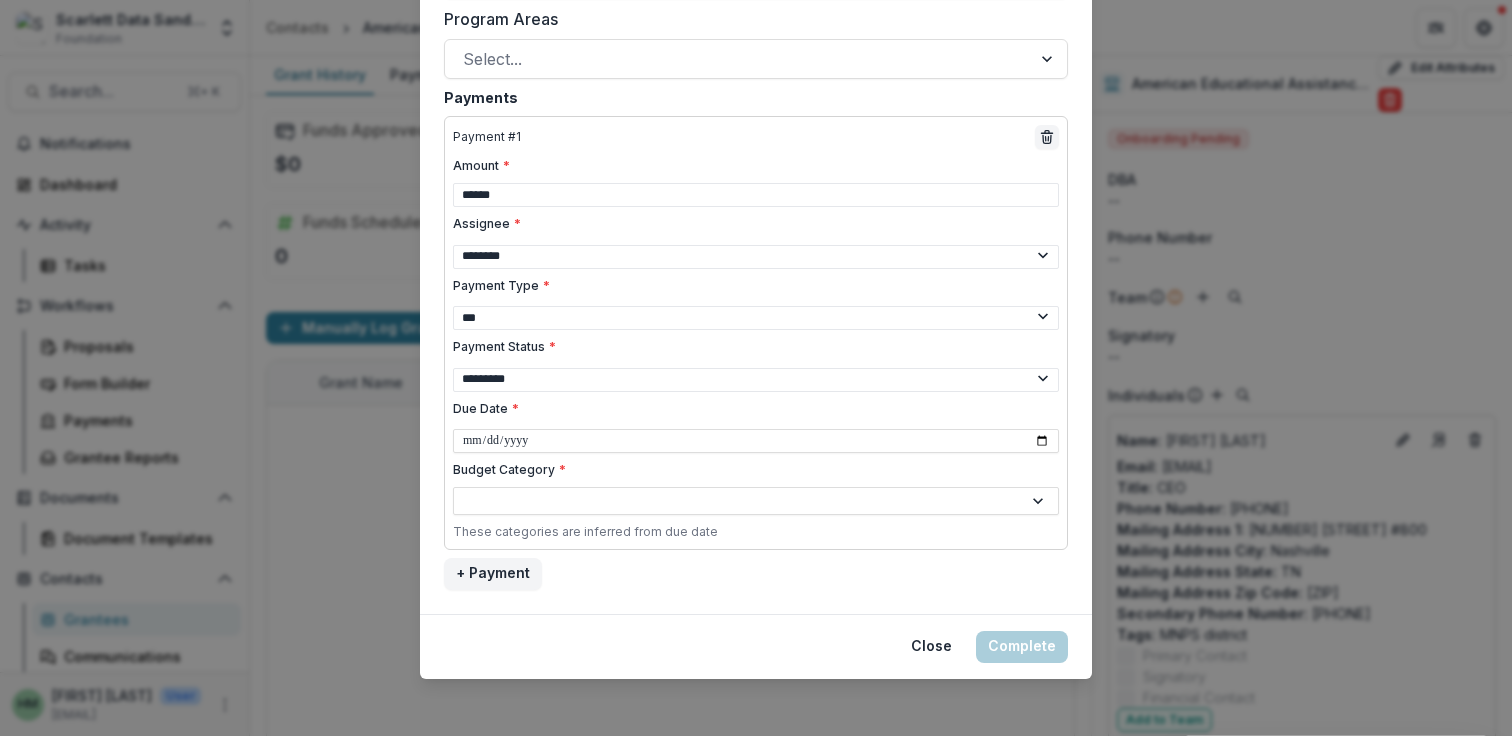 scroll, scrollTop: 1187, scrollLeft: 0, axis: vertical 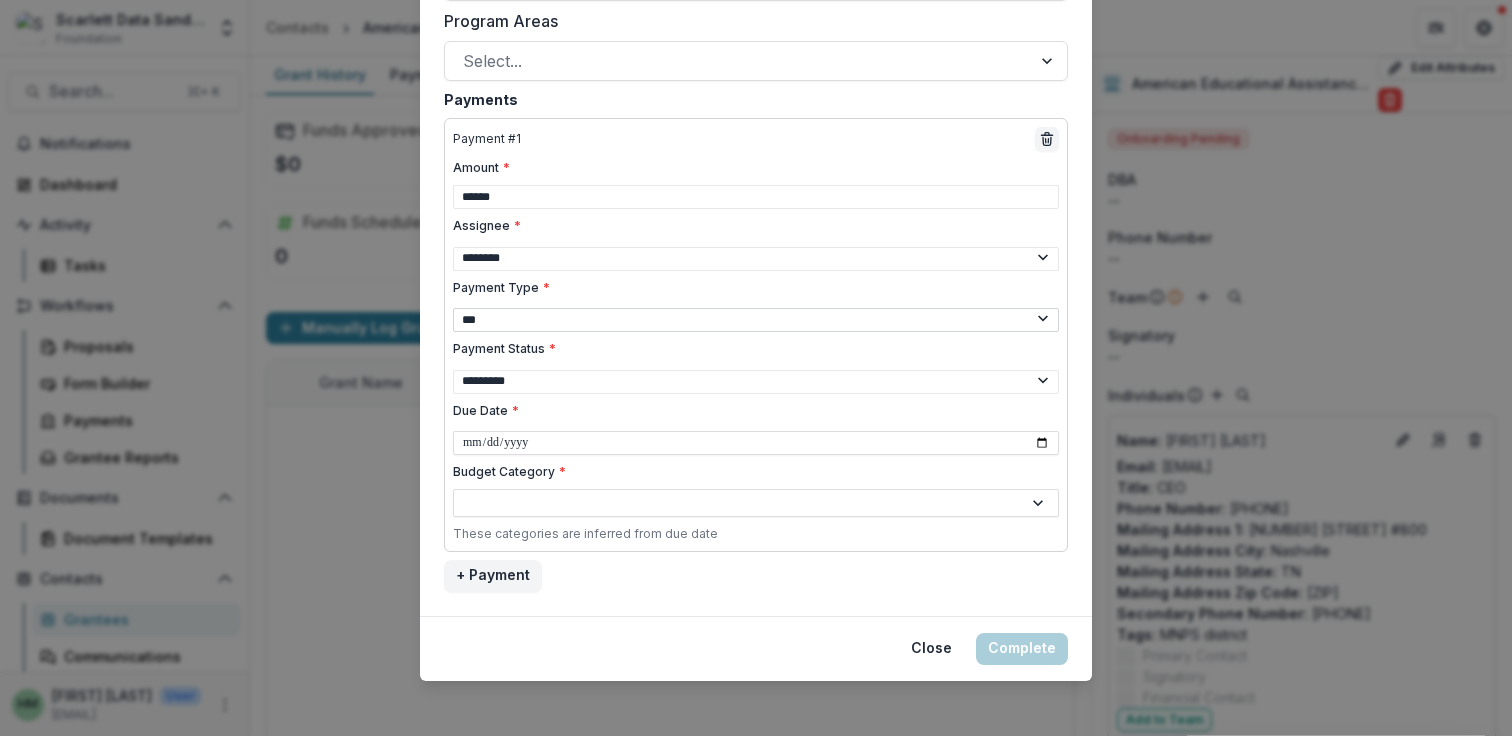 click on "**********" at bounding box center [756, 320] 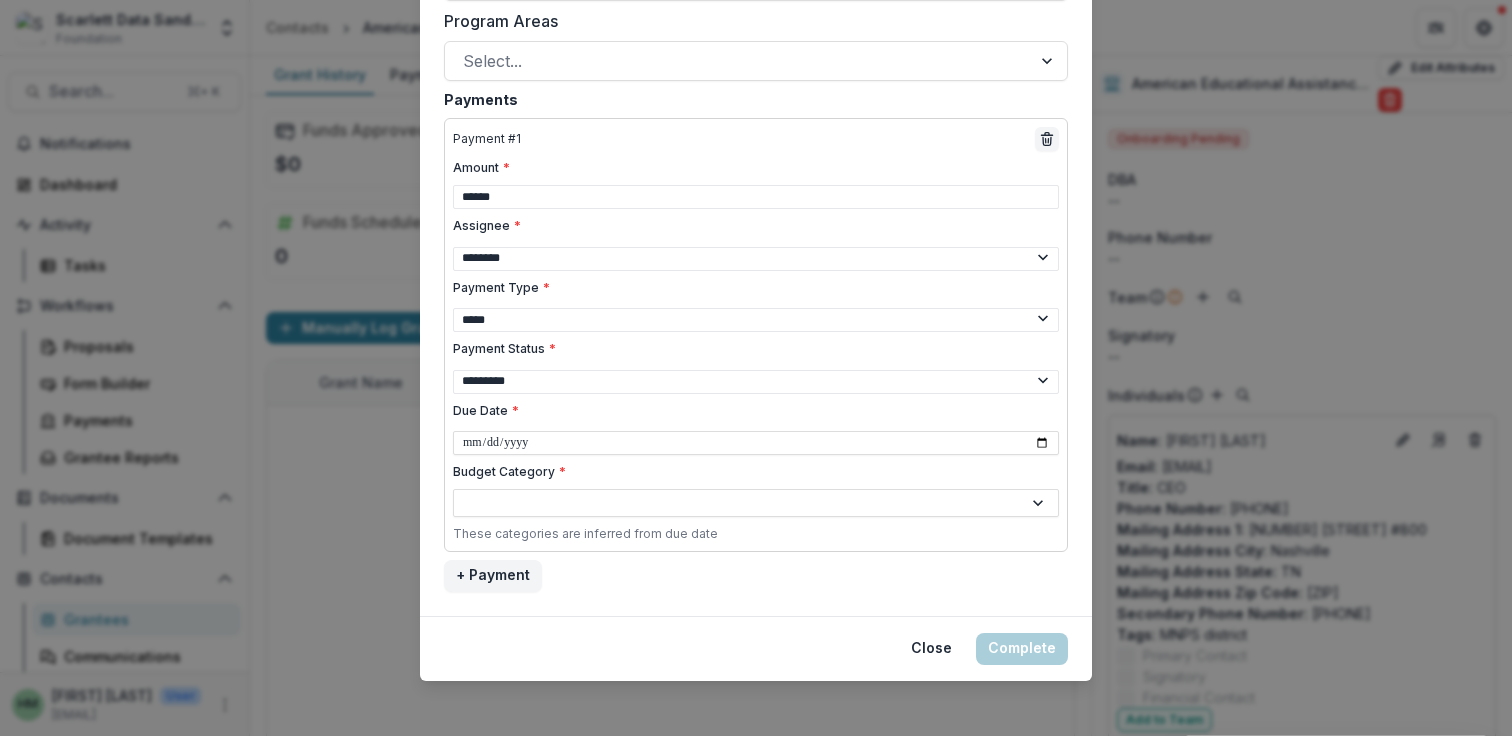 scroll, scrollTop: 1189, scrollLeft: 0, axis: vertical 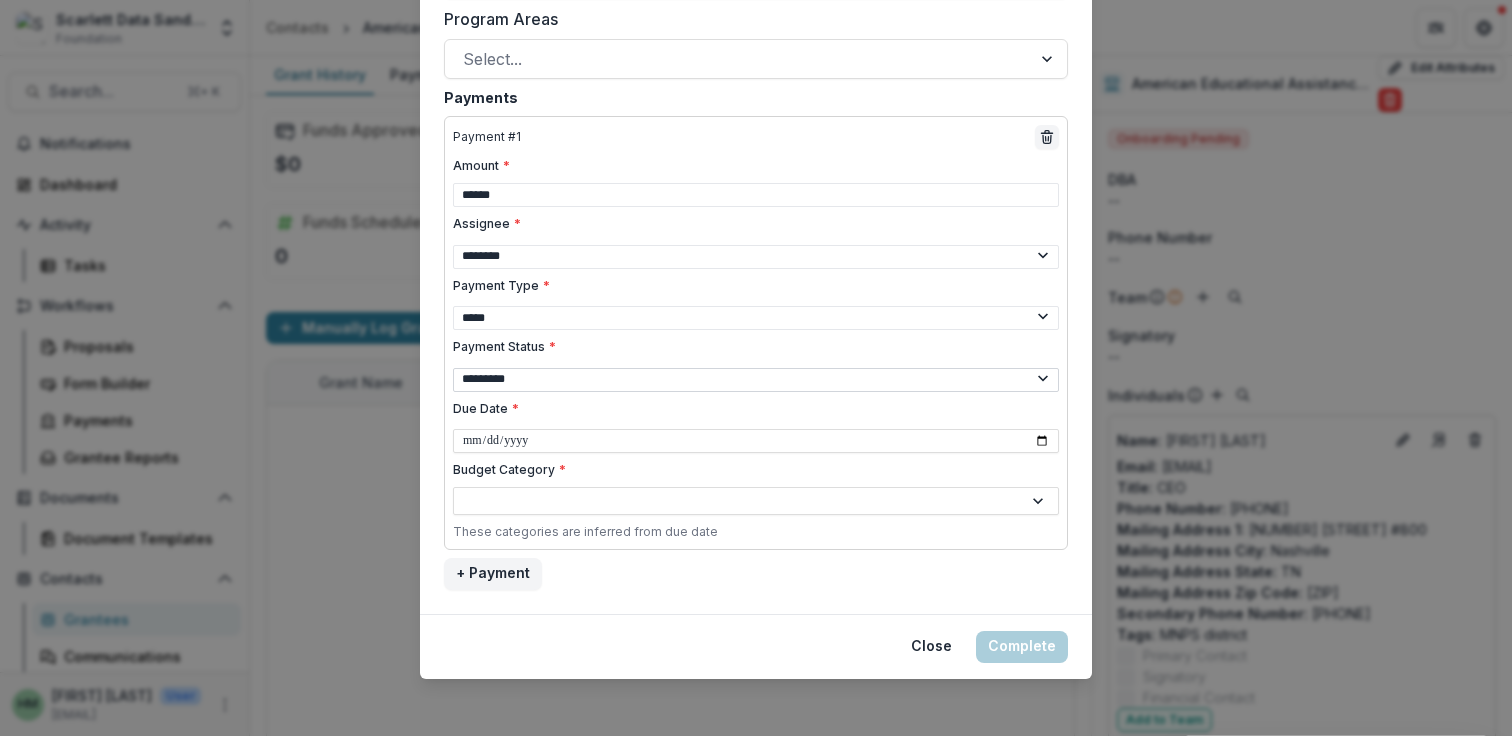 click on "**********" at bounding box center [756, 380] 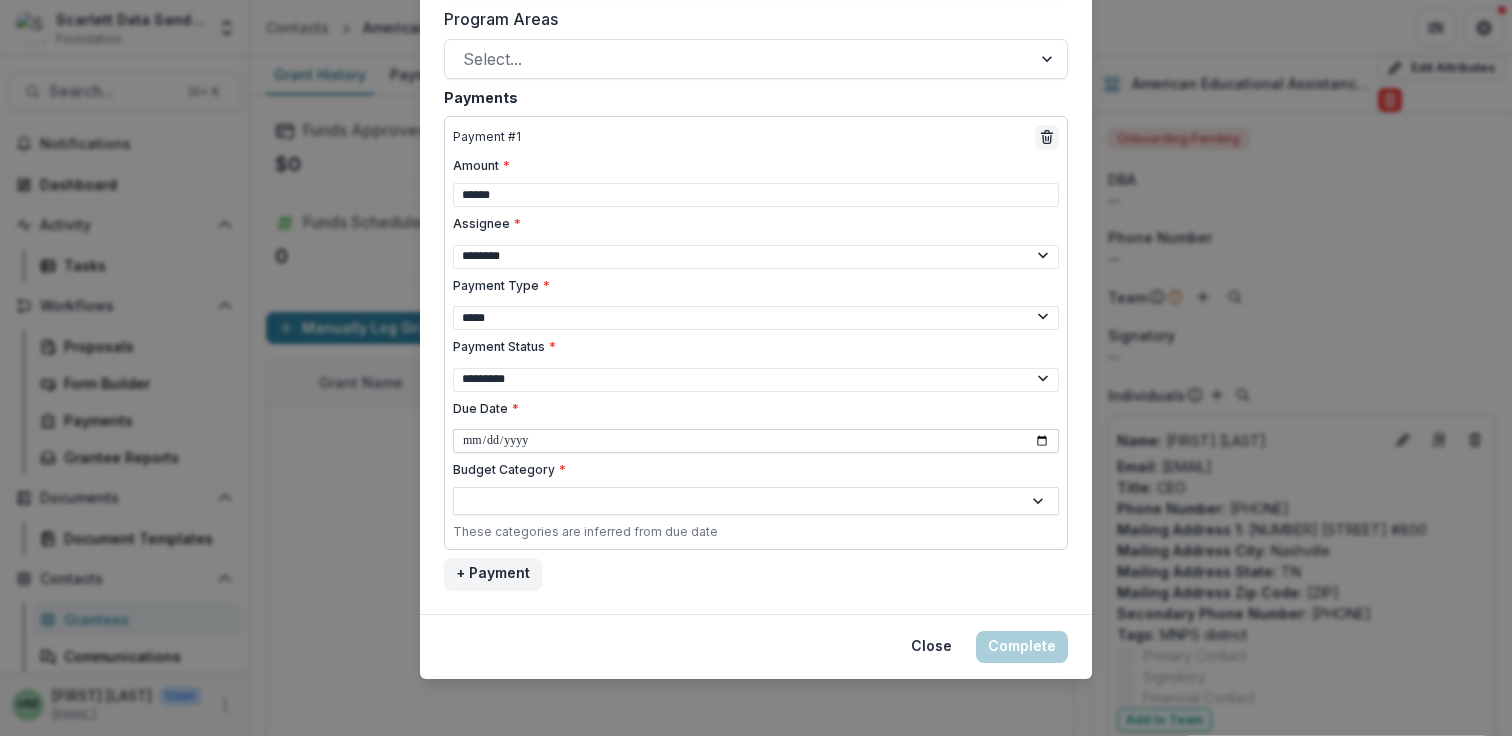 click on "Due Date *" at bounding box center (756, 441) 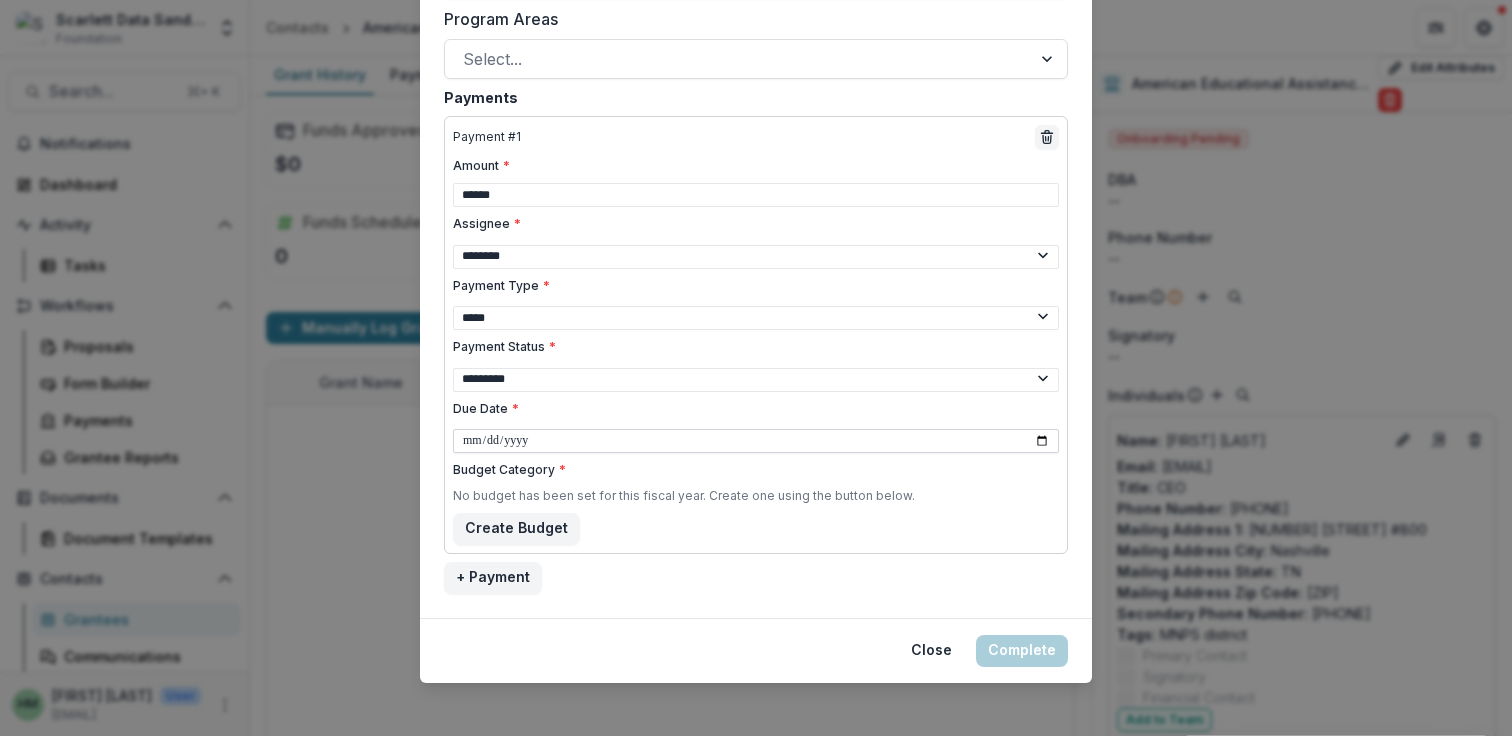 click on "**********" at bounding box center [756, 441] 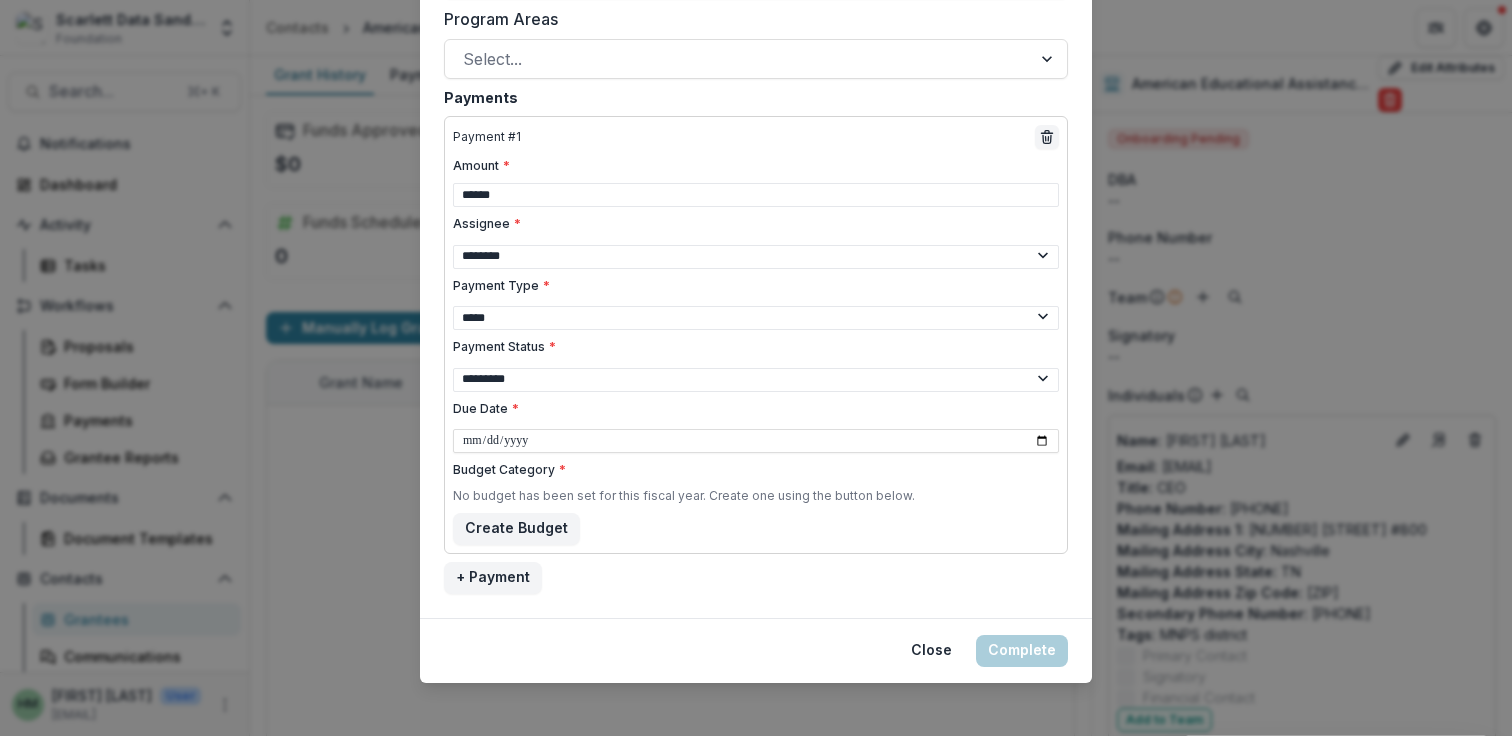 click on "Payment Status *" at bounding box center [750, 347] 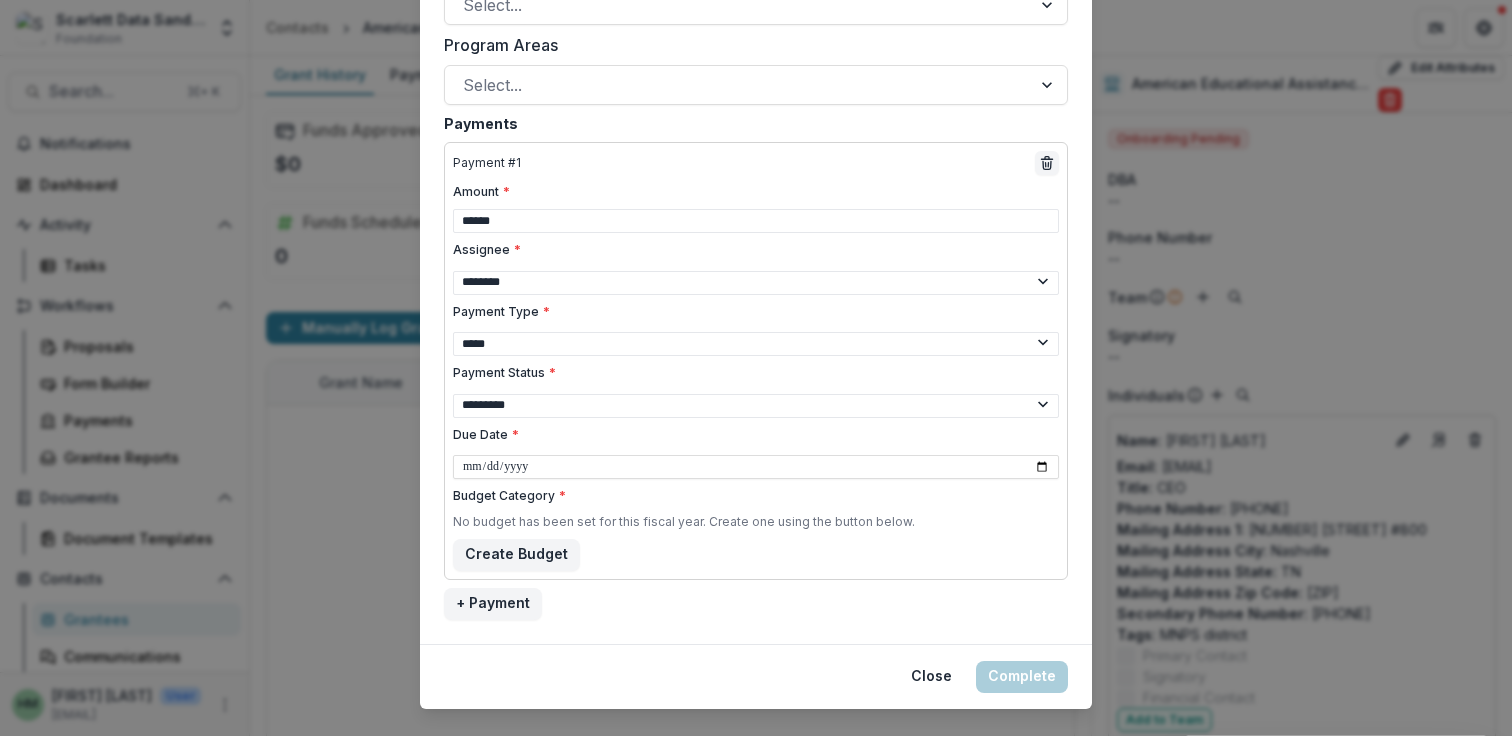 scroll, scrollTop: 1193, scrollLeft: 0, axis: vertical 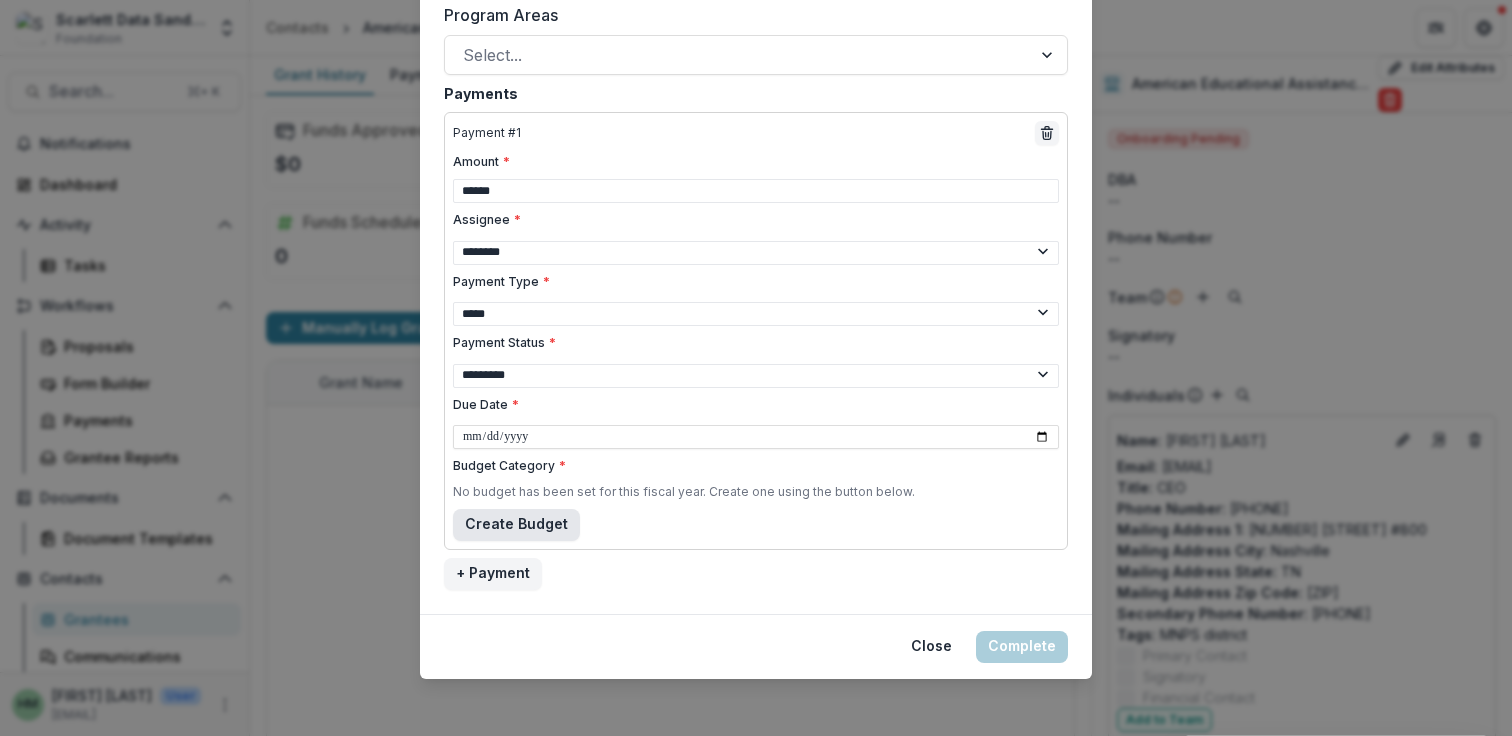 click on "Create Budget" at bounding box center [516, 525] 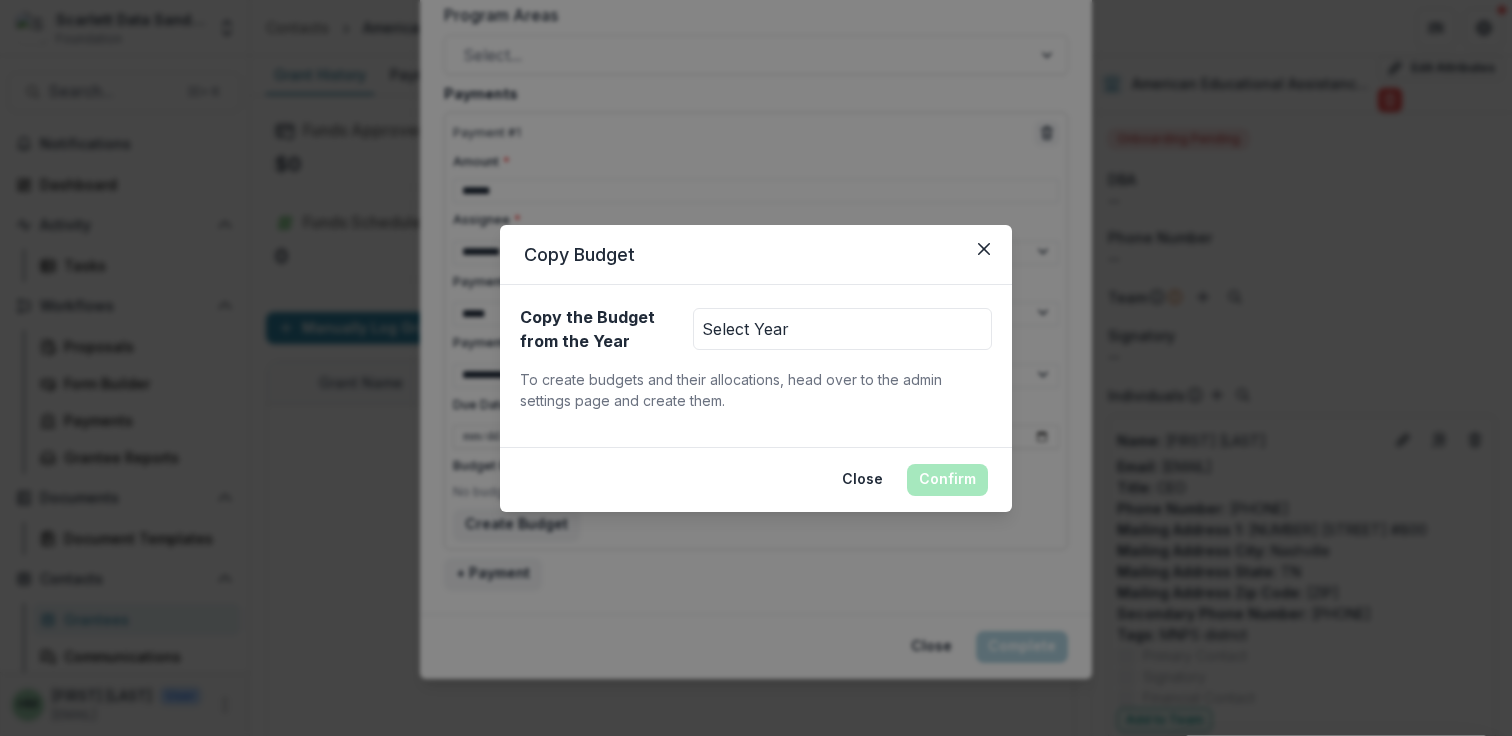 click on "Select Year" at bounding box center (842, 329) 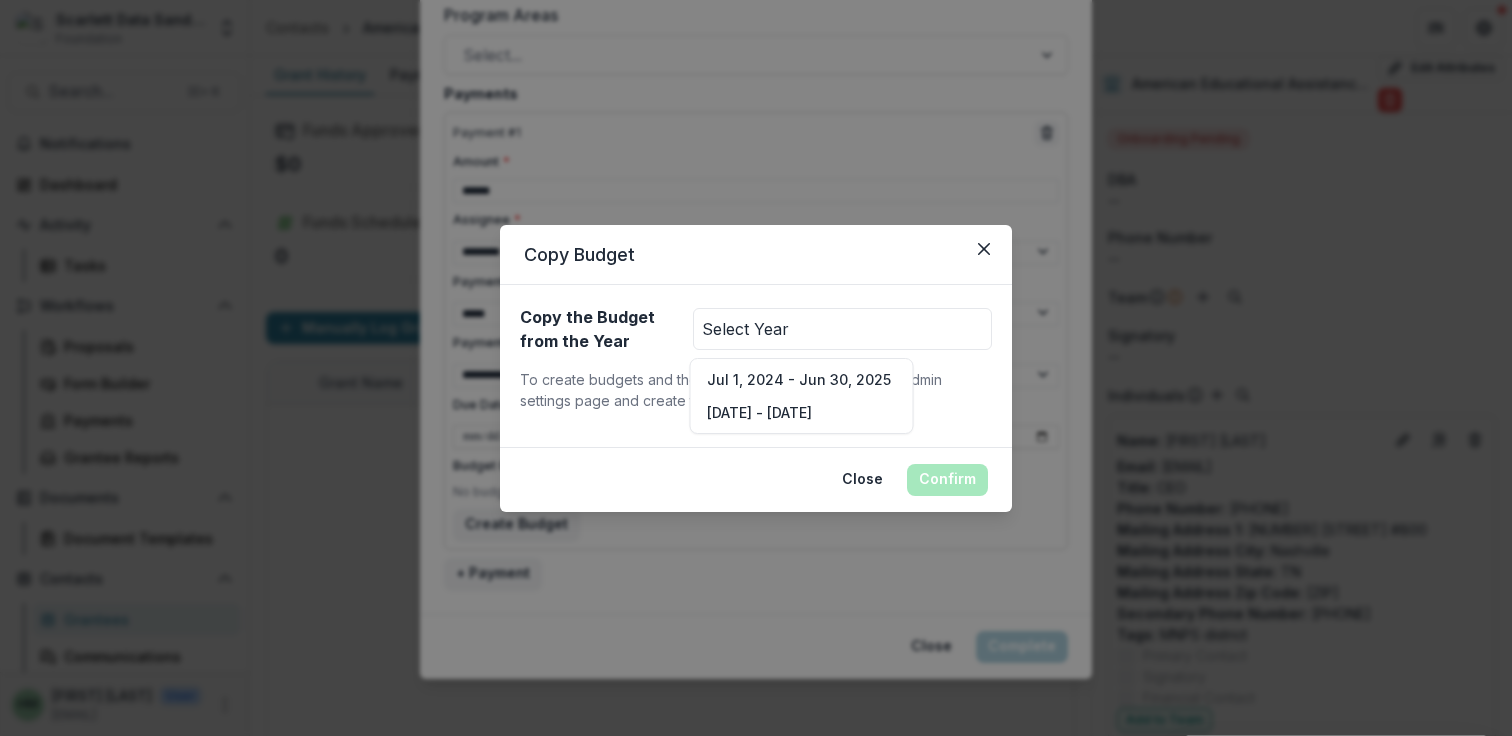 click on "Copy Budget" at bounding box center [756, 255] 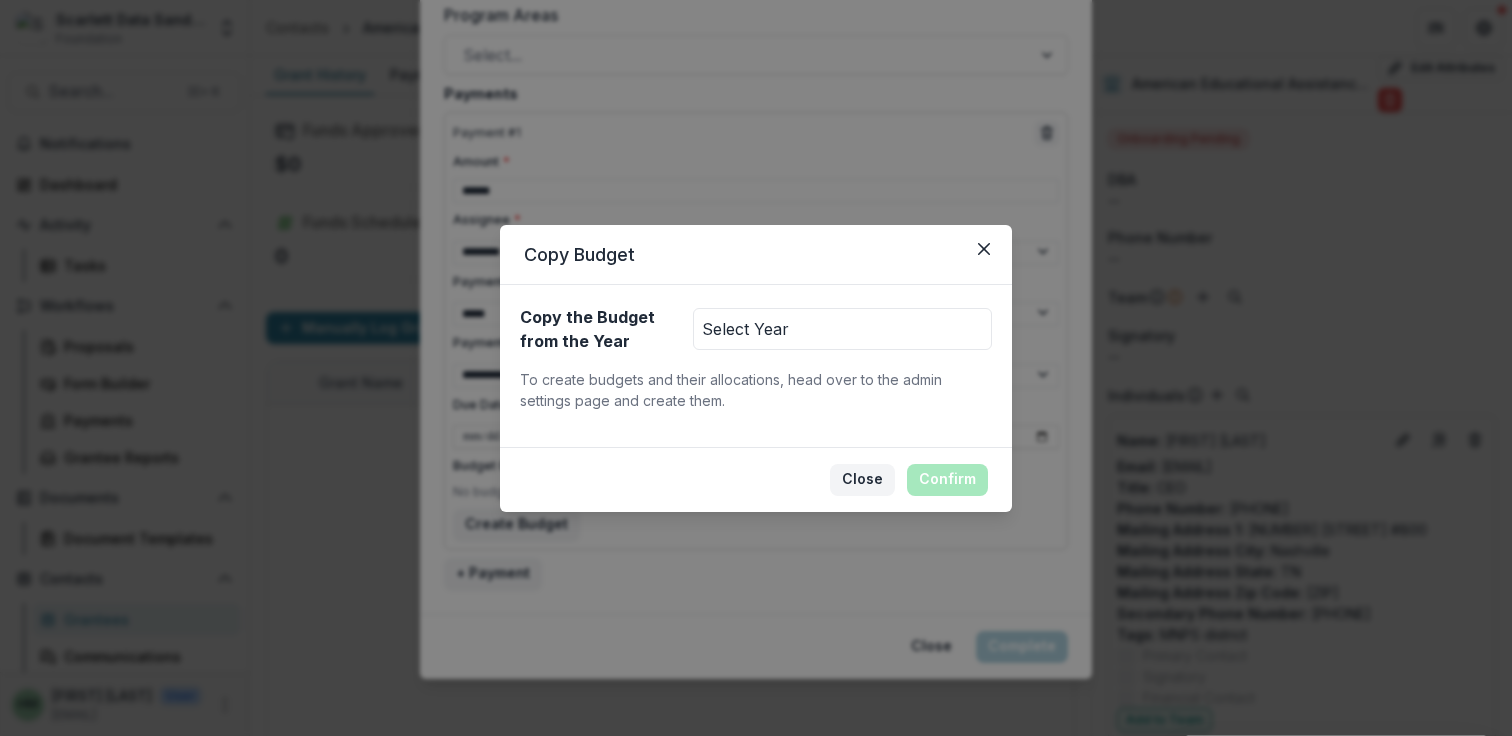 click on "Close" at bounding box center [862, 480] 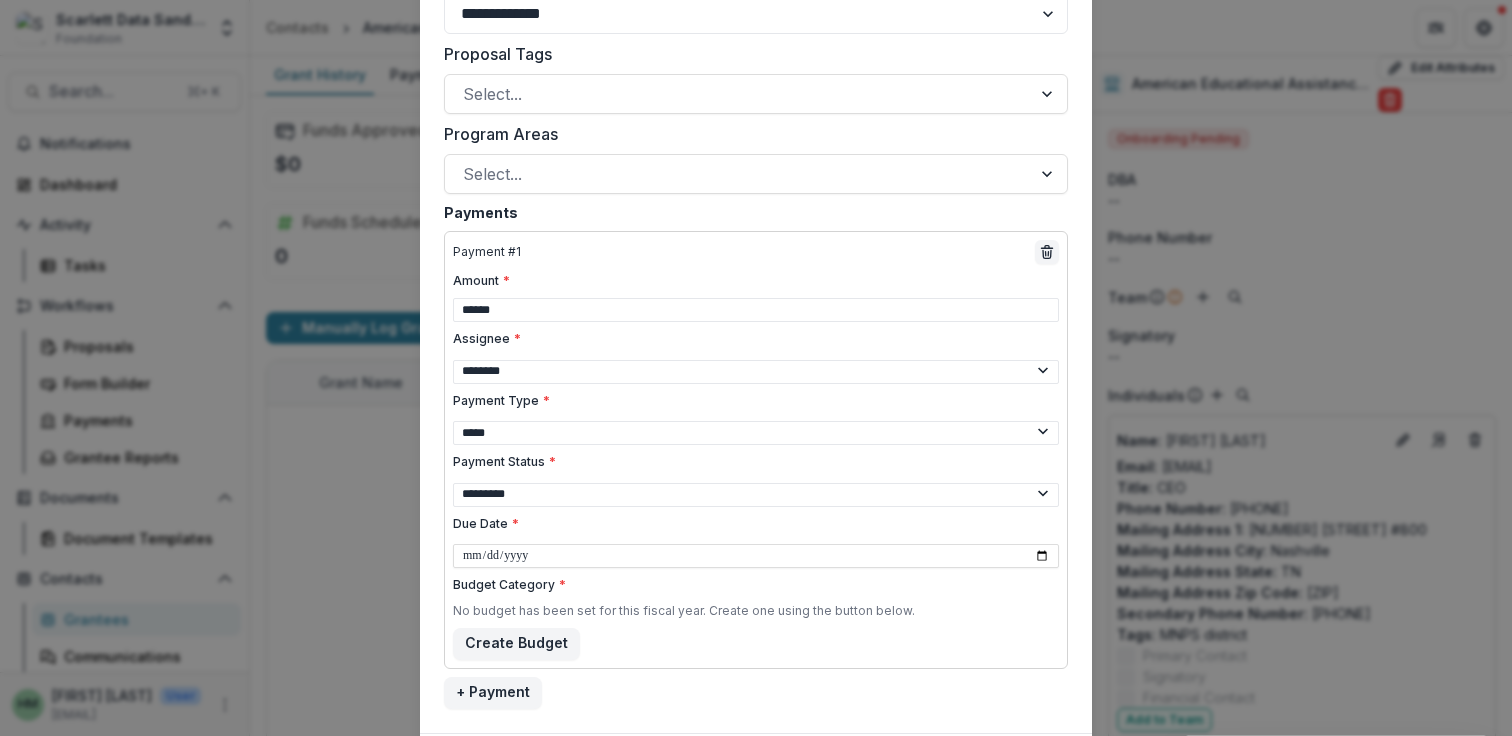 scroll, scrollTop: 1193, scrollLeft: 0, axis: vertical 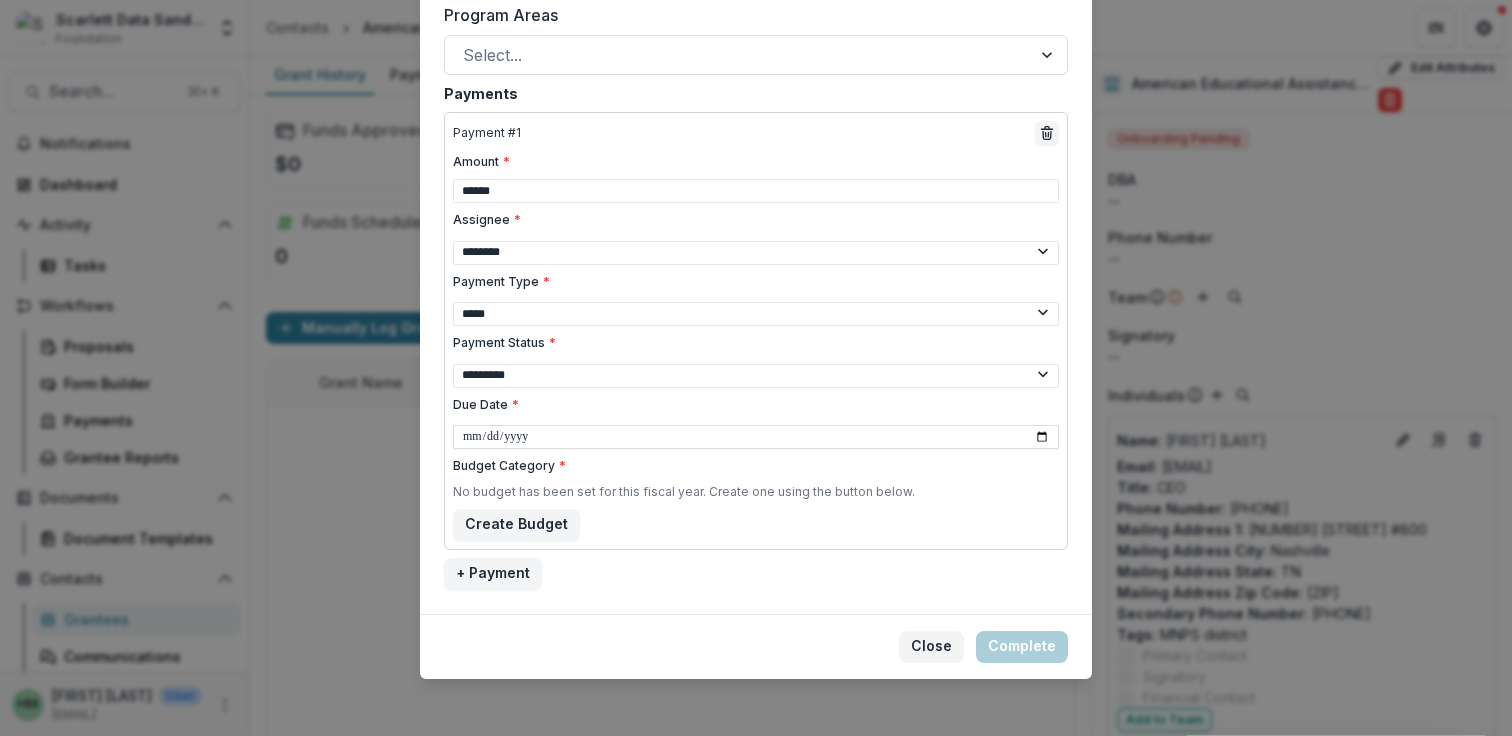 click on "Close" at bounding box center (931, 647) 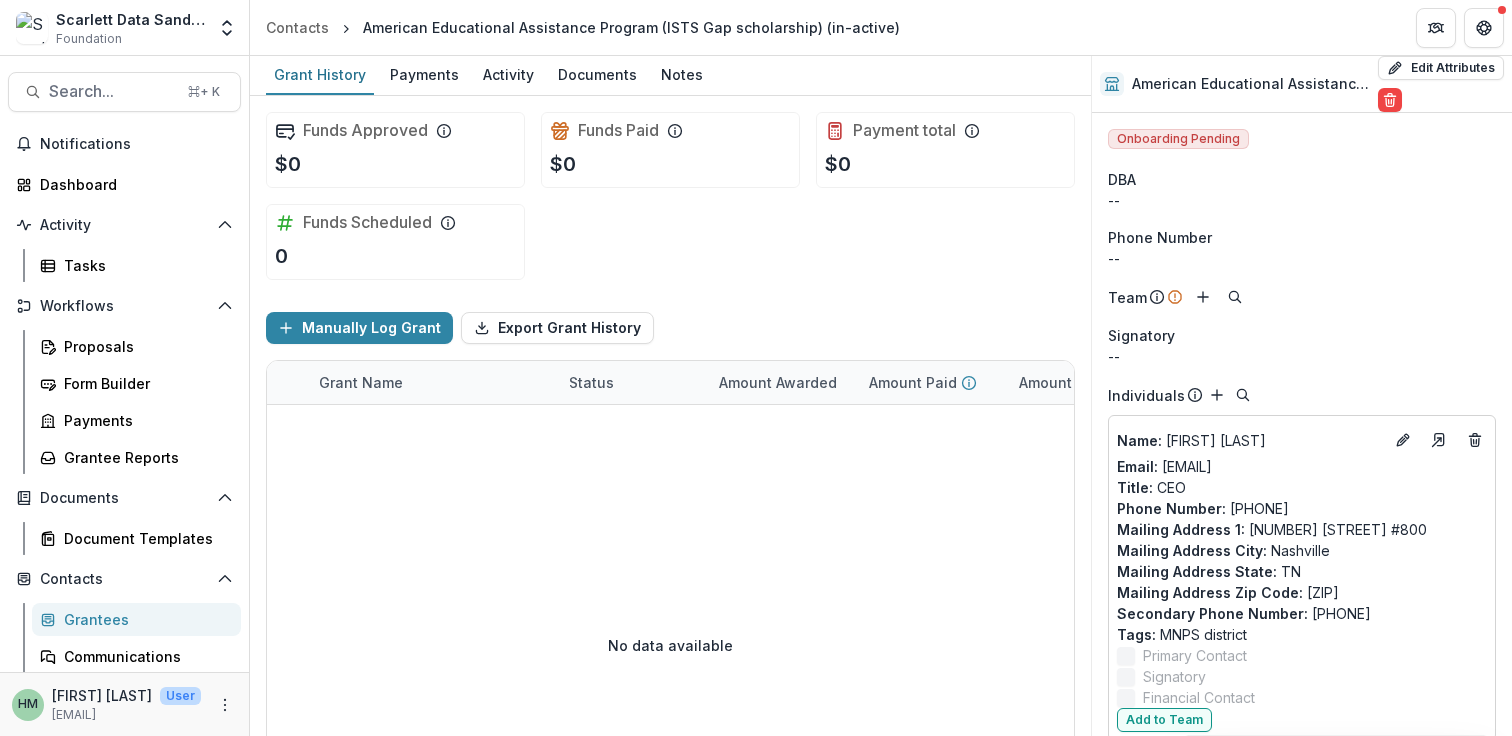 click at bounding box center (1037, 450) 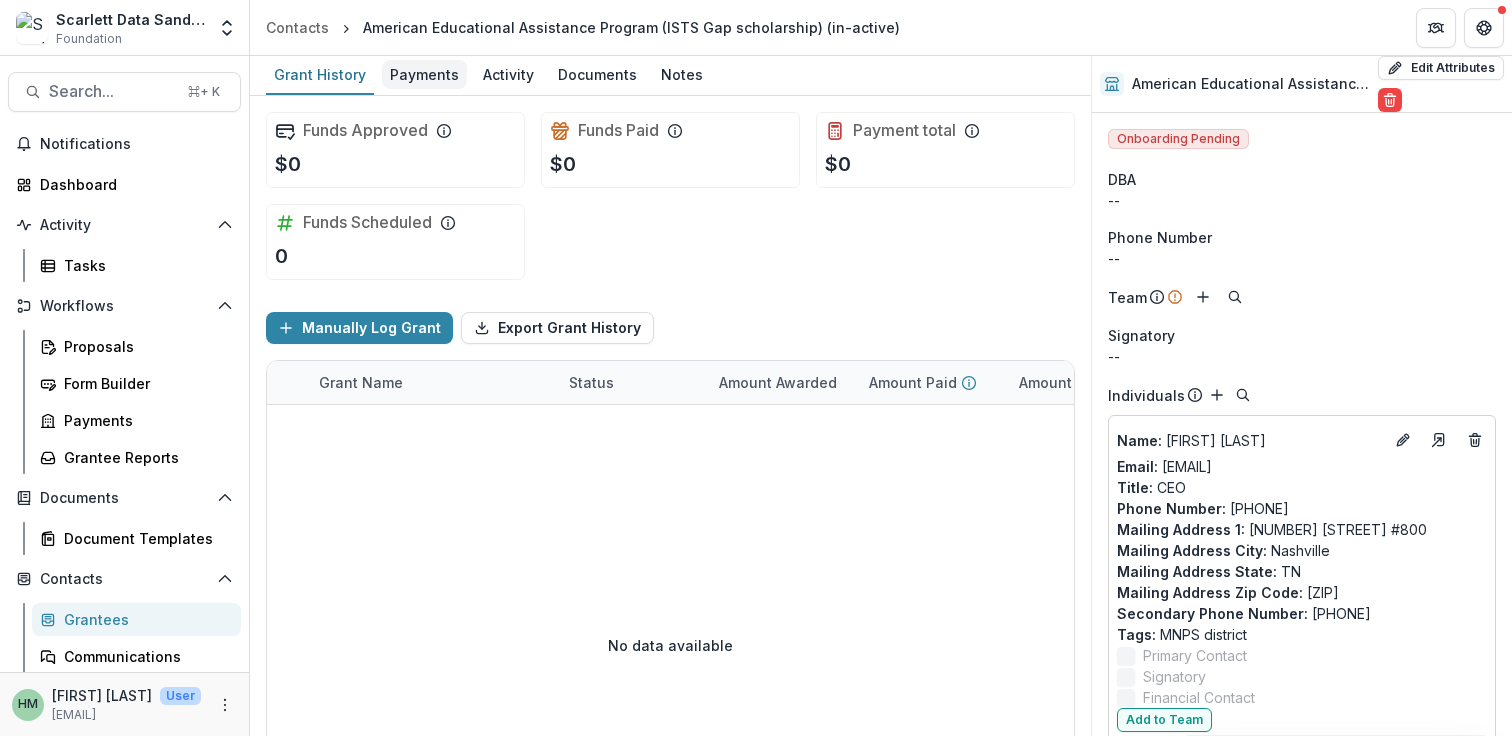 click on "Payments" at bounding box center [424, 74] 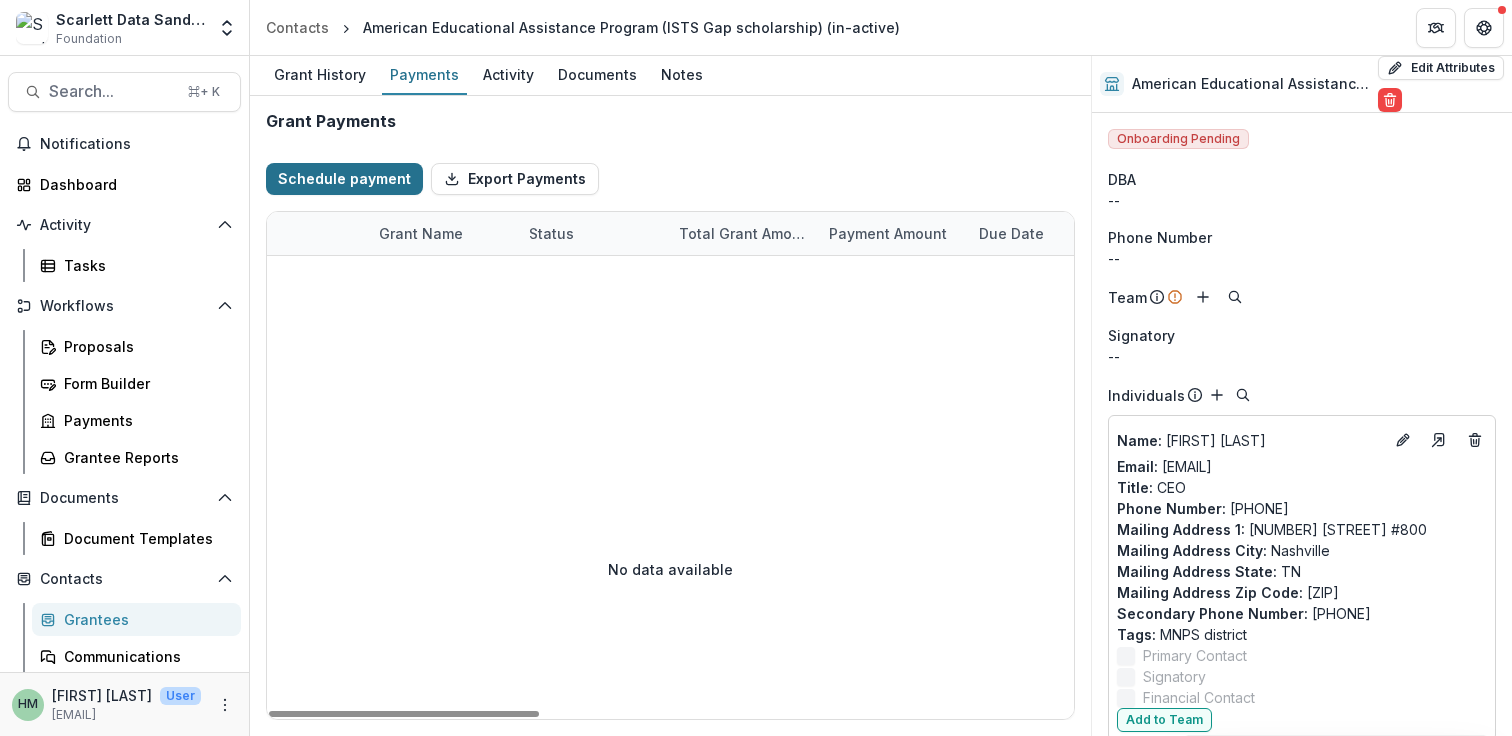 click on "Schedule payment" at bounding box center (344, 179) 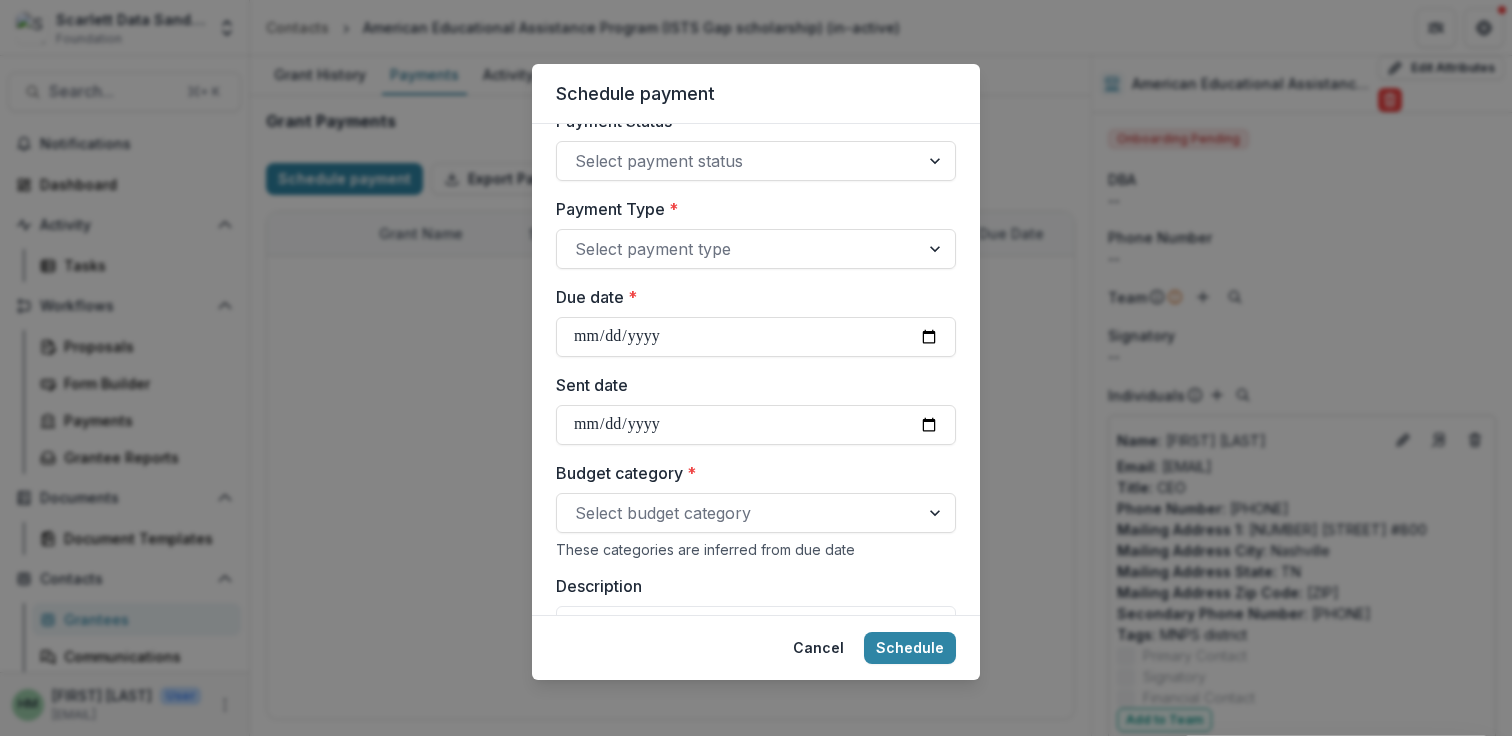 scroll, scrollTop: 0, scrollLeft: 0, axis: both 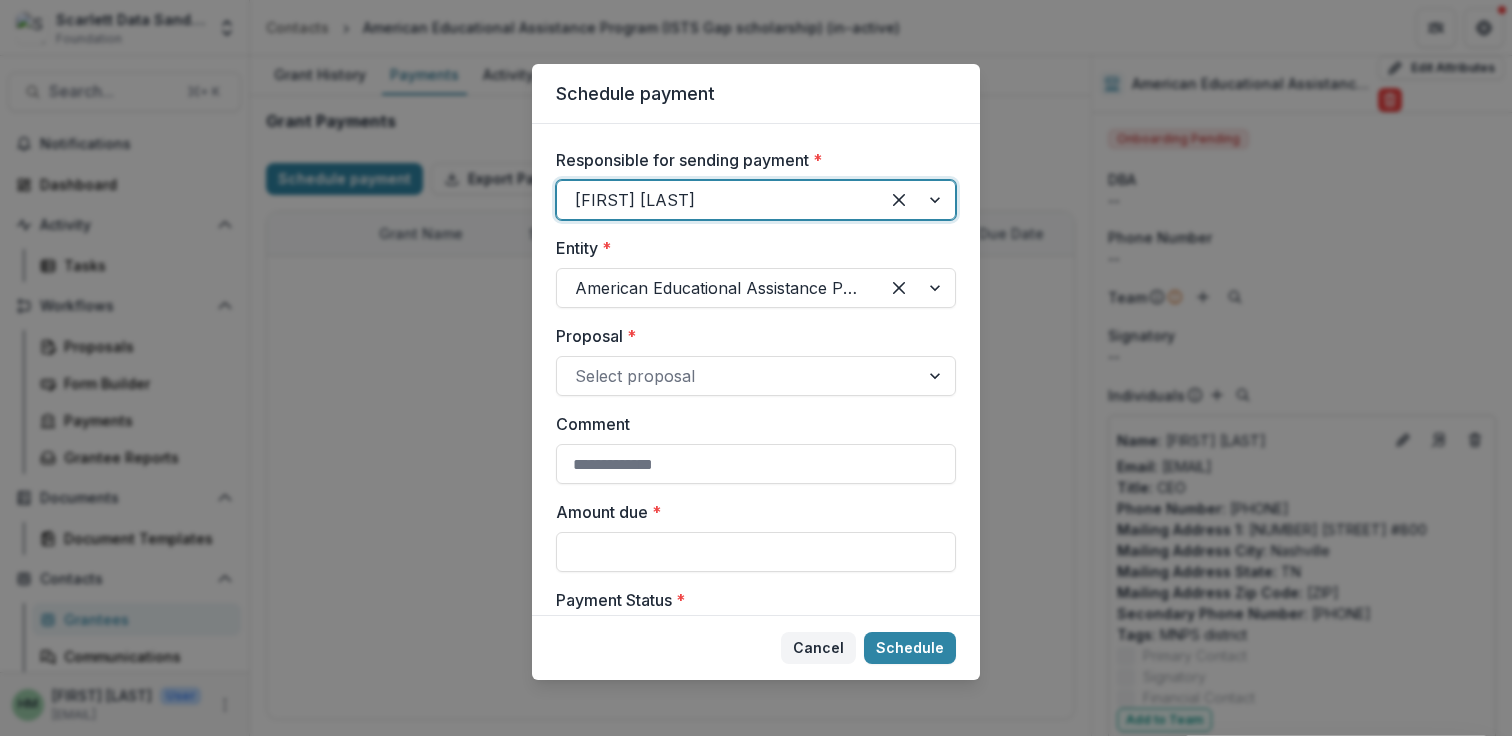 click on "Cancel" at bounding box center (818, 648) 